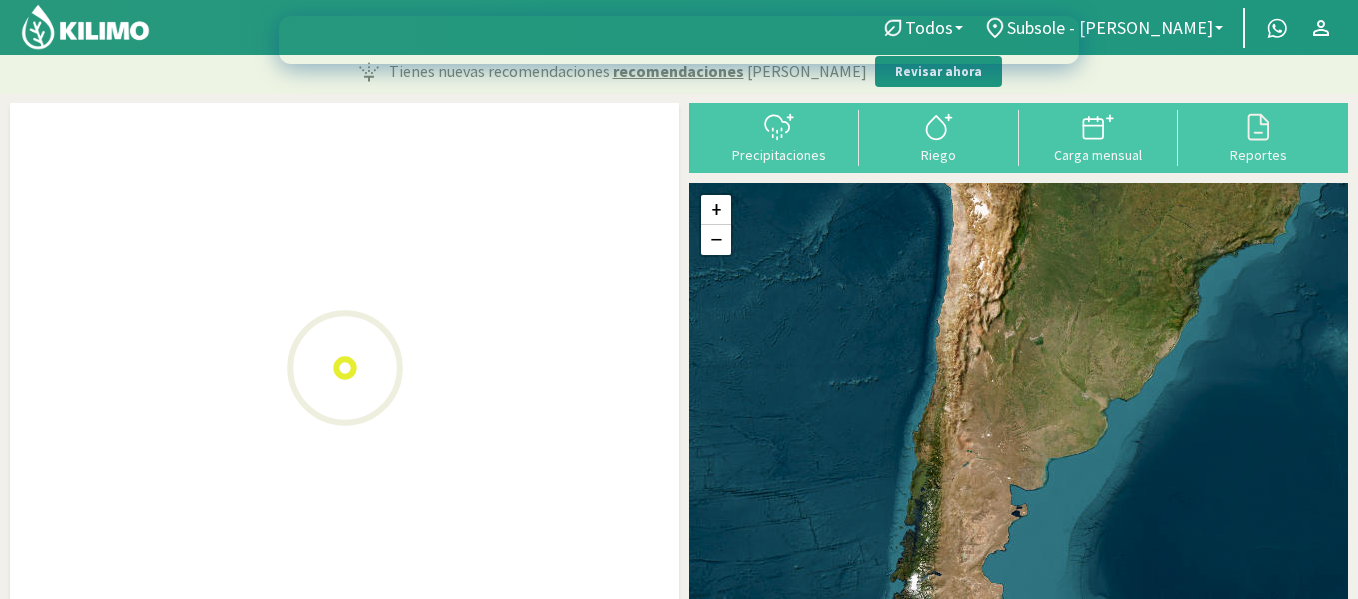 scroll, scrollTop: 0, scrollLeft: 0, axis: both 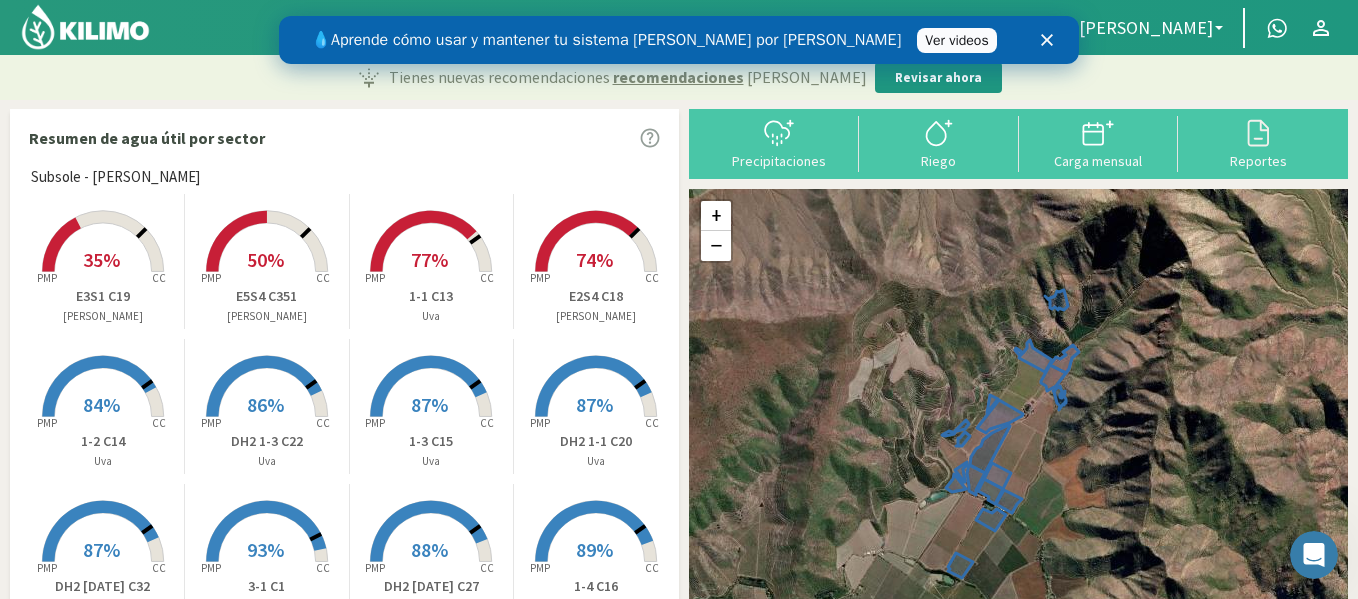 click 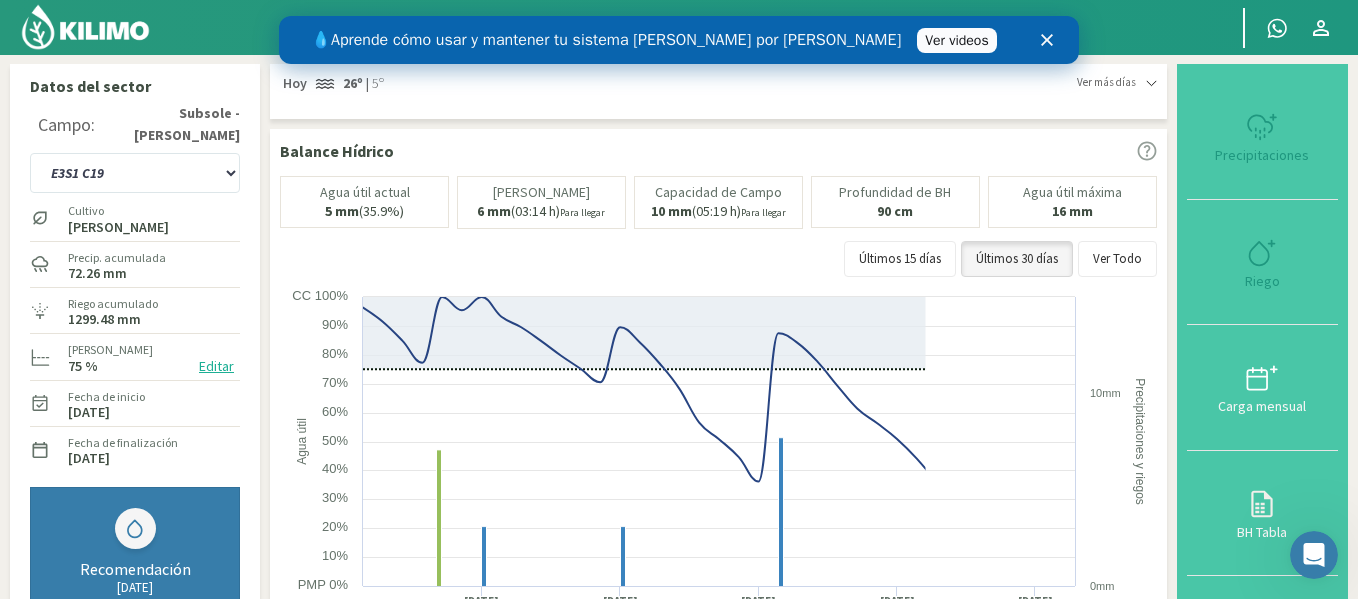 click 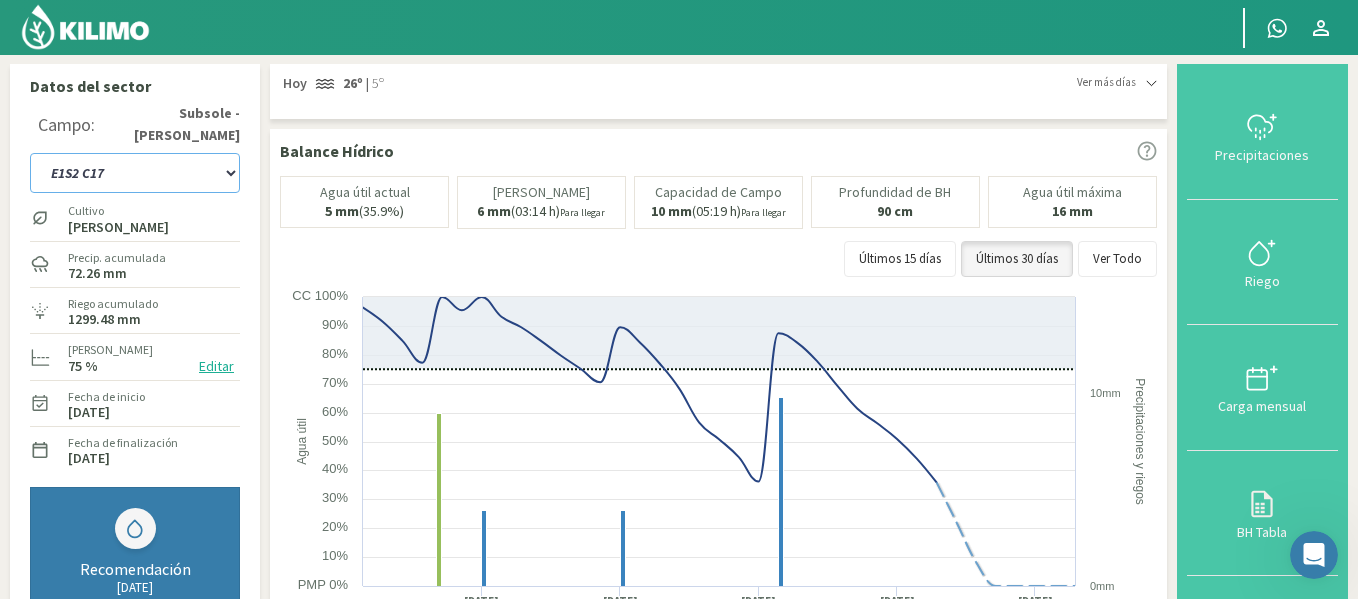 click on "1-1 C13   1-2 C14   1-3 C15   1-4 C16   2-1 C11   2-2 C7-8-9   2-3 C9-10-12   3-1 C1   3-2 C2-3   3-3 C3-4   3-4 C5-6   DH2 1-1 C20   DH2 1-2 C21   DH2 1-3 C22   DH2 1-4 C23   DH2 2-1 C24 - 25   DH2 [DATE] C26   DH2 [DATE] C27   DH2 2-3 C28 - 29   DH2 3-1 C30 - 31   DH2 [DATE] C32   DH2 [DATE] C36   DH2 3-3 C33   DH2 3-4 C34   E1S1 C17   E1S2 C17   E1S3 C17   E1S4 C17   E1S5 C17   E2S1 C18   E2S2 C18   E2S3 C18   E2S4 C18   E2S5 C18   E3S1 C19   E3S2 C19   E3S3 C19   E3S4 C19   E3S5 C19   E4S1 C353   E4S2 C353   E4S4 y E4S3   E4S5 C353   E4S6 C351   E5S1 C351-352   E5S2 C352   E5S3 C351   E5S4 C351   E5S5 C352" 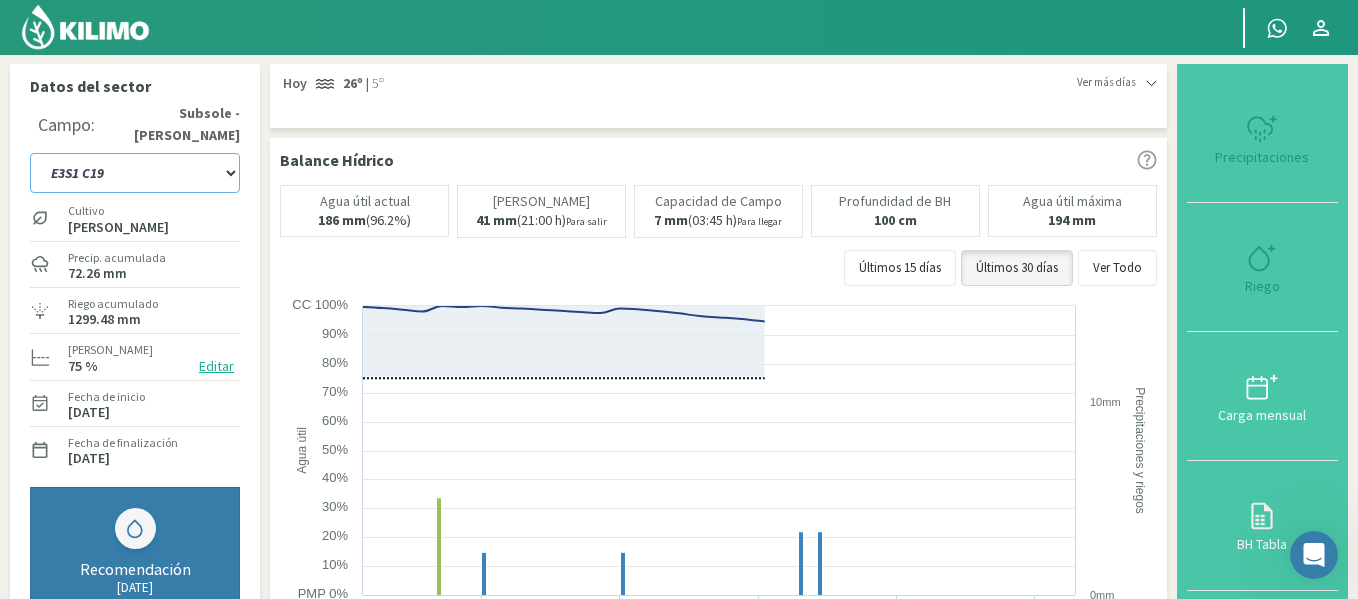 select on "74: Object" 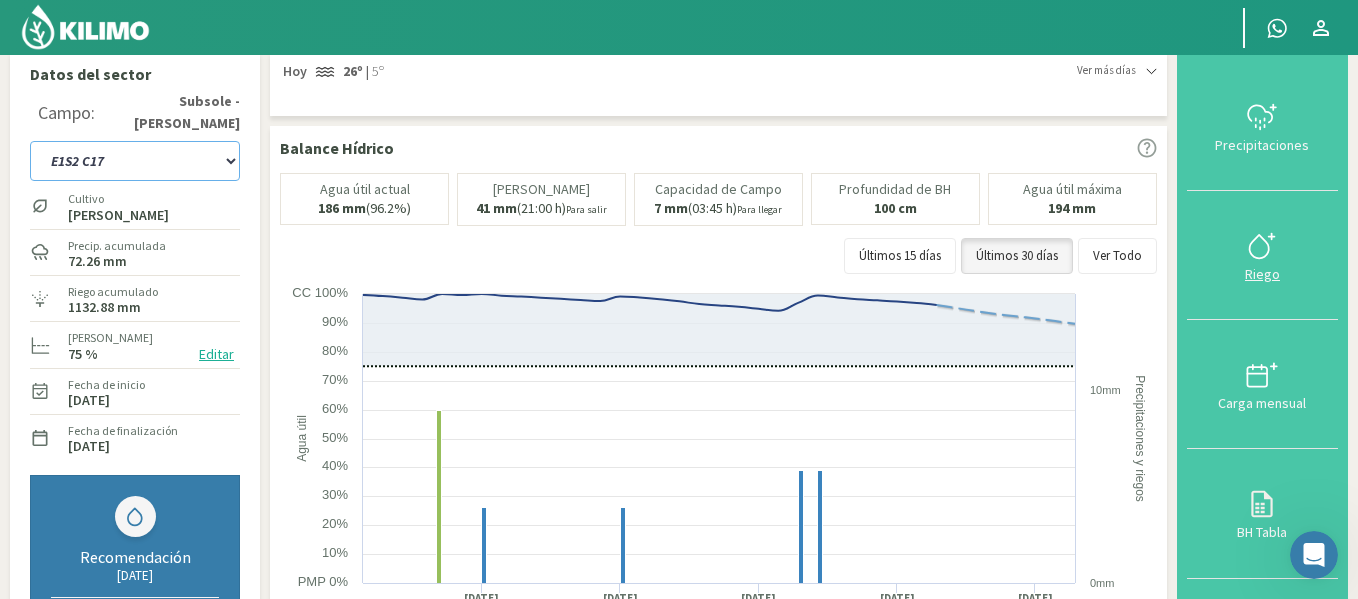 scroll, scrollTop: 0, scrollLeft: 0, axis: both 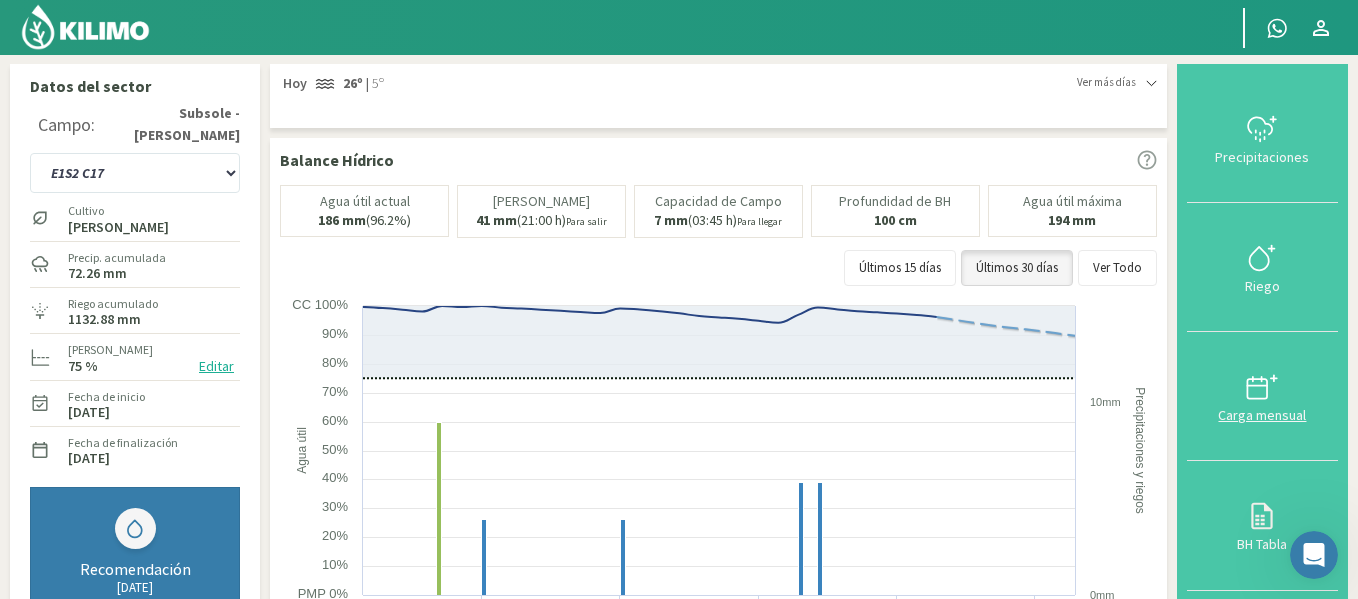 click on "Carga mensual" at bounding box center (1262, 396) 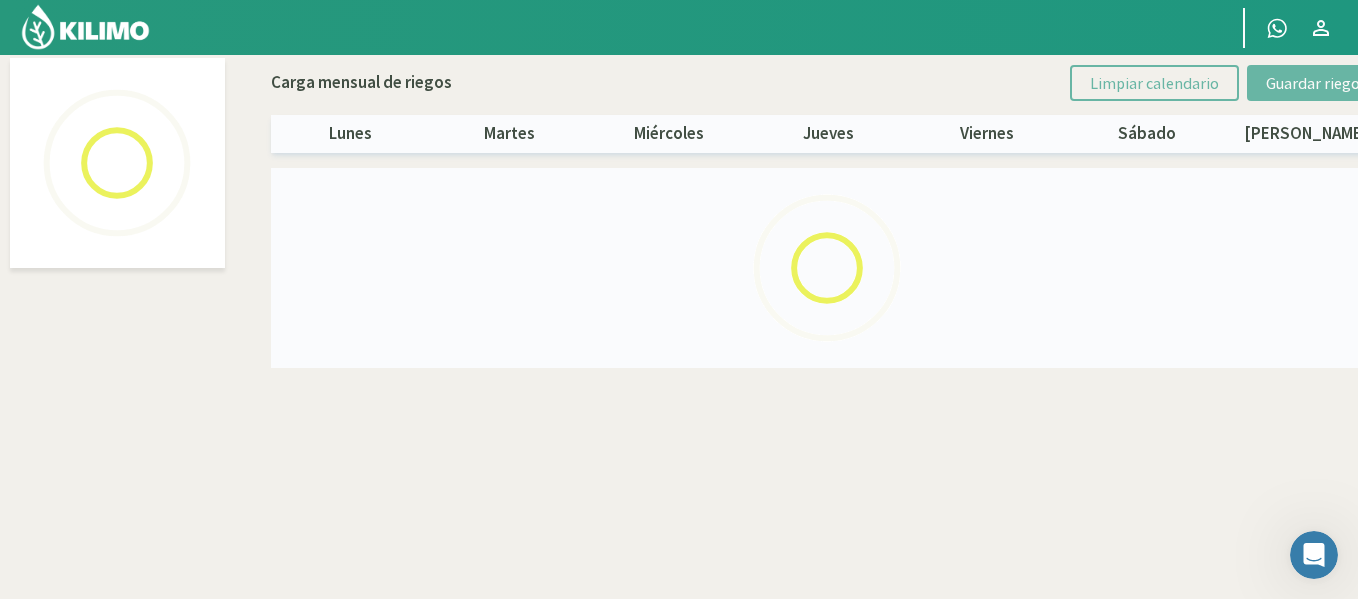 select on "25: Object" 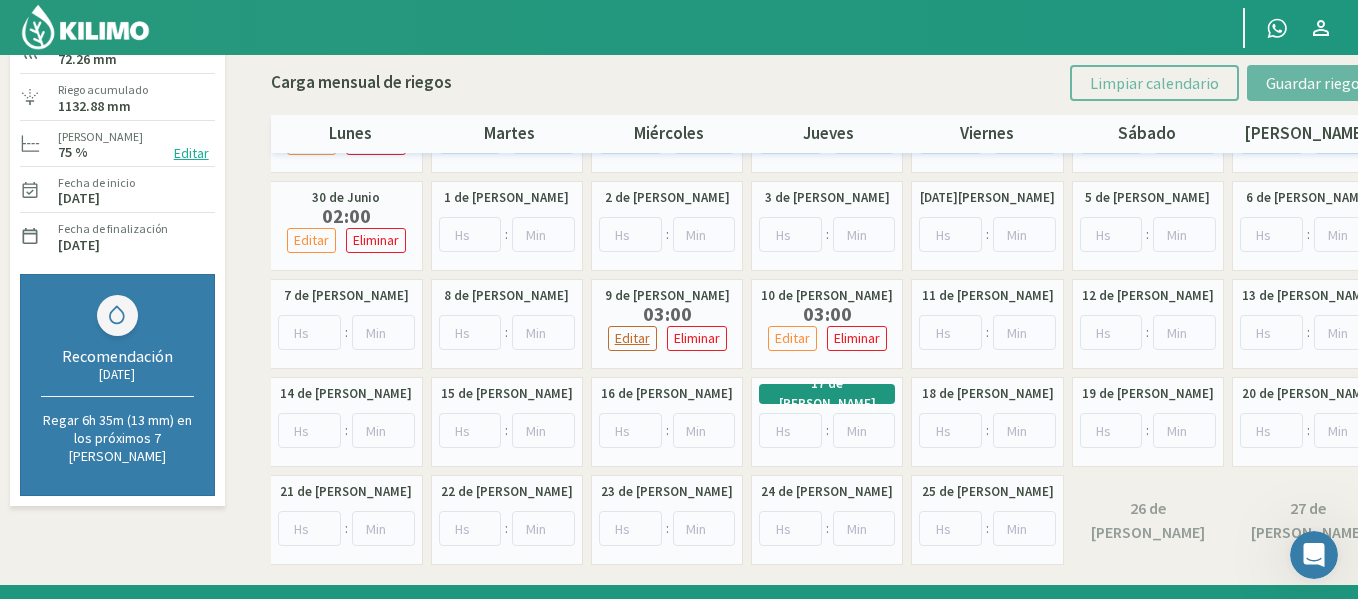 scroll, scrollTop: 215, scrollLeft: 0, axis: vertical 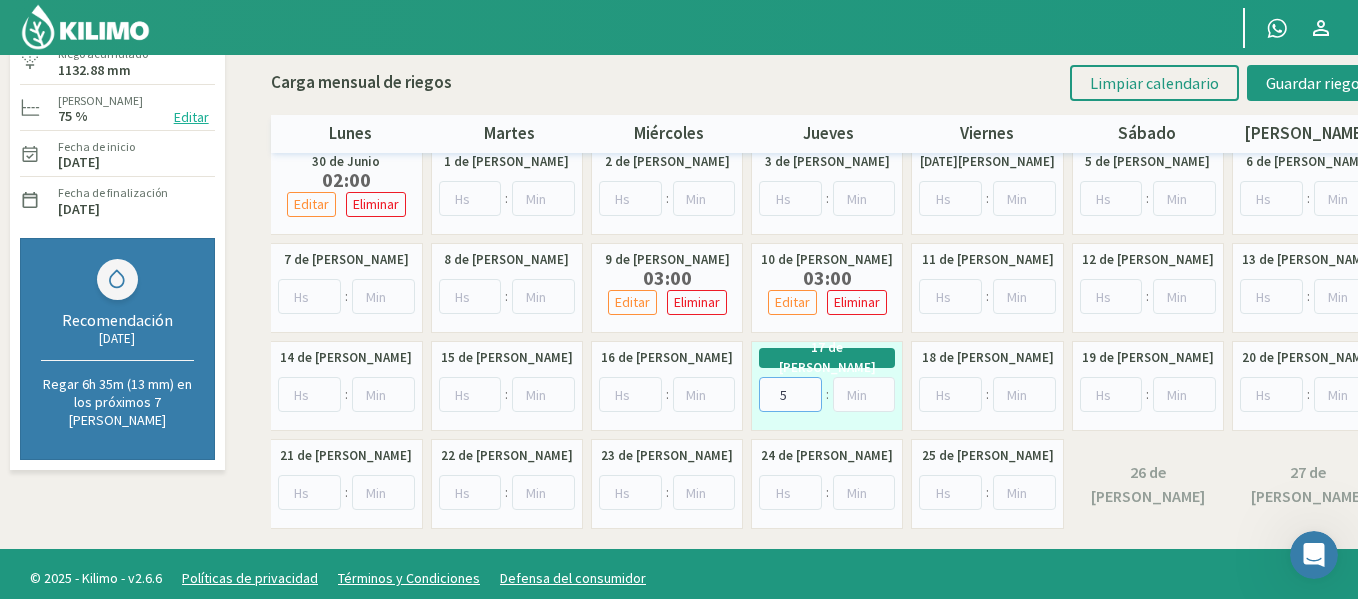 click on "5" at bounding box center (790, 394) 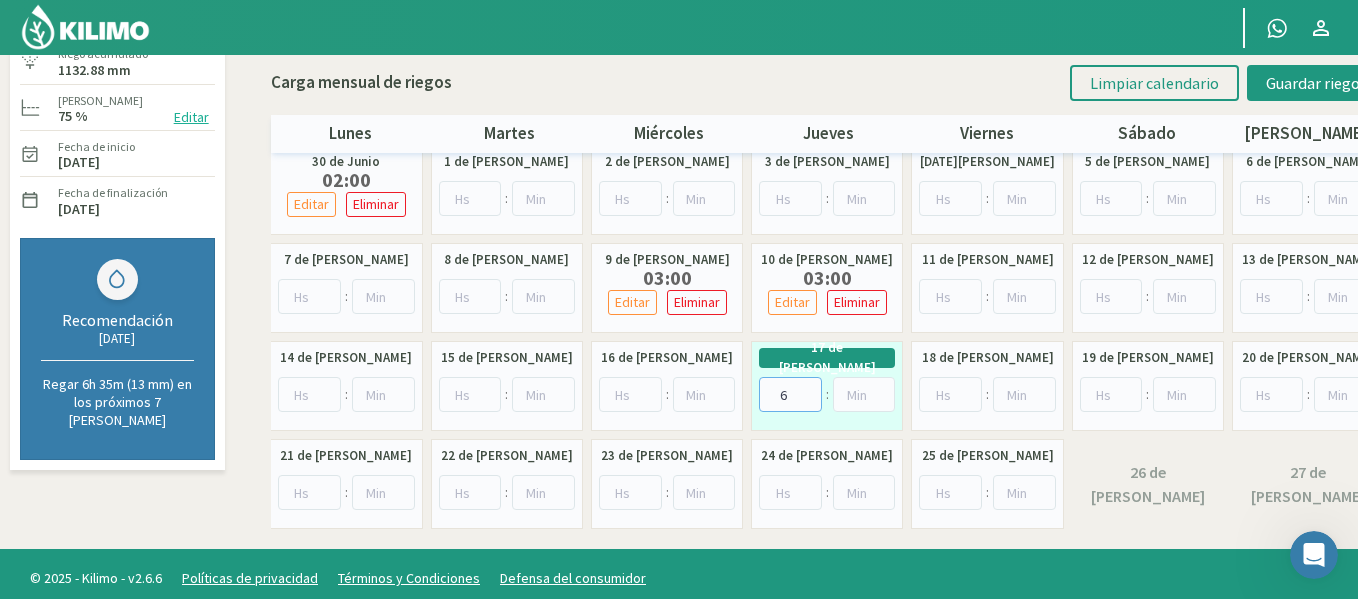 type on "6" 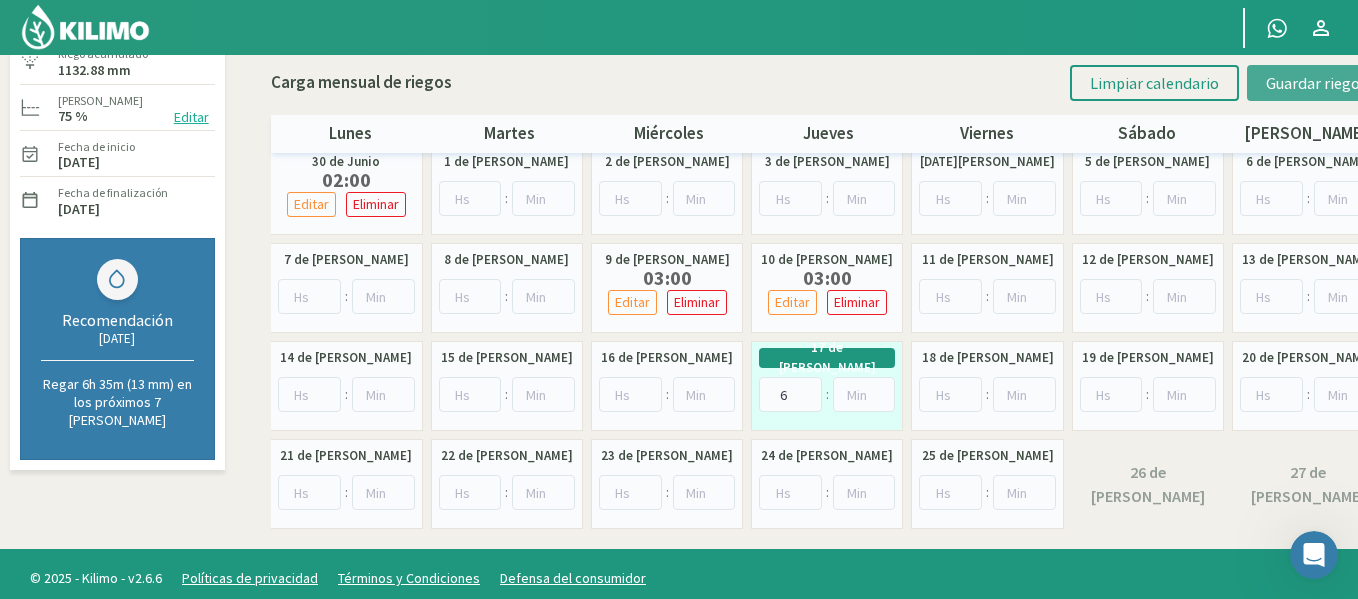 click on "Guardar riegos" at bounding box center (1316, 83) 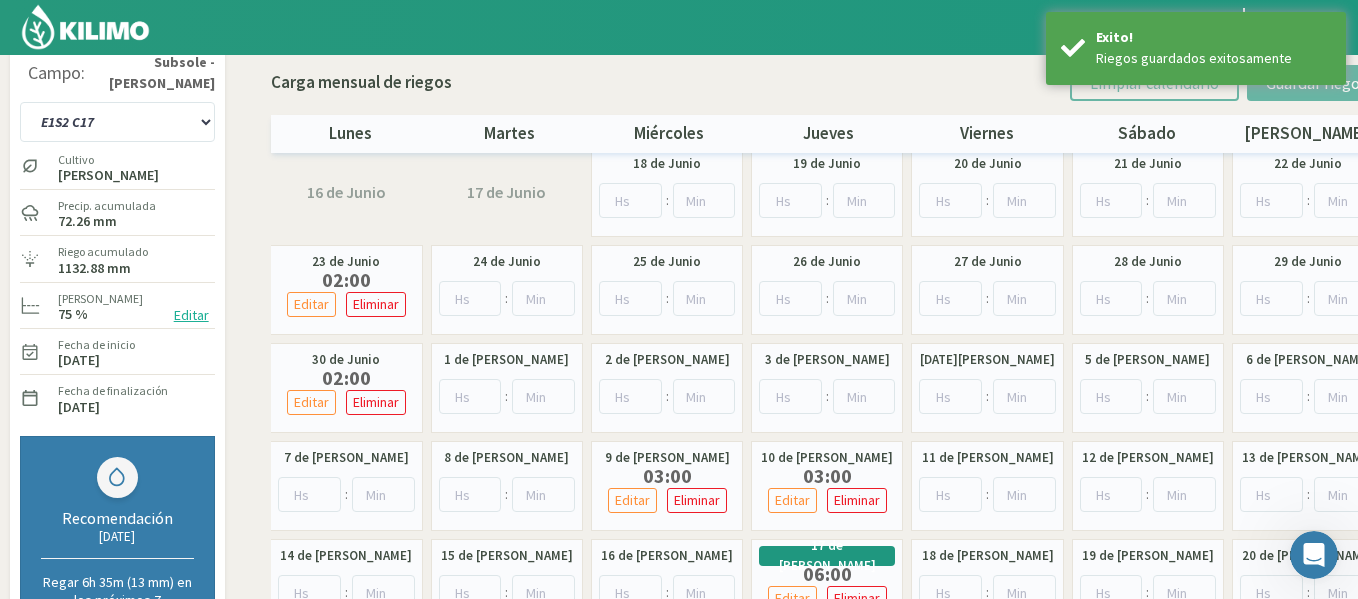scroll, scrollTop: 0, scrollLeft: 0, axis: both 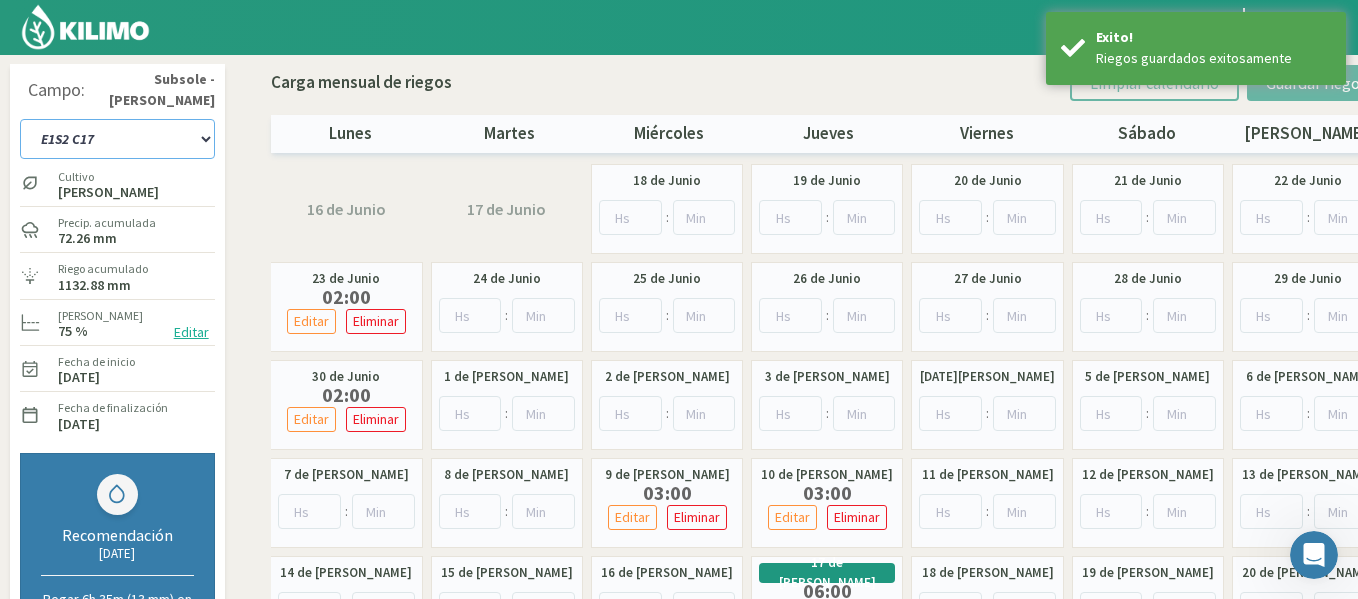 click on "1-1 C13   1-2 C14   1-3 C15   1-4 C16   2-1 C11   2-2 C7-8-9   2-3 C9-10-12   3-1 C1   3-2 C2-3   3-3 C3-4   3-4 C5-6   DH2 1-1 C20   DH2 1-2 C21   DH2 1-3 C22   DH2 1-4 C23   DH2 2-1 C24 - 25   DH2 [DATE] C26   DH2 [DATE] C27   DH2 2-3 C28 - 29   DH2 3-1 C30 - 31   DH2 [DATE] C32   DH2 [DATE] C36   DH2 3-3 C33   DH2 3-4 C34   E1S1 C17   E1S2 C17   E1S3 C17   E1S4 C17   E1S5 C17   E2S1 C18   E2S2 C18   E2S3 C18   E2S4 C18   E2S5 C18   E3S1 C19   E3S2 C19   E3S3 C19   E3S4 C19   E3S5 C19   E4S1 C353   E4S2 C353   E4S4 y E4S3   E4S5 C353   E4S6 C351   E5S1 C351-352   E5S2 C352   E5S3 C351   E5S4 C351   E5S5 C352" at bounding box center [117, 139] 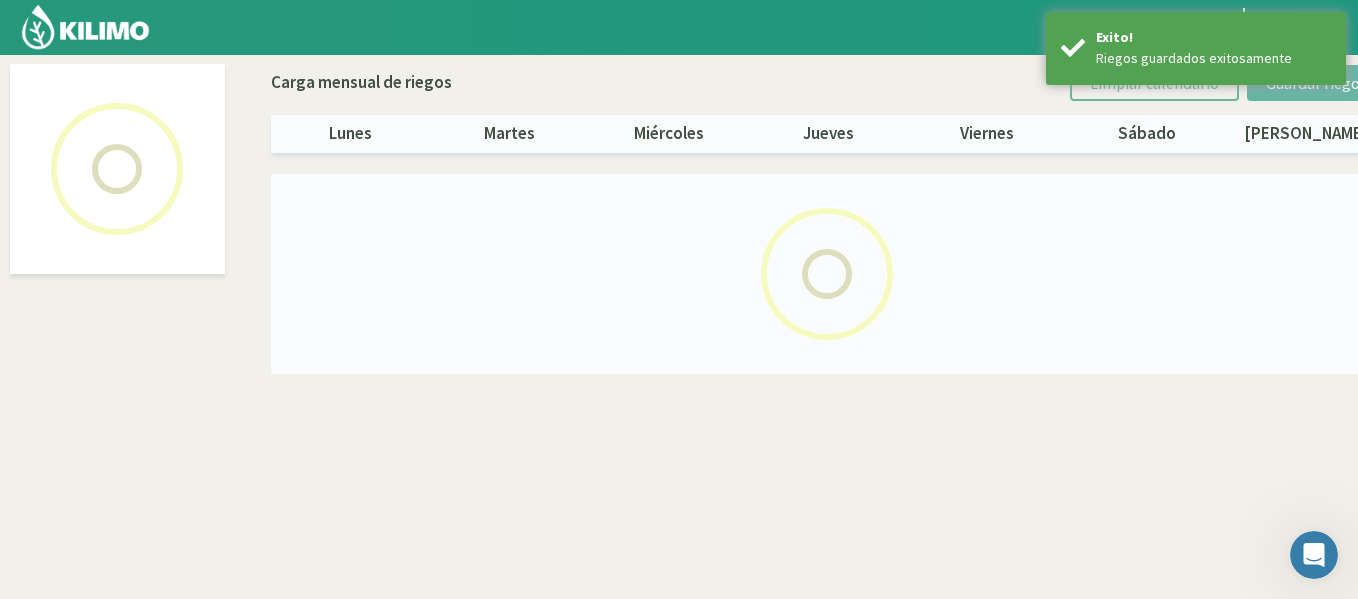 select on "26: Object" 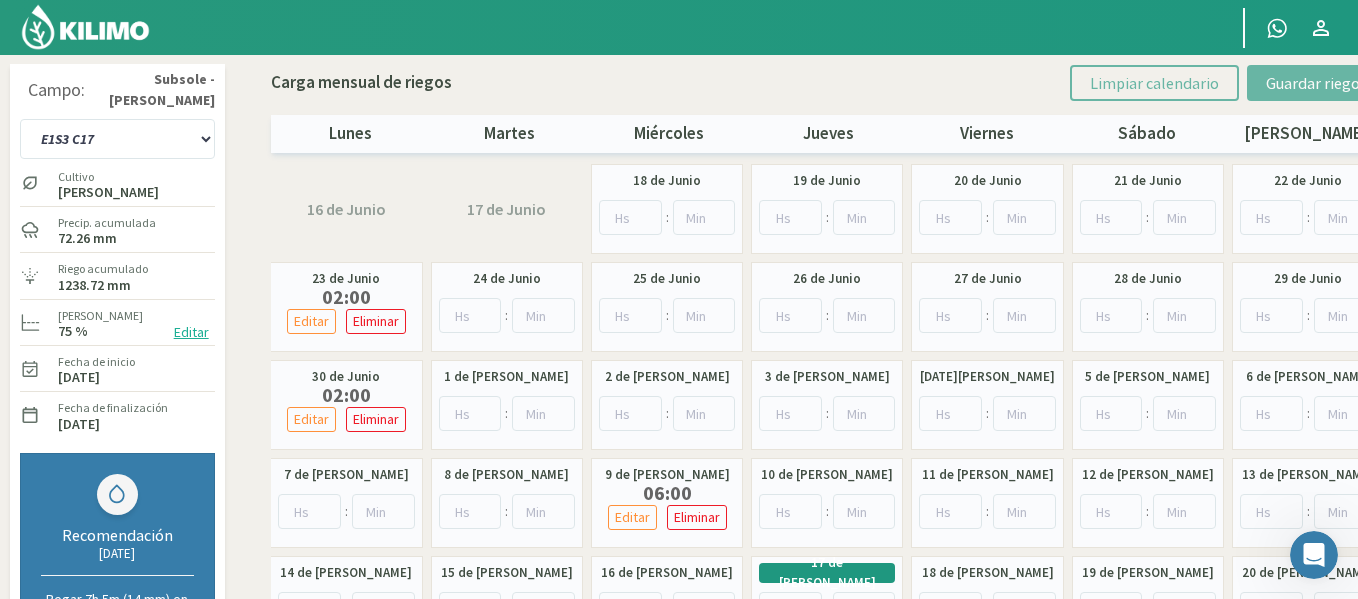scroll, scrollTop: 100, scrollLeft: 0, axis: vertical 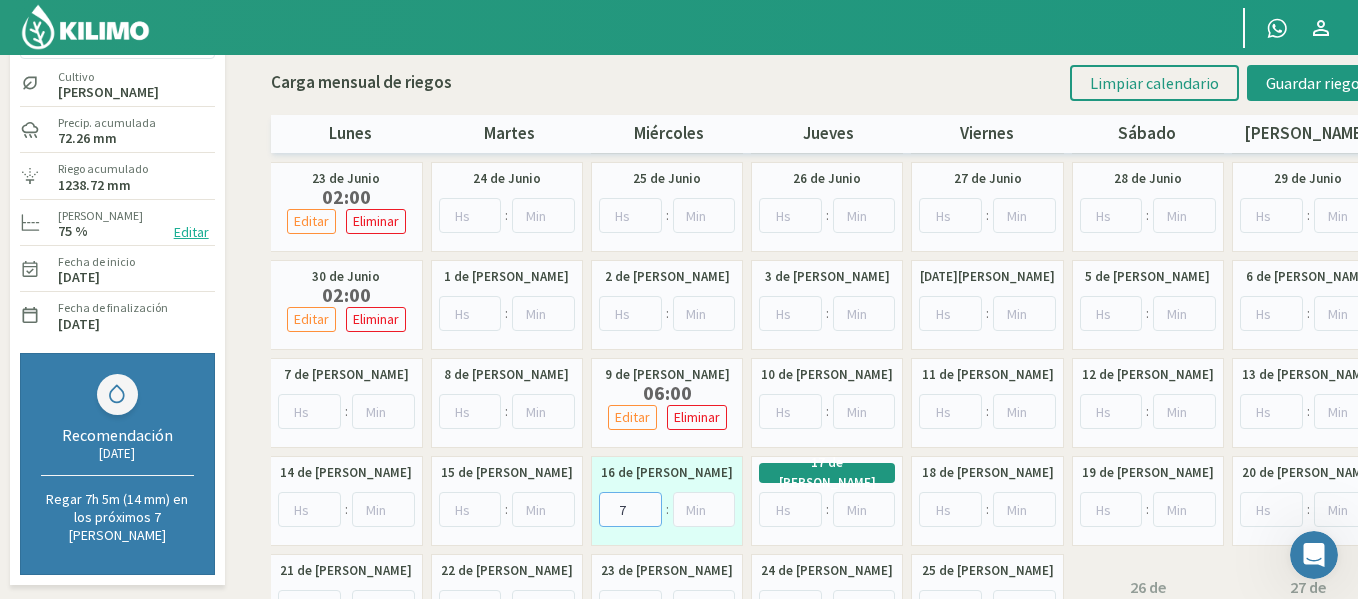 click on "7" at bounding box center (630, 509) 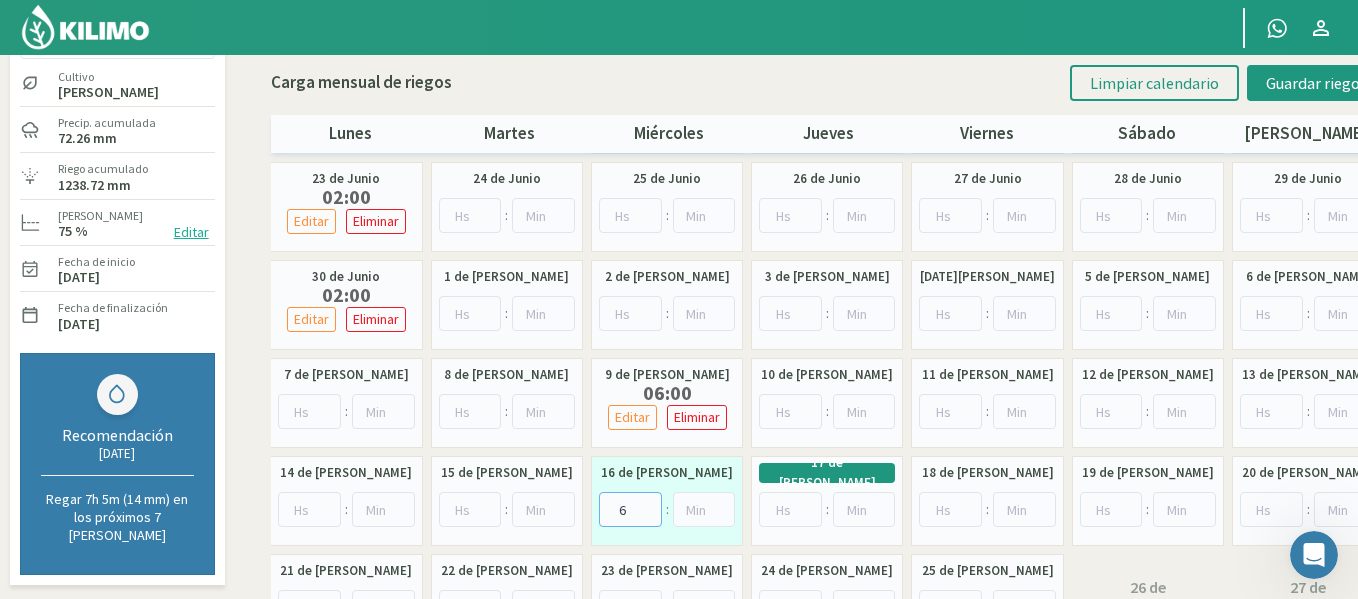 type on "6" 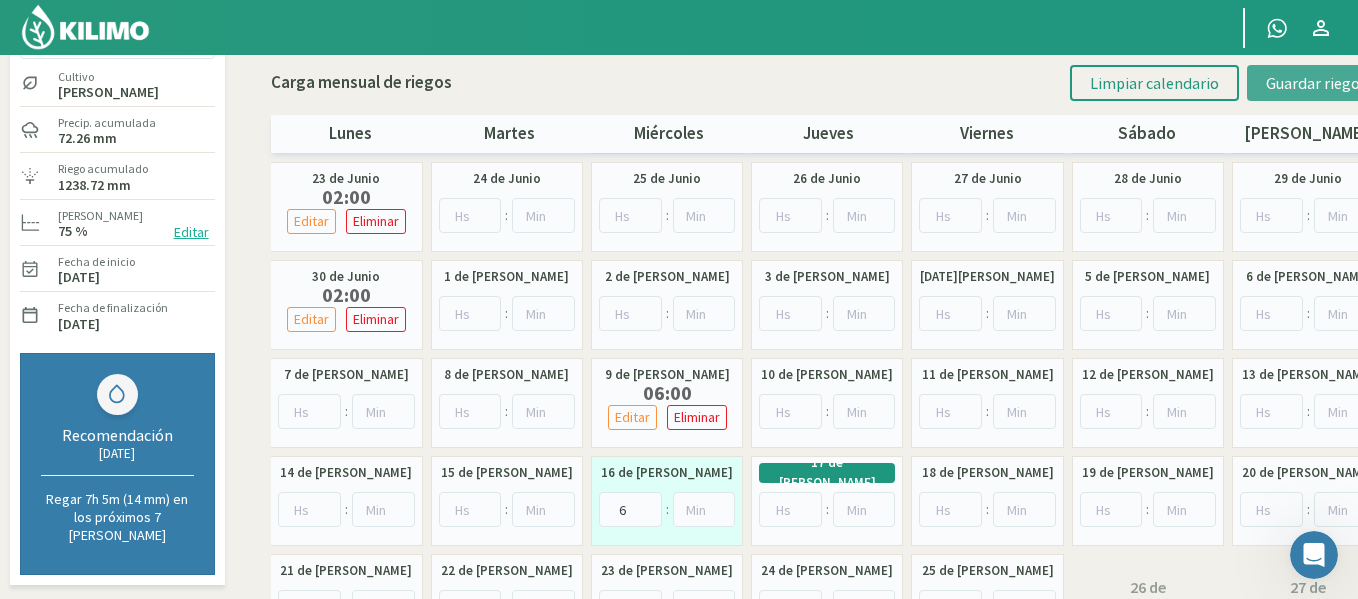 click on "Guardar riegos" at bounding box center (1316, 83) 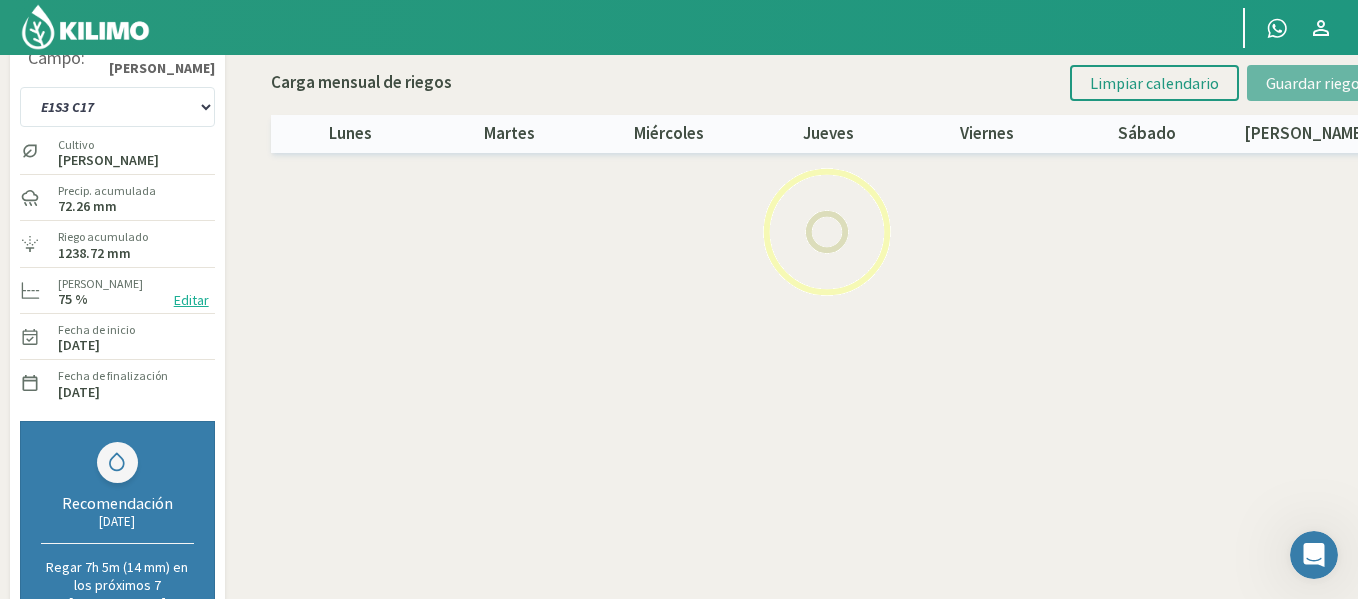 scroll, scrollTop: 0, scrollLeft: 0, axis: both 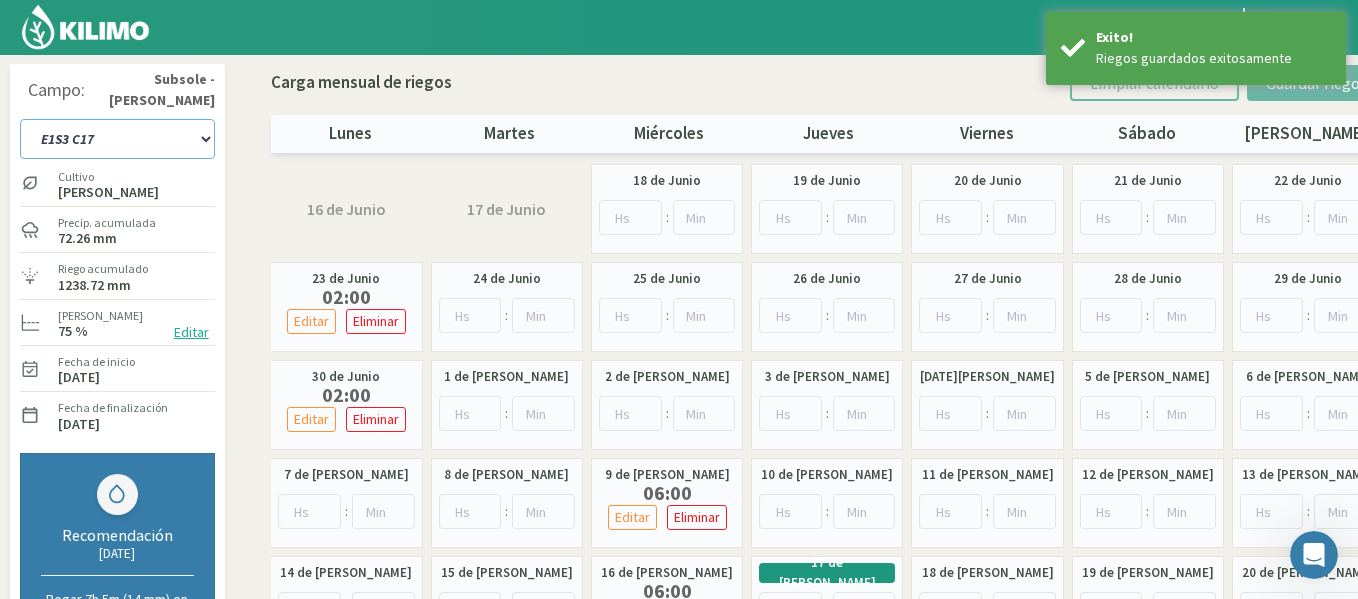 click on "1-1 C13   1-2 C14   1-3 C15   1-4 C16   2-1 C11   2-2 C7-8-9   2-3 C9-10-12   3-1 C1   3-2 C2-3   3-3 C3-4   3-4 C5-6   DH2 1-1 C20   DH2 1-2 C21   DH2 1-3 C22   DH2 1-4 C23   DH2 2-1 C24 - 25   DH2 [DATE] C26   DH2 [DATE] C27   DH2 2-3 C28 - 29   DH2 3-1 C30 - 31   DH2 [DATE] C32   DH2 [DATE] C36   DH2 3-3 C33   DH2 3-4 C34   E1S1 C17   E1S2 C17   E1S3 C17   E1S4 C17   E1S5 C17   E2S1 C18   E2S2 C18   E2S3 C18   E2S4 C18   E2S5 C18   E3S1 C19   E3S2 C19   E3S3 C19   E3S4 C19   E3S5 C19   E4S1 C353   E4S2 C353   E4S4 y E4S3   E4S5 C353   E4S6 C351   E5S1 C351-352   E5S2 C352   E5S3 C351   E5S4 C351   E5S5 C352" at bounding box center [117, 139] 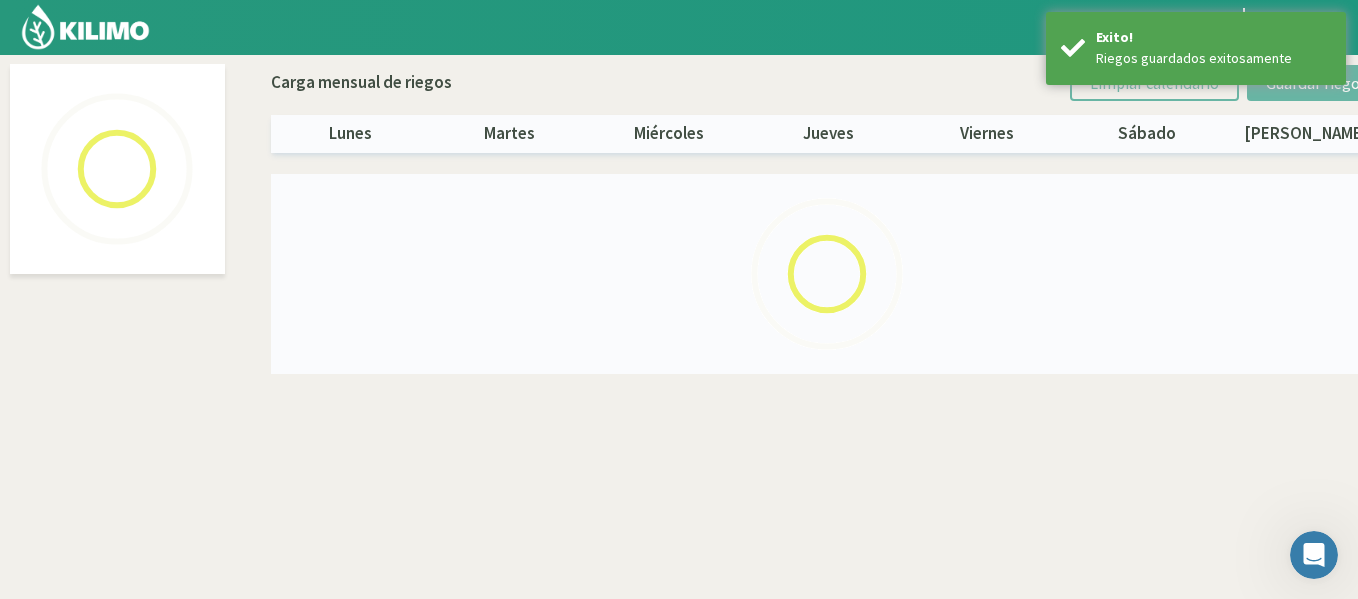select on "28: Object" 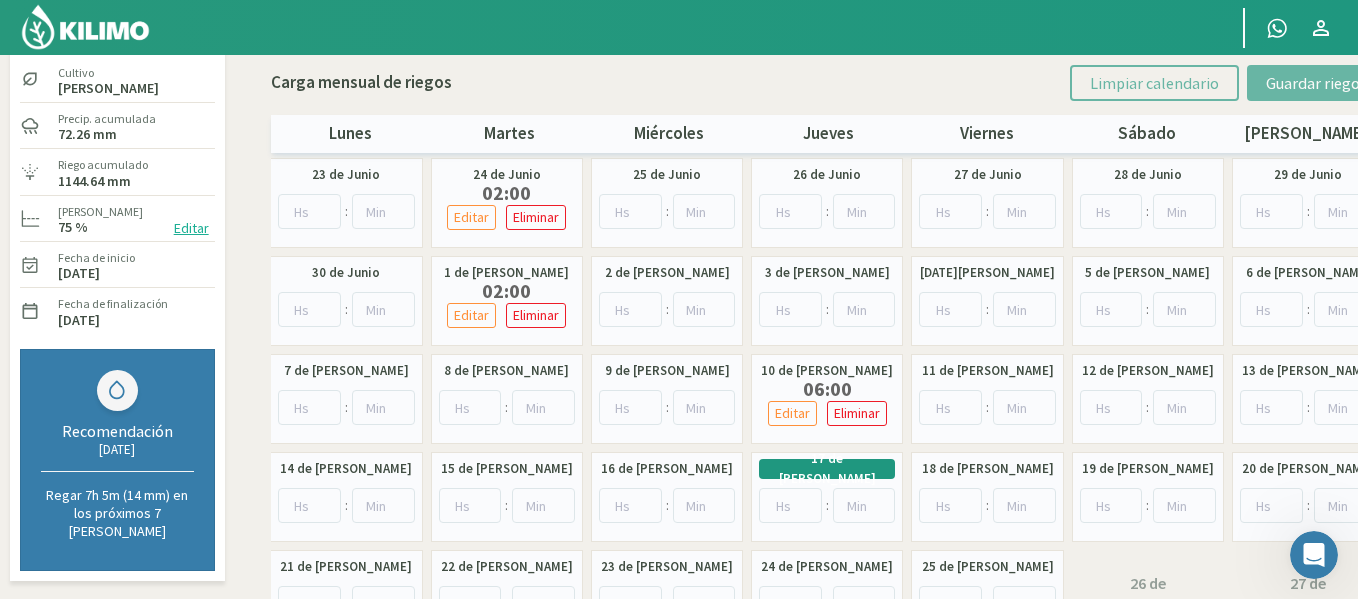scroll, scrollTop: 200, scrollLeft: 0, axis: vertical 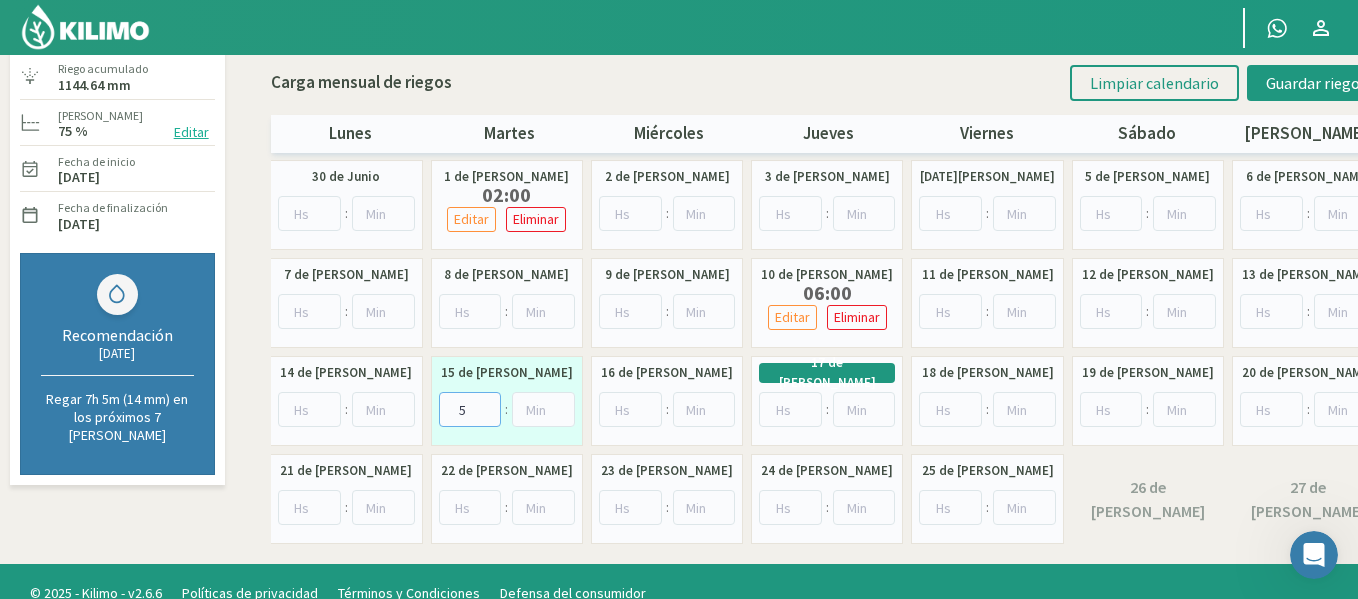 click on "5" at bounding box center (470, 409) 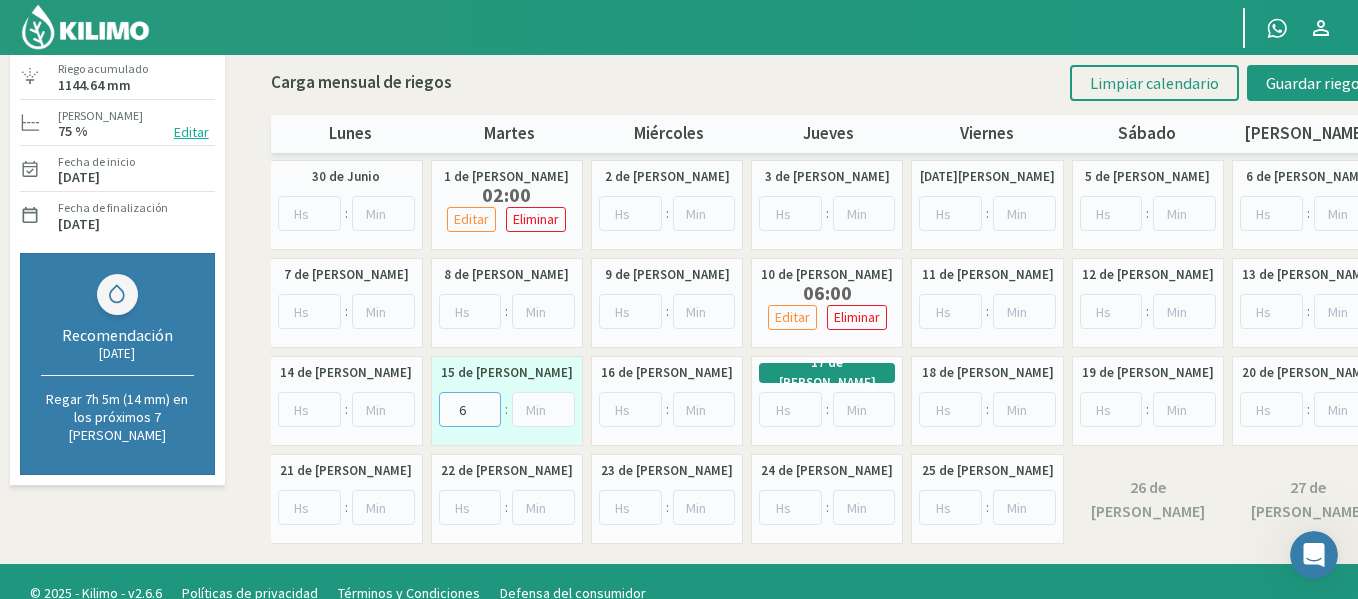 type on "6" 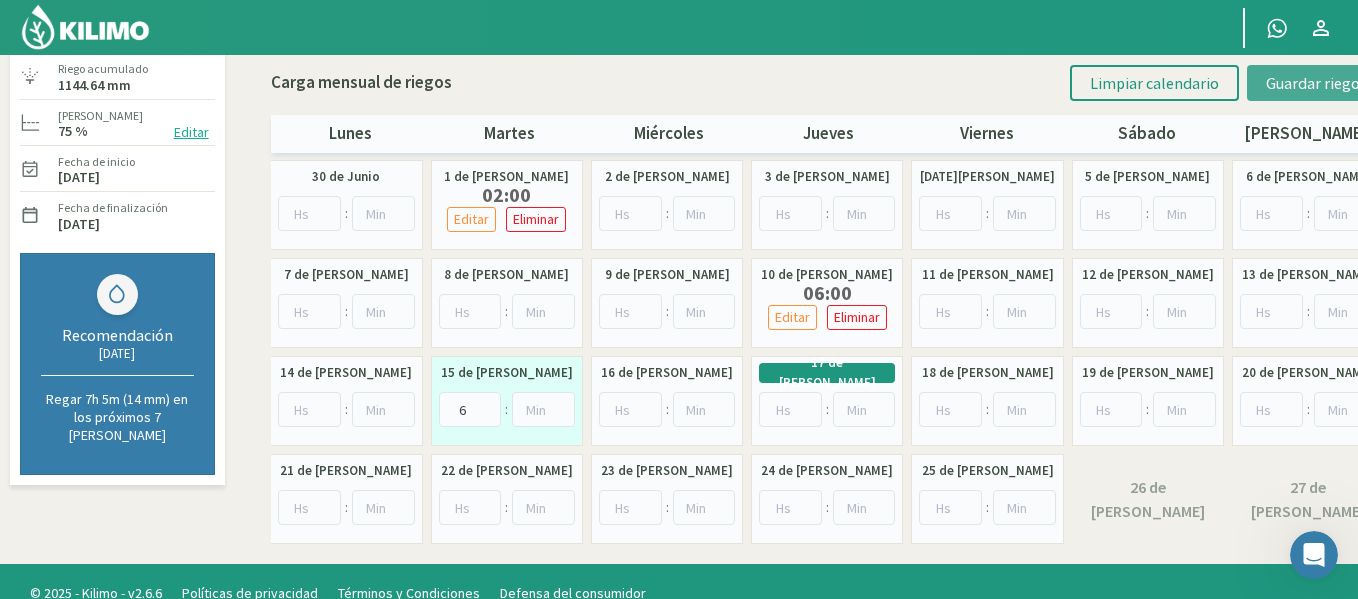 click on "Guardar riegos" at bounding box center [1316, 83] 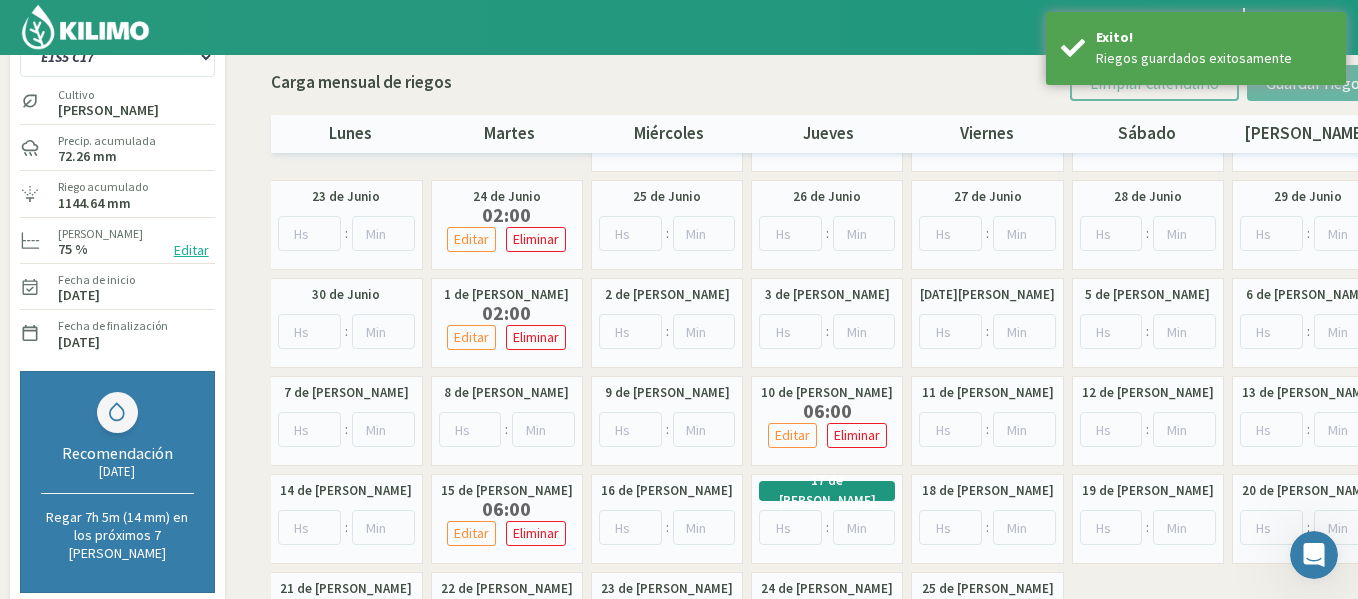 scroll, scrollTop: 0, scrollLeft: 0, axis: both 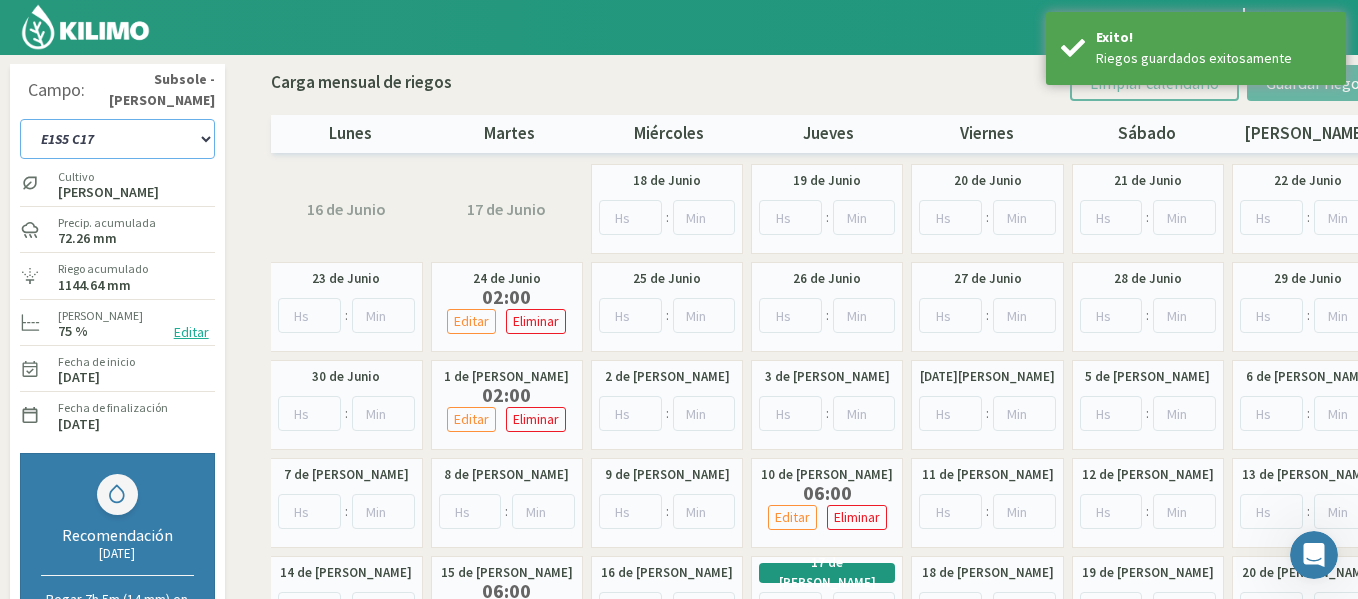 click on "1-1 C13   1-2 C14   1-3 C15   1-4 C16   2-1 C11   2-2 C7-8-9   2-3 C9-10-12   3-1 C1   3-2 C2-3   3-3 C3-4   3-4 C5-6   DH2 1-1 C20   DH2 1-2 C21   DH2 1-3 C22   DH2 1-4 C23   DH2 2-1 C24 - 25   DH2 [DATE] C26   DH2 [DATE] C27   DH2 2-3 C28 - 29   DH2 3-1 C30 - 31   DH2 [DATE] C32   DH2 [DATE] C36   DH2 3-3 C33   DH2 3-4 C34   E1S1 C17   E1S2 C17   E1S3 C17   E1S4 C17   E1S5 C17   E2S1 C18   E2S2 C18   E2S3 C18   E2S4 C18   E2S5 C18   E3S1 C19   E3S2 C19   E3S3 C19   E3S4 C19   E3S5 C19   E4S1 C353   E4S2 C353   E4S4 y E4S3   E4S5 C353   E4S6 C351   E5S1 C351-352   E5S2 C352   E5S3 C351   E5S4 C351   E5S5 C352" at bounding box center (117, 139) 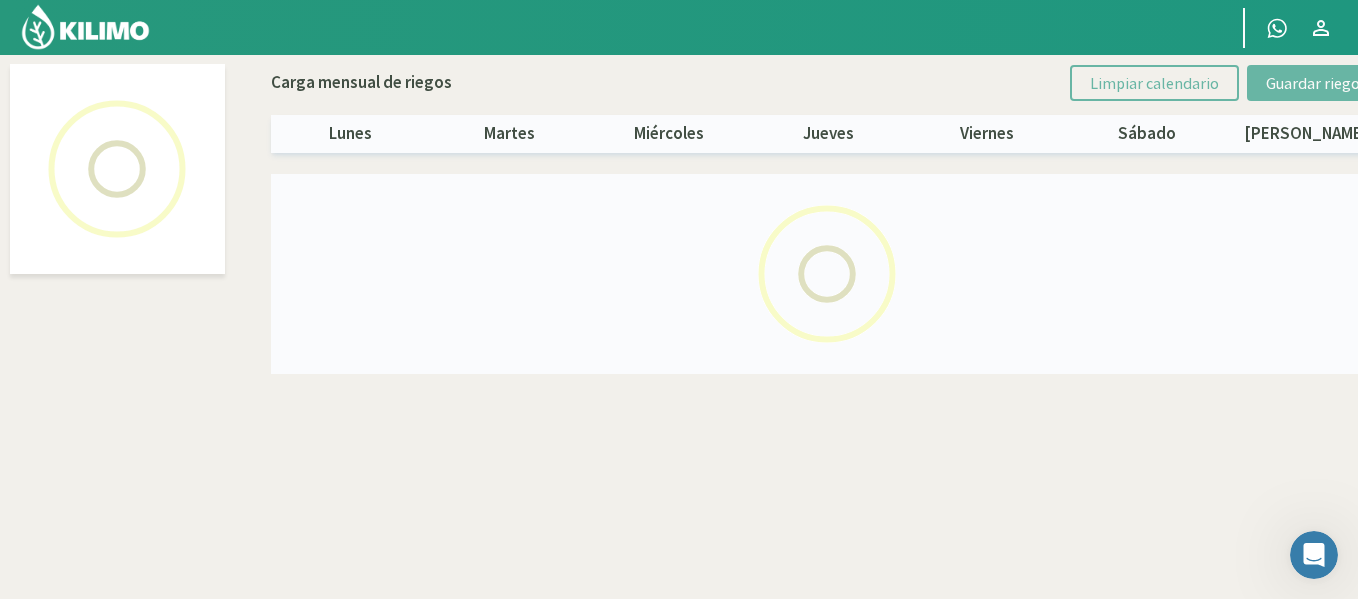 select on "31: Object" 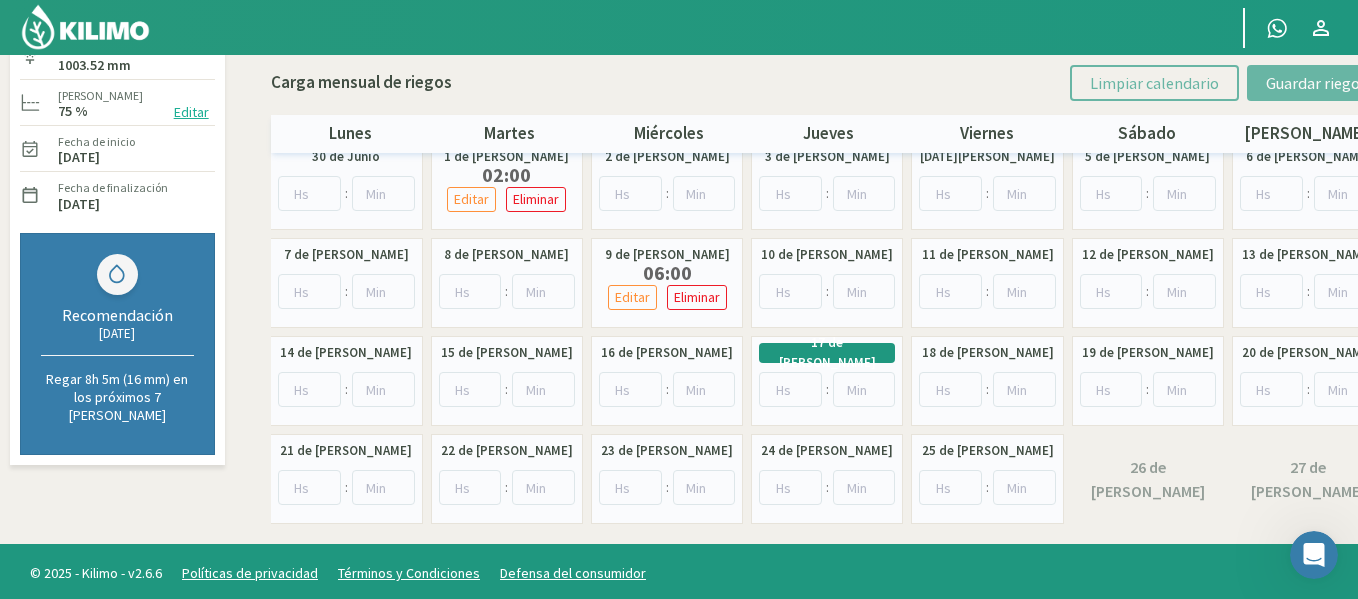 scroll, scrollTop: 225, scrollLeft: 0, axis: vertical 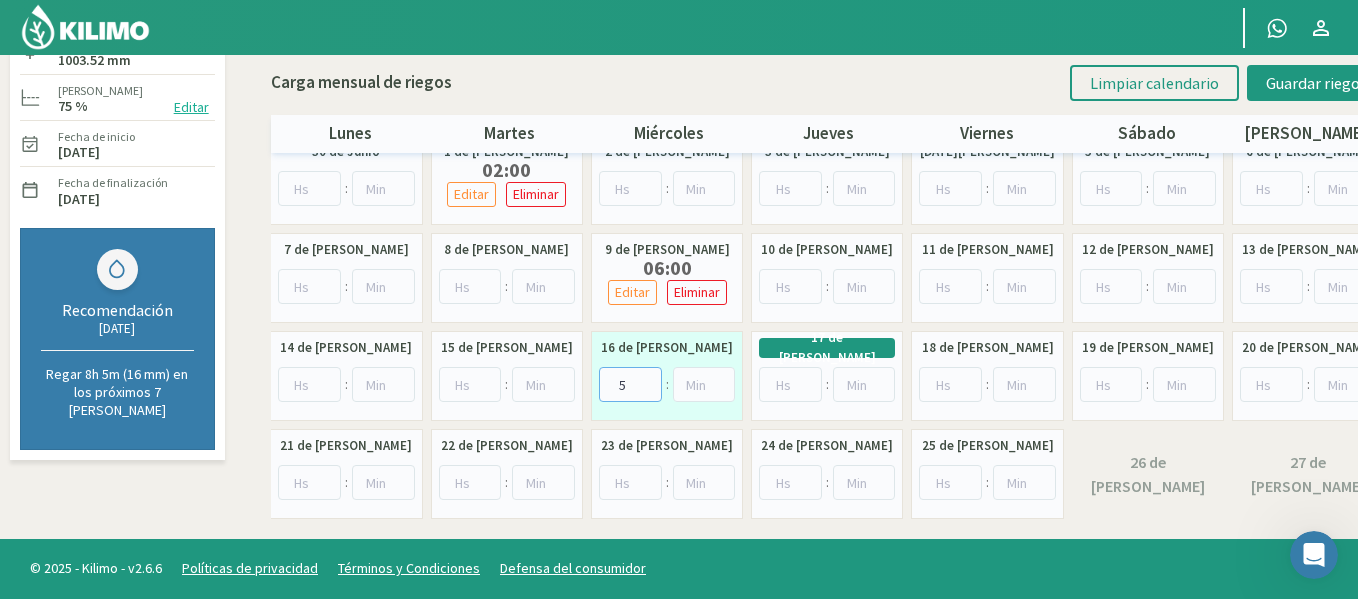 click on "5" at bounding box center [630, 384] 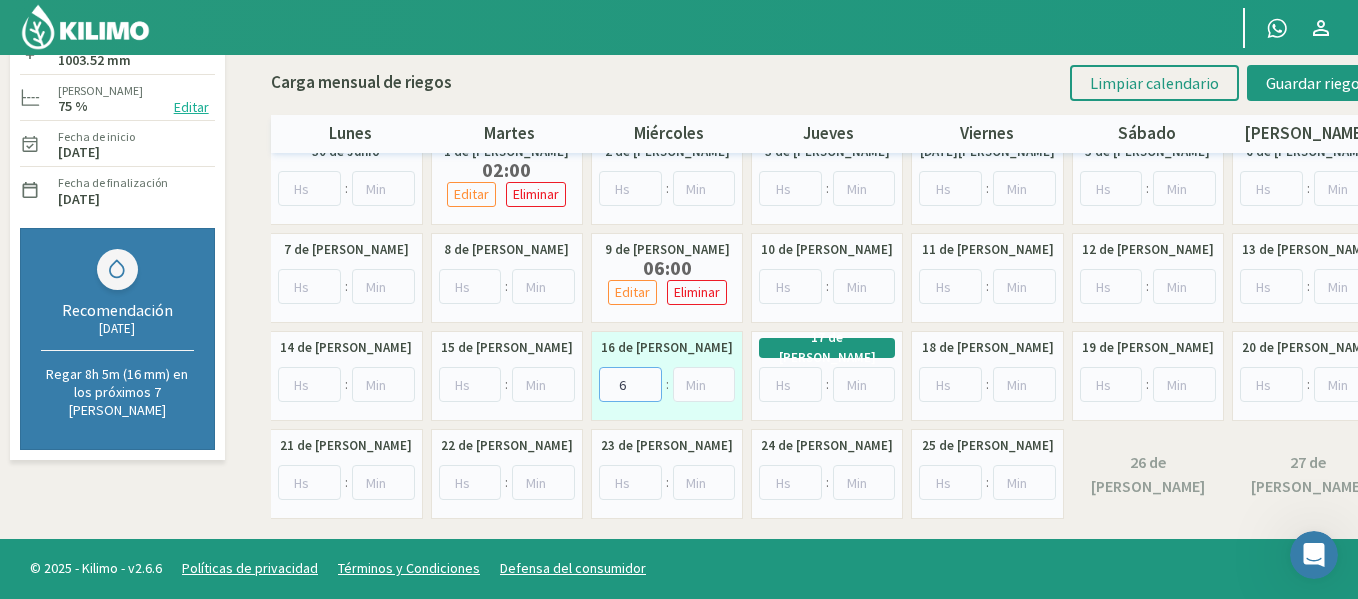 type on "6" 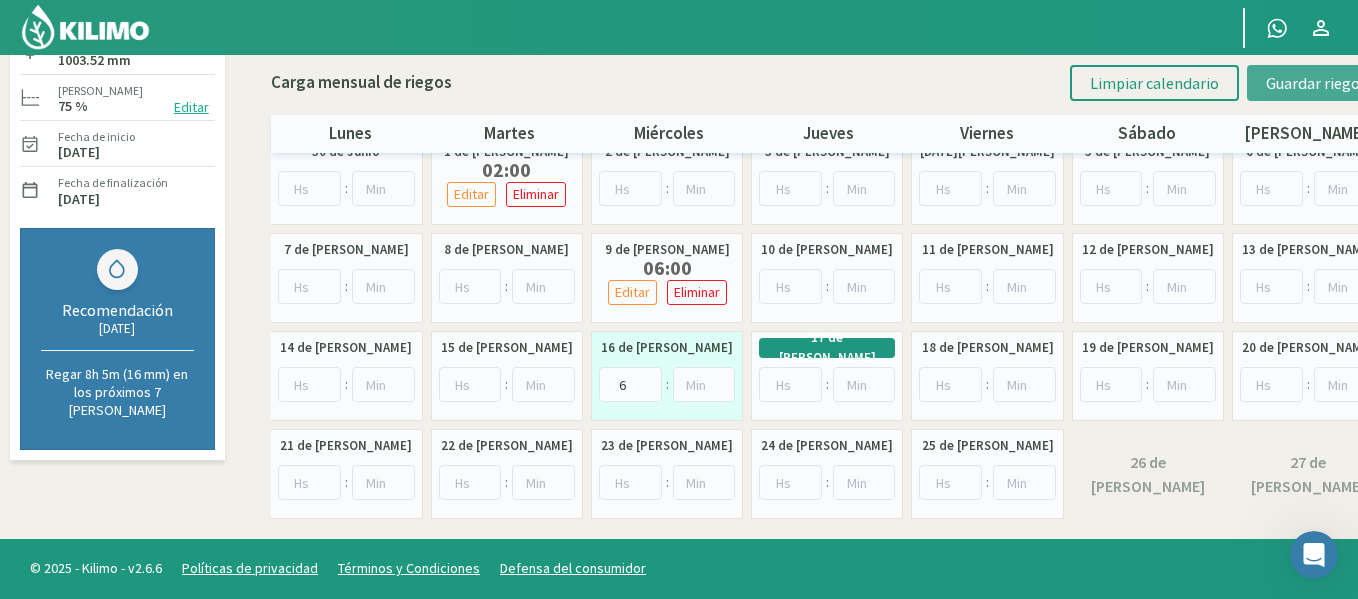 click on "Guardar riegos" at bounding box center (1316, 83) 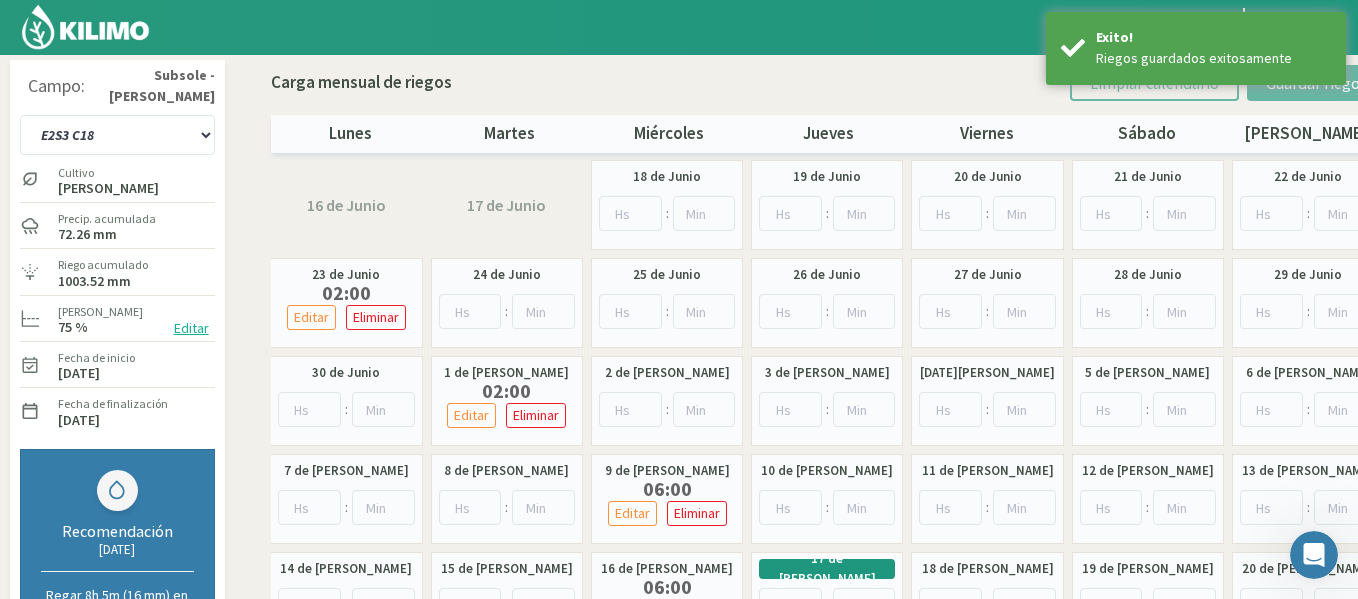 scroll, scrollTop: 0, scrollLeft: 0, axis: both 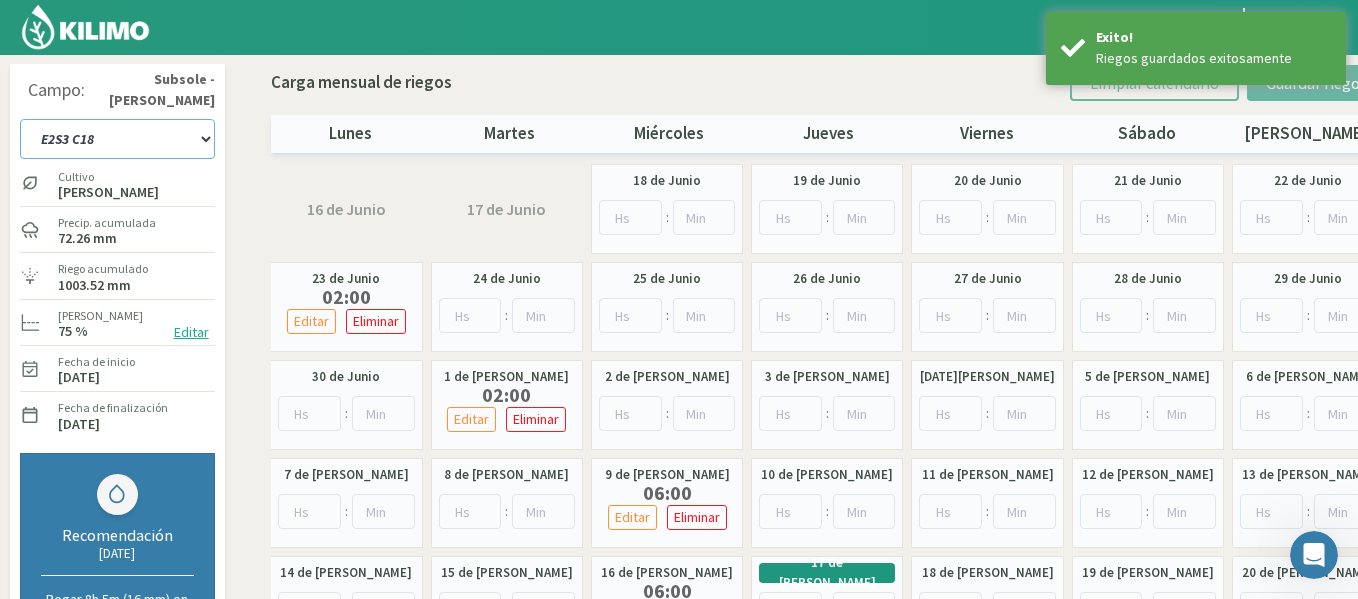 click on "1-1 C13   1-2 C14   1-3 C15   1-4 C16   2-1 C11   2-2 C7-8-9   2-3 C9-10-12   3-1 C1   3-2 C2-3   3-3 C3-4   3-4 C5-6   DH2 1-1 C20   DH2 1-2 C21   DH2 1-3 C22   DH2 1-4 C23   DH2 2-1 C24 - 25   DH2 [DATE] C26   DH2 [DATE] C27   DH2 2-3 C28 - 29   DH2 3-1 C30 - 31   DH2 [DATE] C32   DH2 [DATE] C36   DH2 3-3 C33   DH2 3-4 C34   E1S1 C17   E1S2 C17   E1S3 C17   E1S4 C17   E1S5 C17   E2S1 C18   E2S2 C18   E2S3 C18   E2S4 C18   E2S5 C18   E3S1 C19   E3S2 C19   E3S3 C19   E3S4 C19   E3S5 C19   E4S1 C353   E4S2 C353   E4S4 y E4S3   E4S5 C353   E4S6 C351   E5S1 C351-352   E5S2 C352   E5S3 C351   E5S4 C351   E5S5 C352" at bounding box center (117, 139) 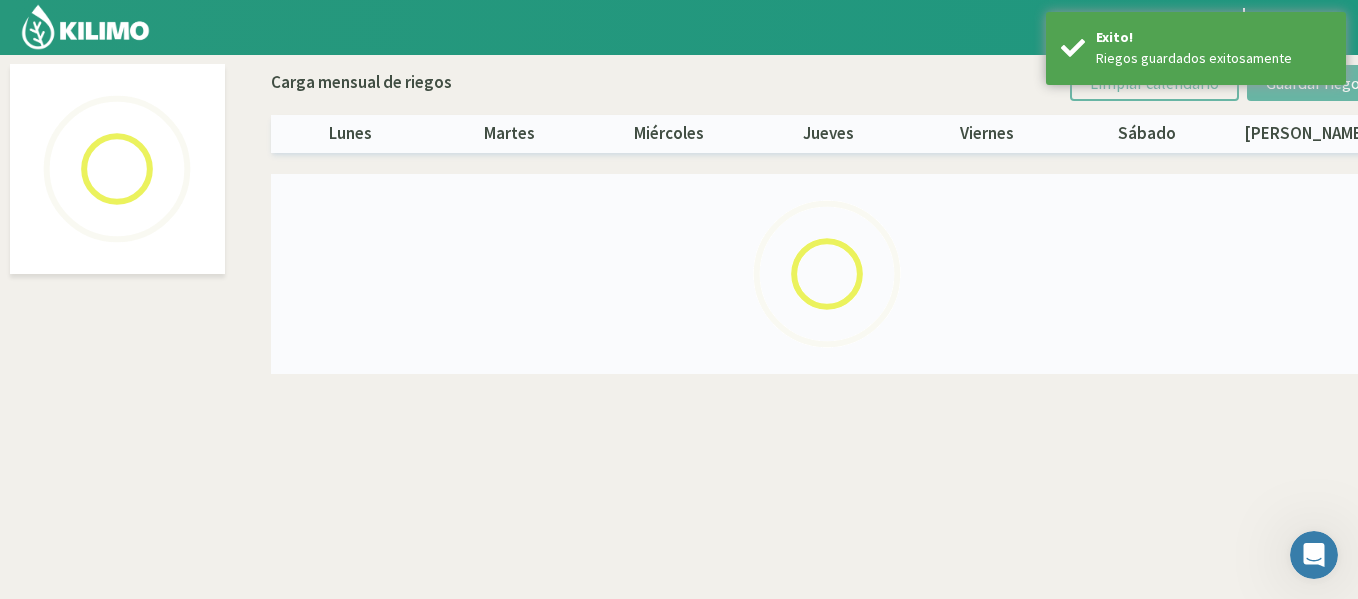 select on "32: Object" 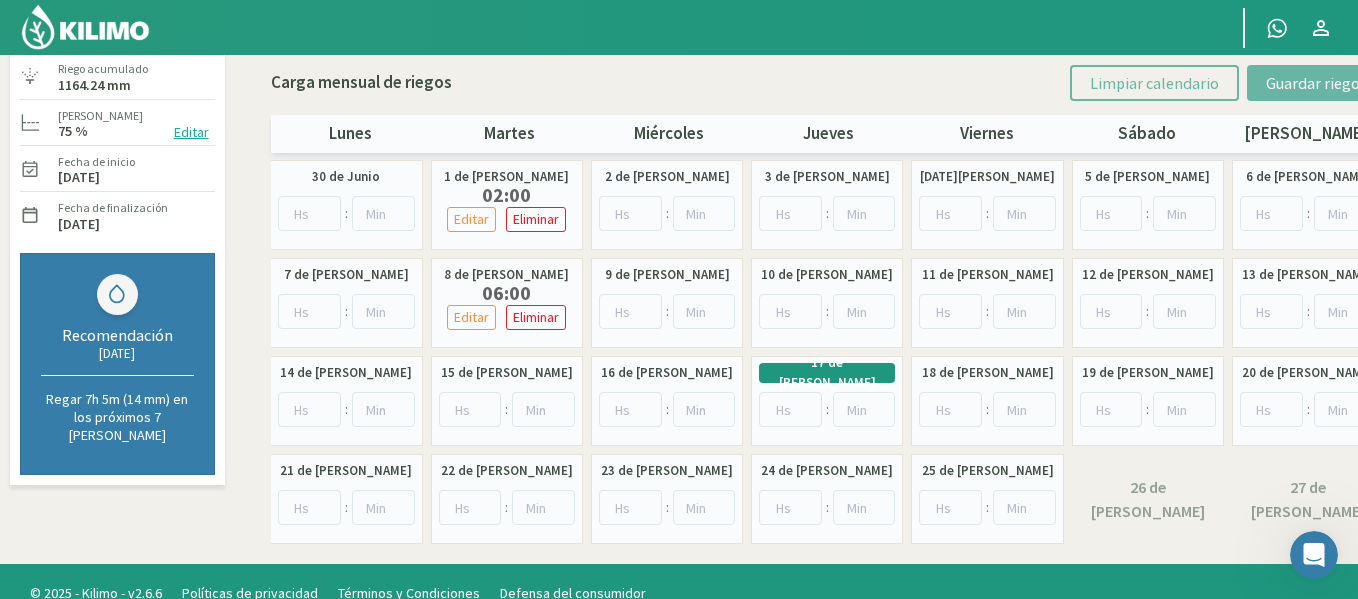 scroll, scrollTop: 225, scrollLeft: 0, axis: vertical 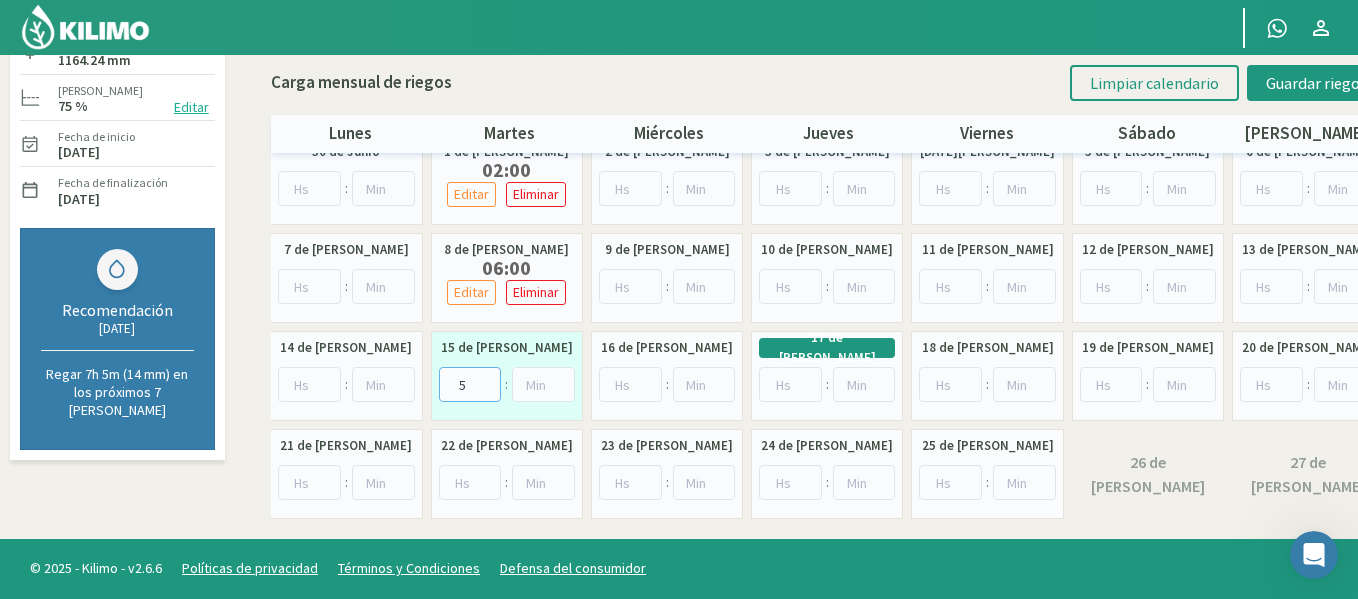 click on "5" at bounding box center (470, 384) 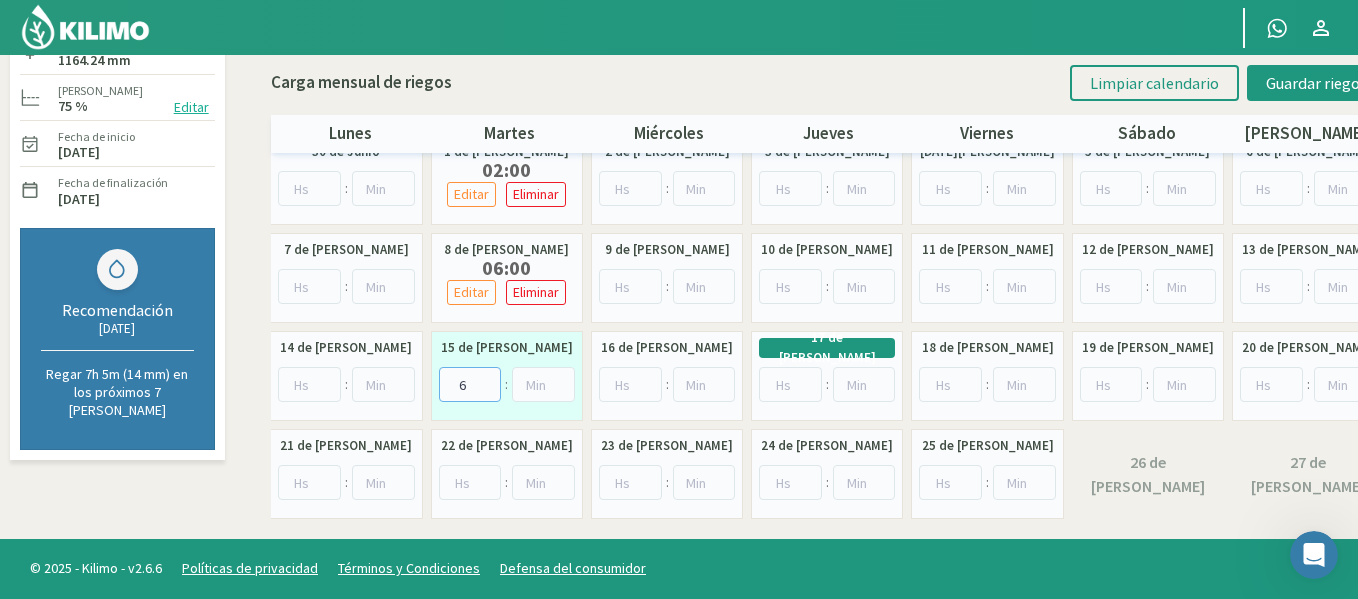 type on "6" 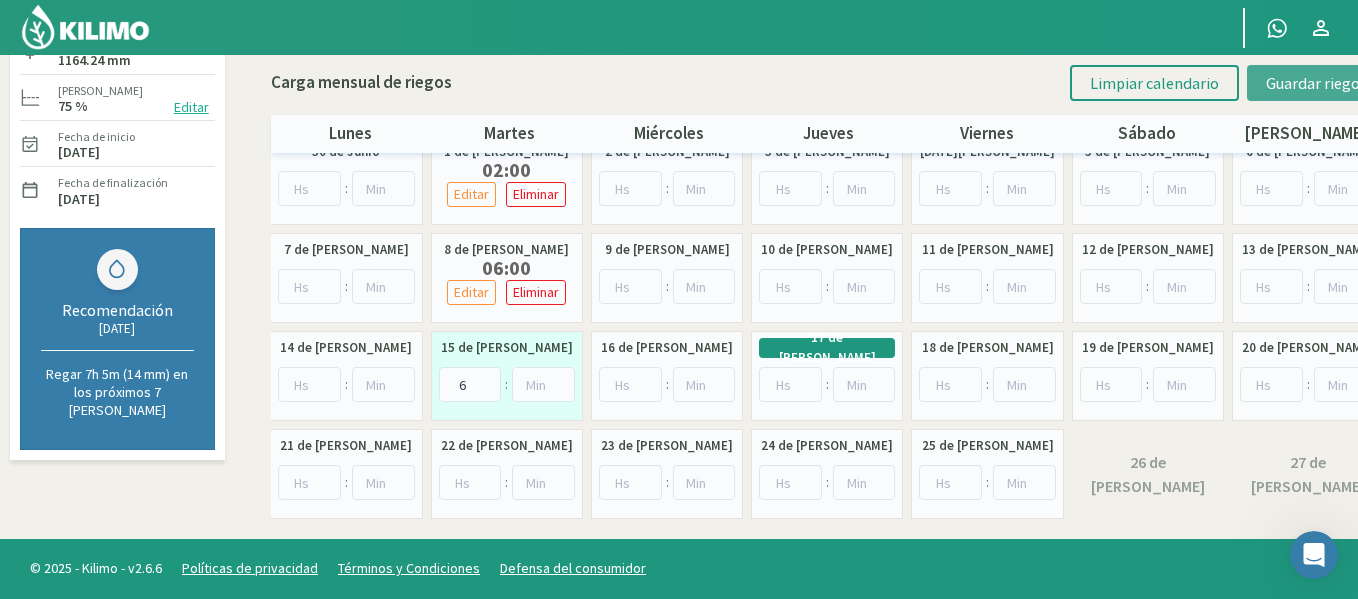 click on "Guardar riegos" at bounding box center [1316, 83] 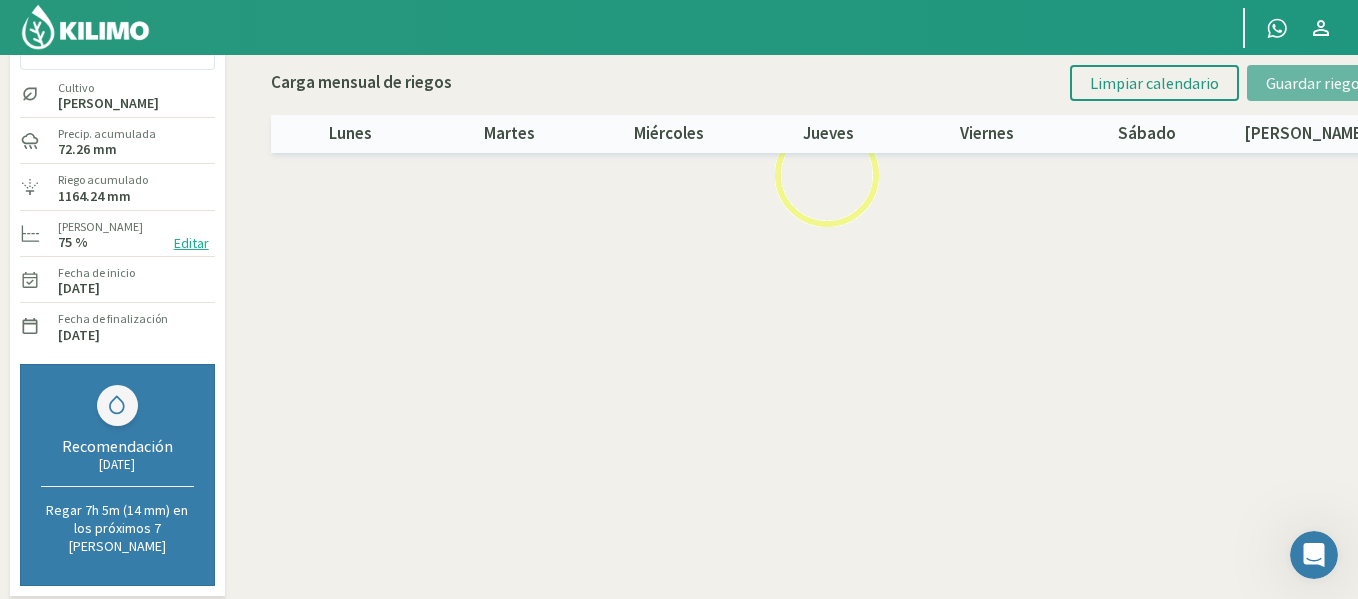 scroll, scrollTop: 53, scrollLeft: 0, axis: vertical 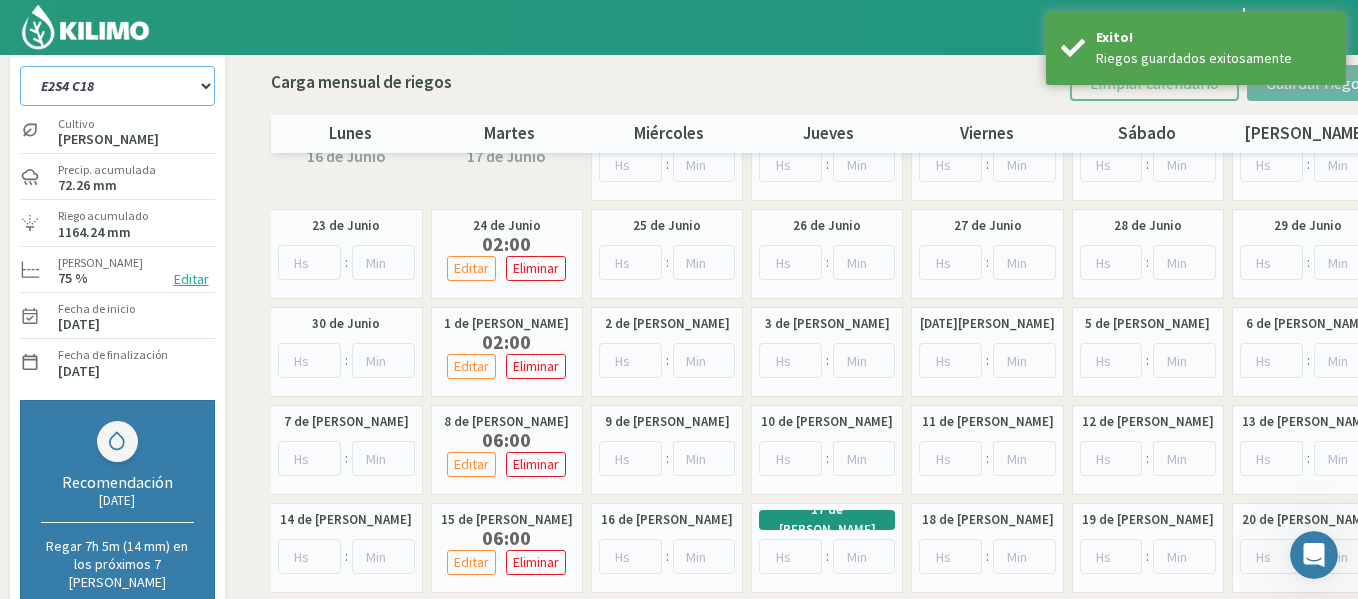 click on "1-1 C13   1-2 C14   1-3 C15   1-4 C16   2-1 C11   2-2 C7-8-9   2-3 C9-10-12   3-1 C1   3-2 C2-3   3-3 C3-4   3-4 C5-6   DH2 1-1 C20   DH2 1-2 C21   DH2 1-3 C22   DH2 1-4 C23   DH2 2-1 C24 - 25   DH2 [DATE] C26   DH2 [DATE] C27   DH2 2-3 C28 - 29   DH2 3-1 C30 - 31   DH2 [DATE] C32   DH2 [DATE] C36   DH2 3-3 C33   DH2 3-4 C34   E1S1 C17   E1S2 C17   E1S3 C17   E1S4 C17   E1S5 C17   E2S1 C18   E2S2 C18   E2S3 C18   E2S4 C18   E2S5 C18   E3S1 C19   E3S2 C19   E3S3 C19   E3S4 C19   E3S5 C19   E4S1 C353   E4S2 C353   E4S4 y E4S3   E4S5 C353   E4S6 C351   E5S1 C351-352   E5S2 C352   E5S3 C351   E5S4 C351   E5S5 C352" at bounding box center [117, 86] 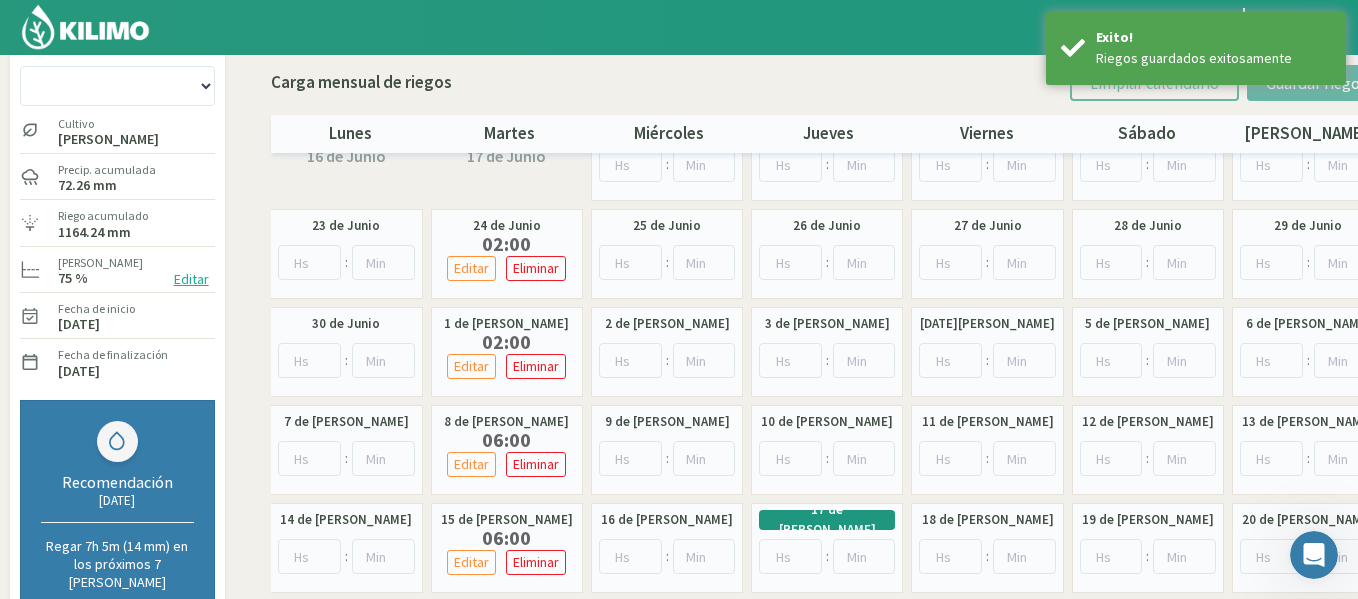 scroll, scrollTop: 115, scrollLeft: 0, axis: vertical 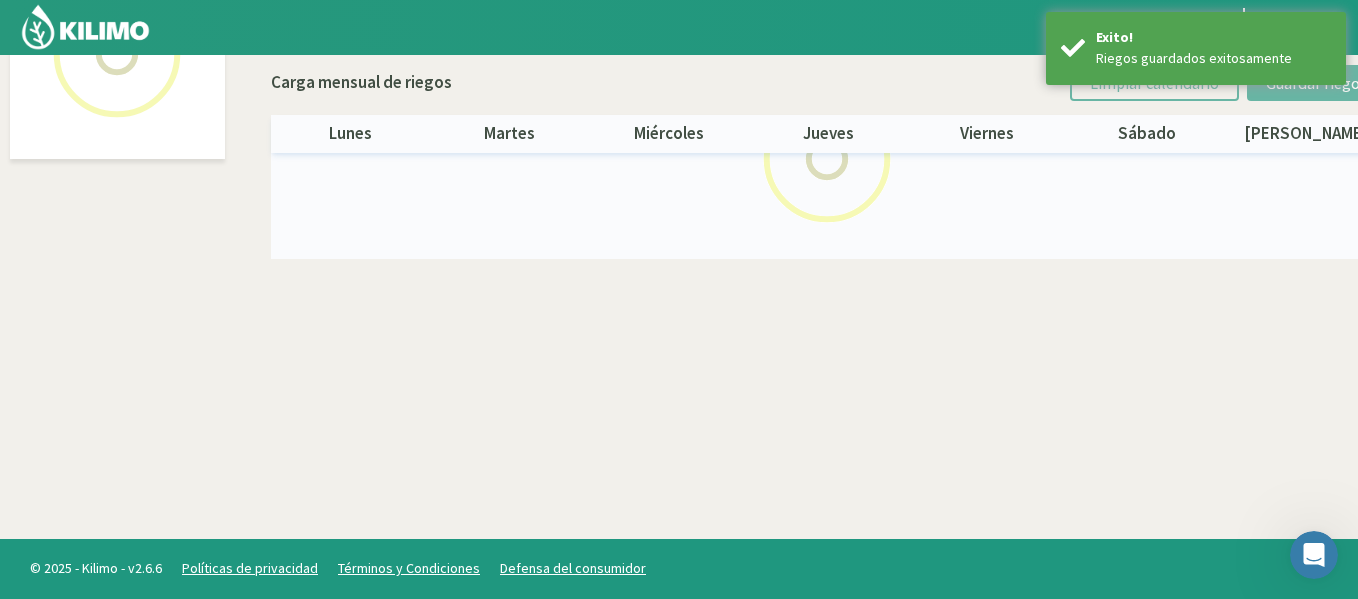 select on "34: Object" 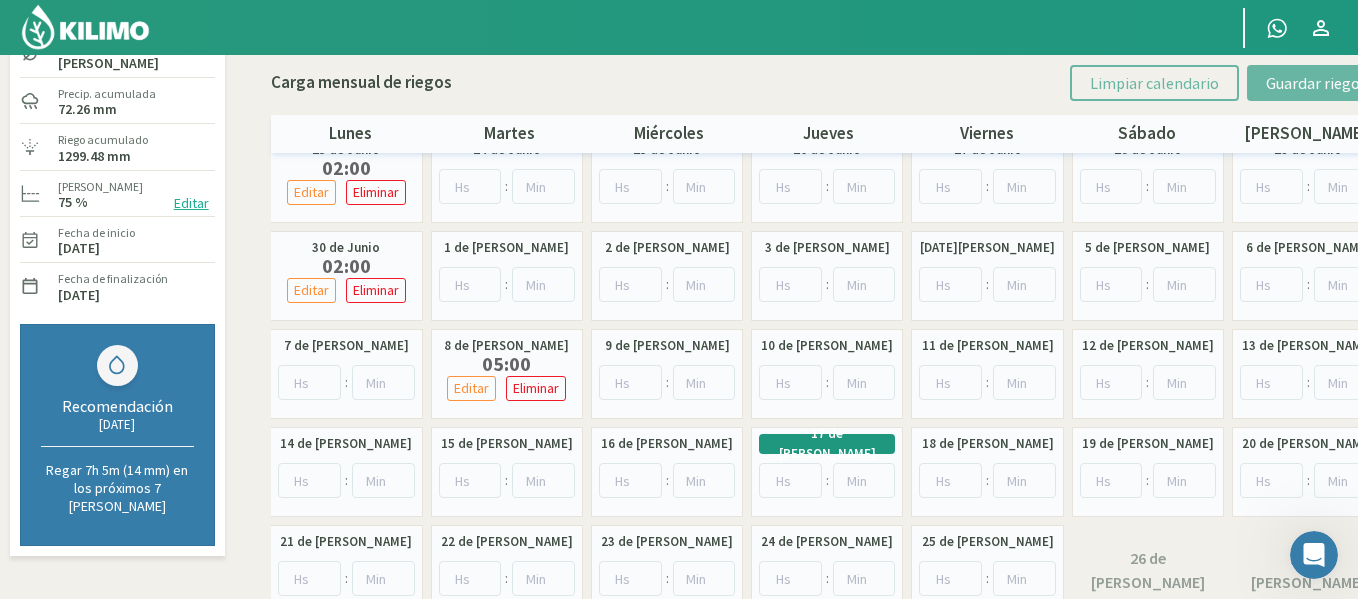 scroll, scrollTop: 225, scrollLeft: 0, axis: vertical 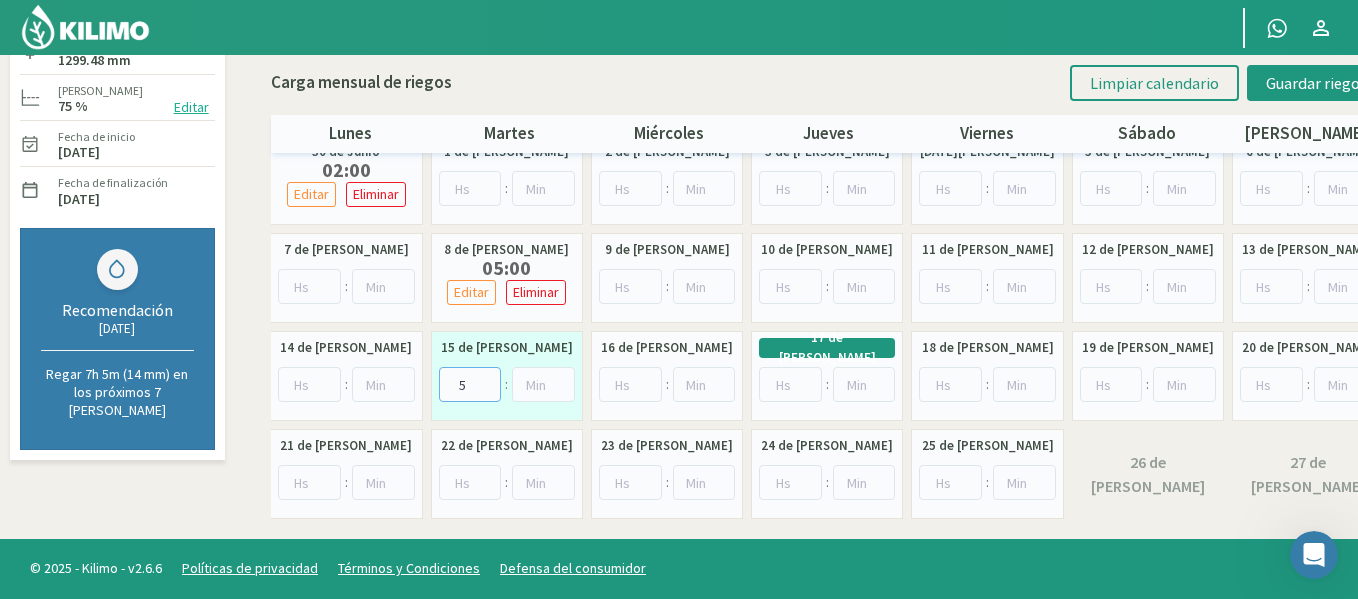 click on "5" at bounding box center (470, 384) 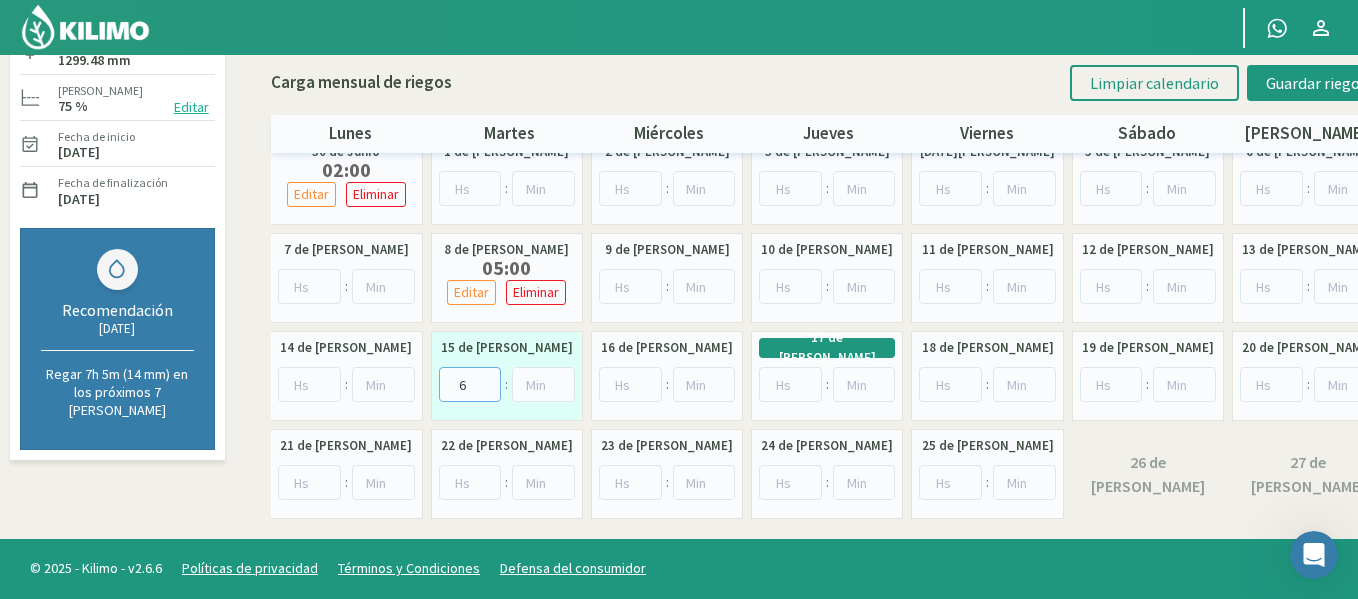 type on "6" 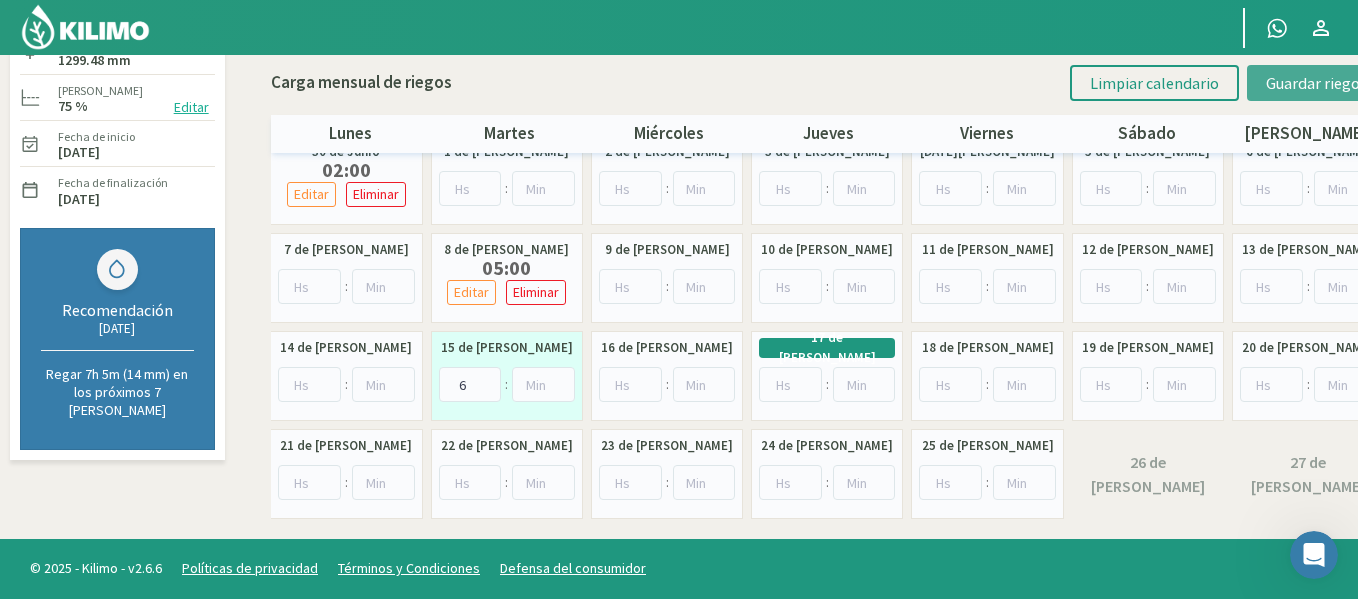 click on "Guardar riegos" at bounding box center (1316, 83) 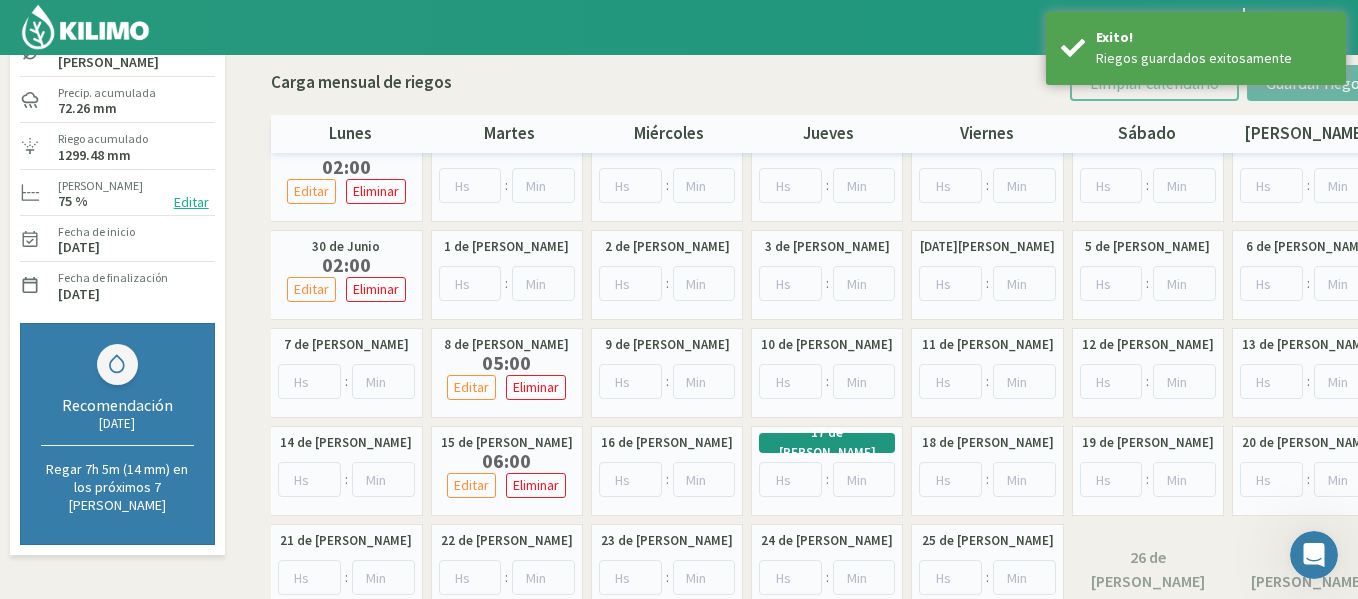 scroll, scrollTop: 0, scrollLeft: 0, axis: both 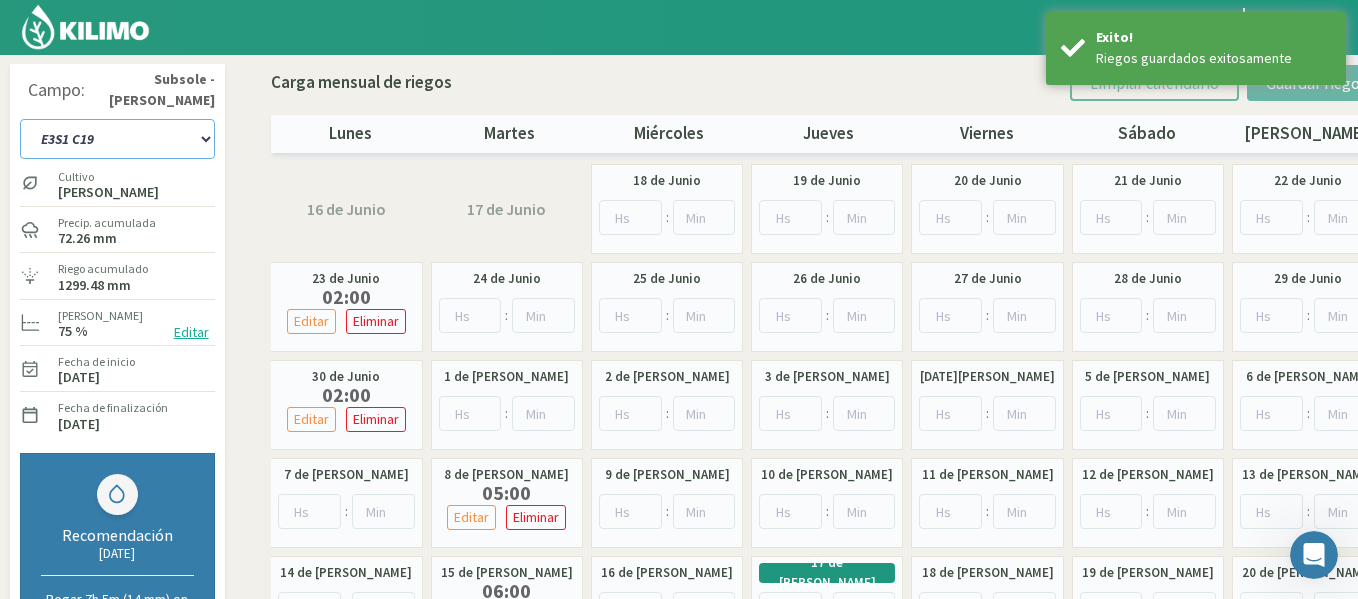 click on "1-1 C13   1-2 C14   1-3 C15   1-4 C16   2-1 C11   2-2 C7-8-9   2-3 C9-10-12   3-1 C1   3-2 C2-3   3-3 C3-4   3-4 C5-6   DH2 1-1 C20   DH2 1-2 C21   DH2 1-3 C22   DH2 1-4 C23   DH2 2-1 C24 - 25   DH2 [DATE] C26   DH2 [DATE] C27   DH2 2-3 C28 - 29   DH2 3-1 C30 - 31   DH2 [DATE] C32   DH2 [DATE] C36   DH2 3-3 C33   DH2 3-4 C34   E1S1 C17   E1S2 C17   E1S3 C17   E1S4 C17   E1S5 C17   E2S1 C18   E2S2 C18   E2S3 C18   E2S4 C18   E2S5 C18   E3S1 C19   E3S2 C19   E3S3 C19   E3S4 C19   E3S5 C19   E4S1 C353   E4S2 C353   E4S4 y E4S3   E4S5 C353   E4S6 C351   E5S1 C351-352   E5S2 C352   E5S3 C351   E5S4 C351   E5S5 C352" at bounding box center [117, 139] 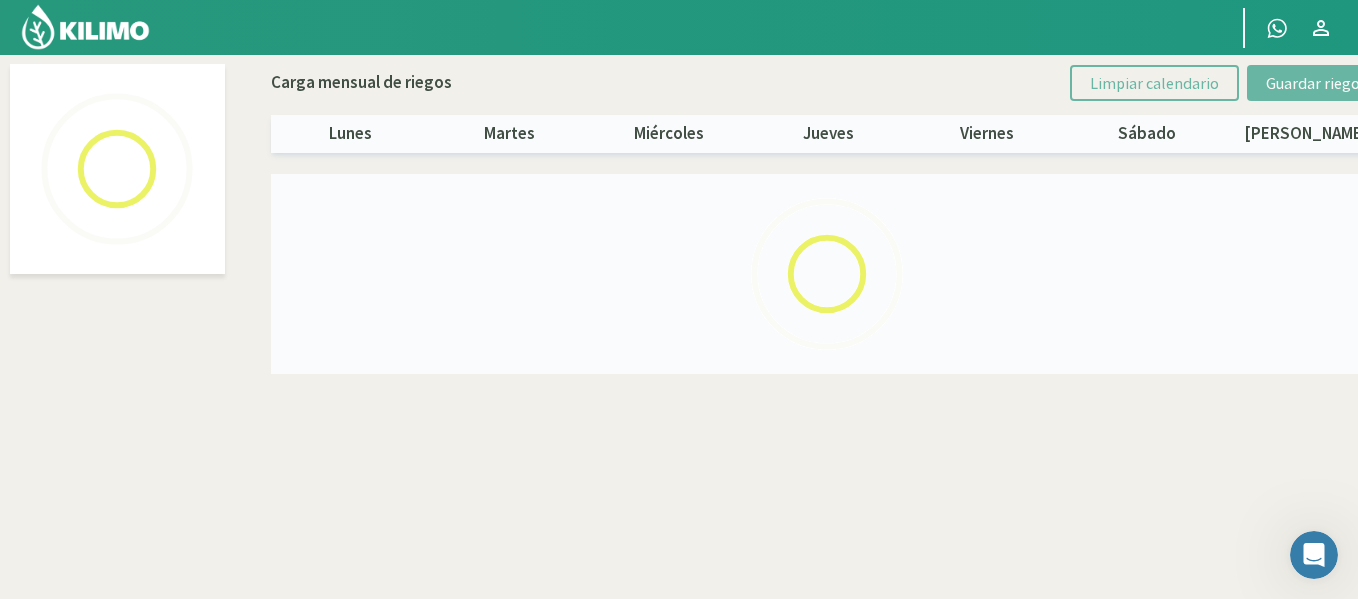 select on "35: Object" 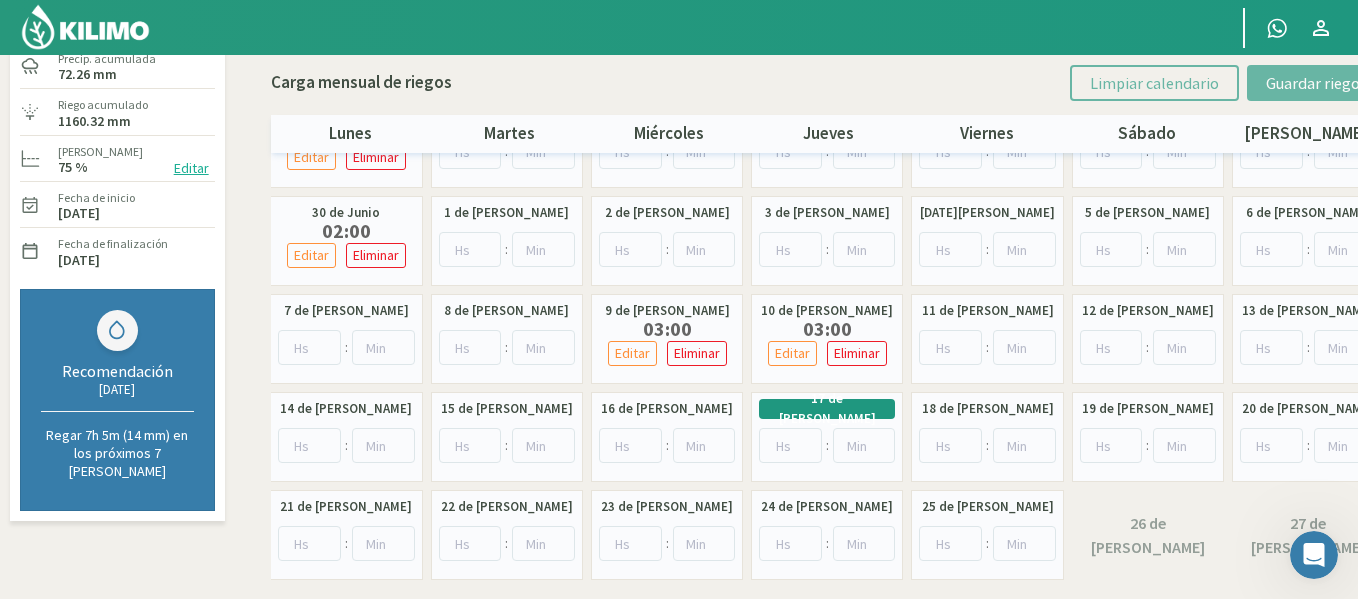 scroll, scrollTop: 200, scrollLeft: 0, axis: vertical 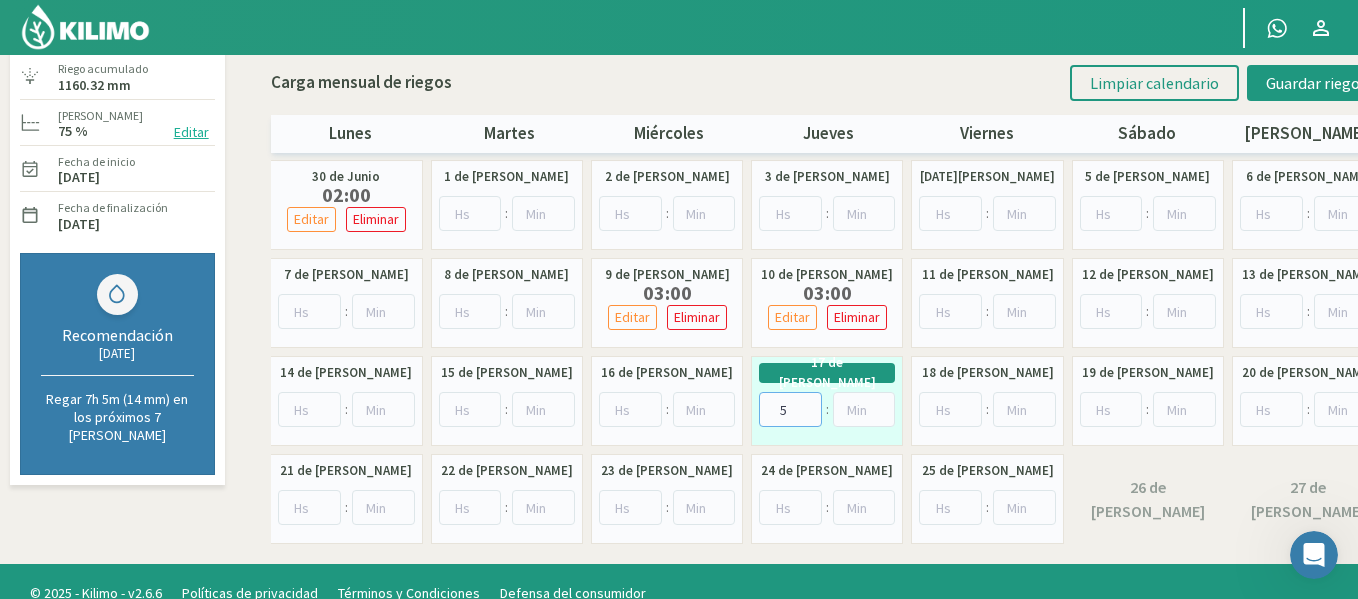 click on "5" at bounding box center [790, 409] 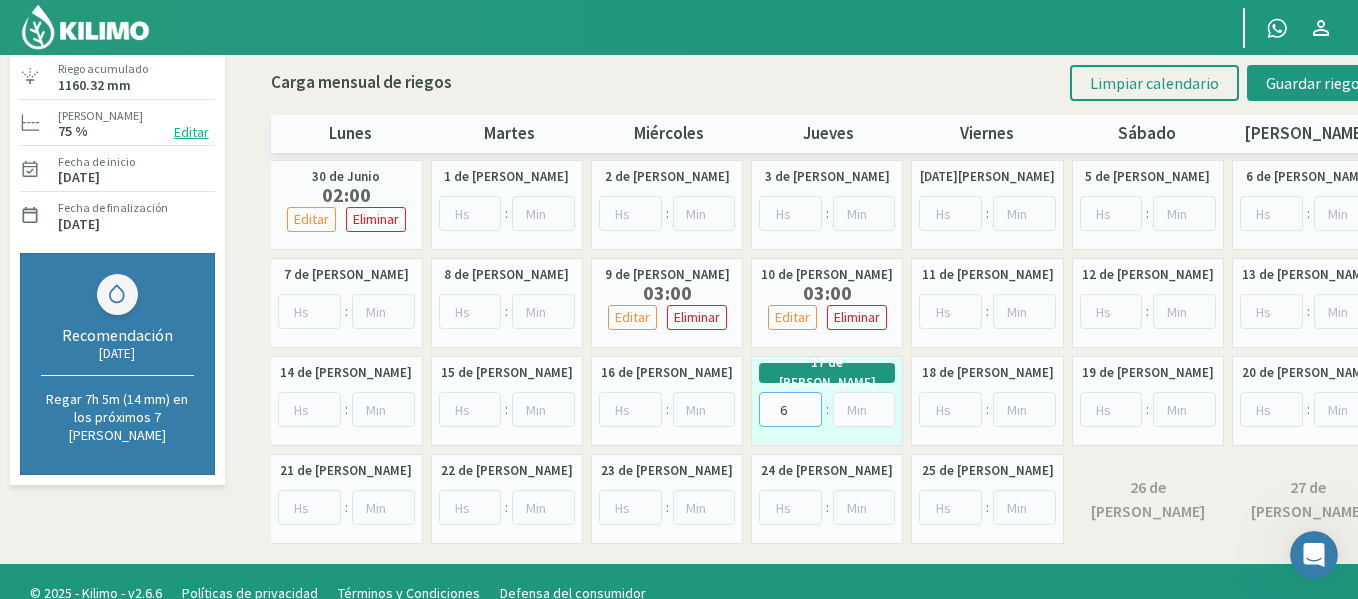 click on "6" at bounding box center (790, 409) 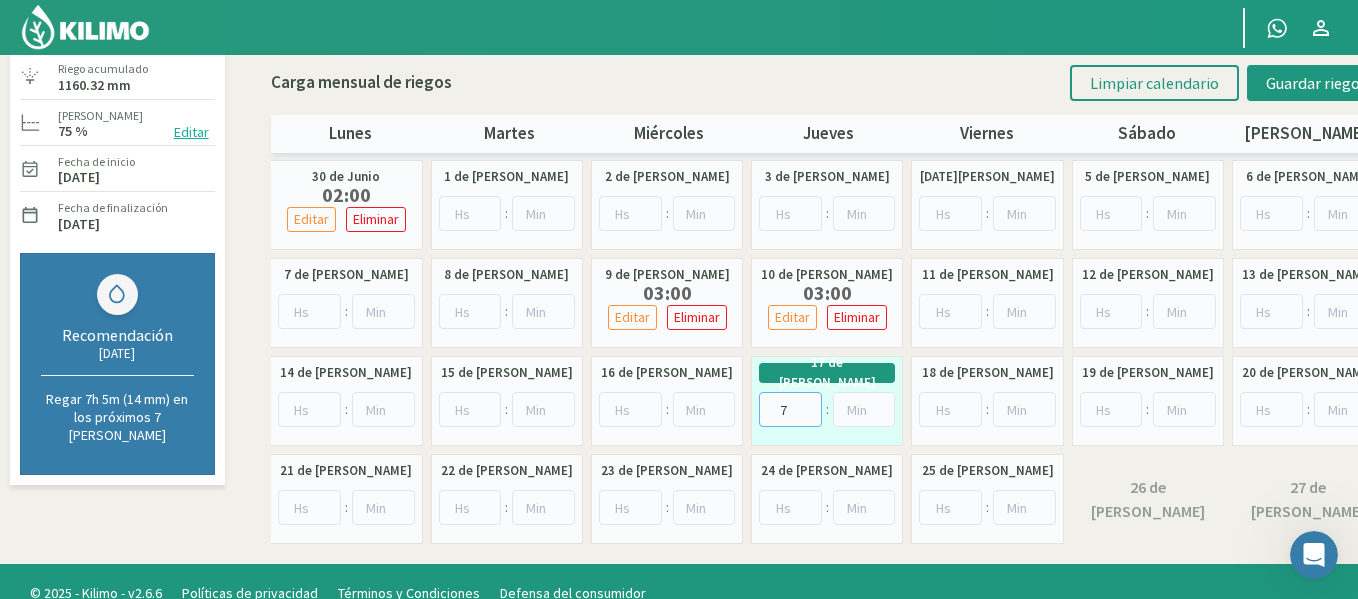 click on "7" at bounding box center (790, 409) 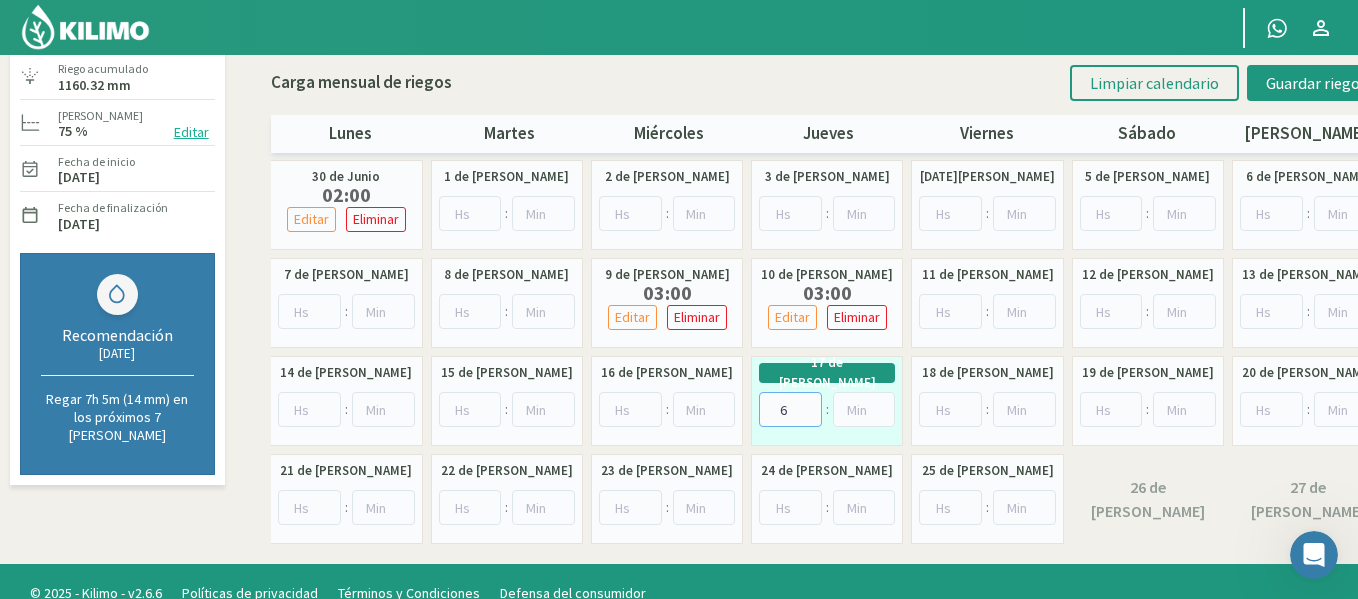 type on "6" 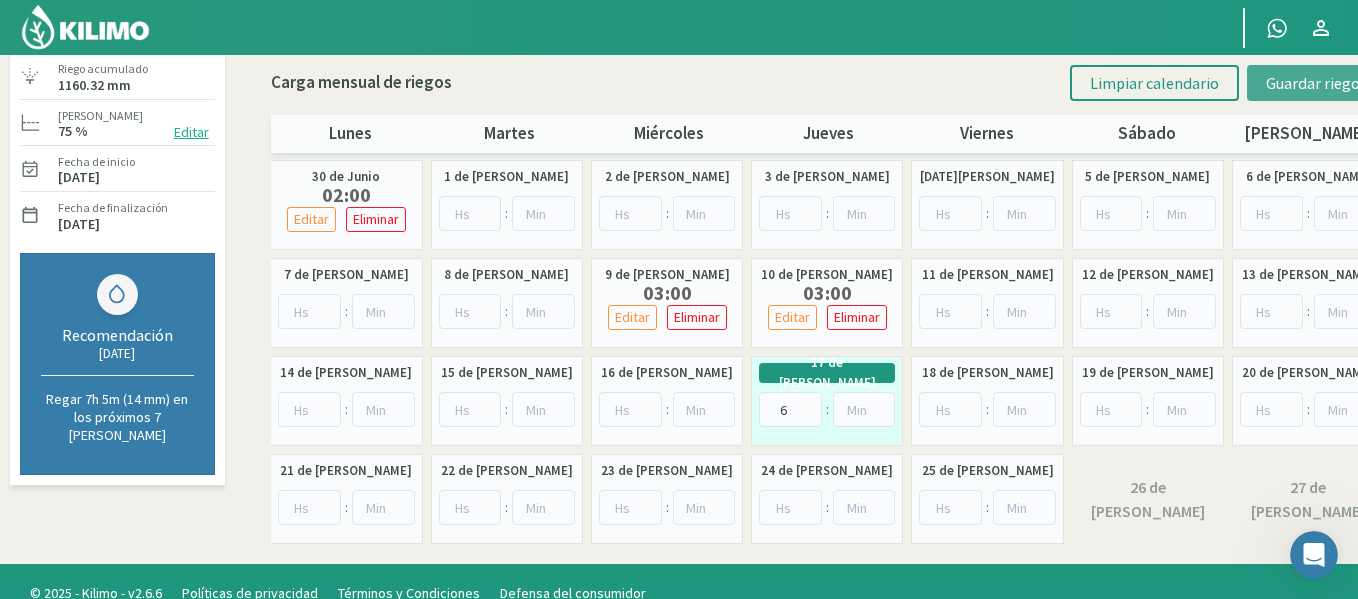 click on "Guardar riegos" at bounding box center [1316, 83] 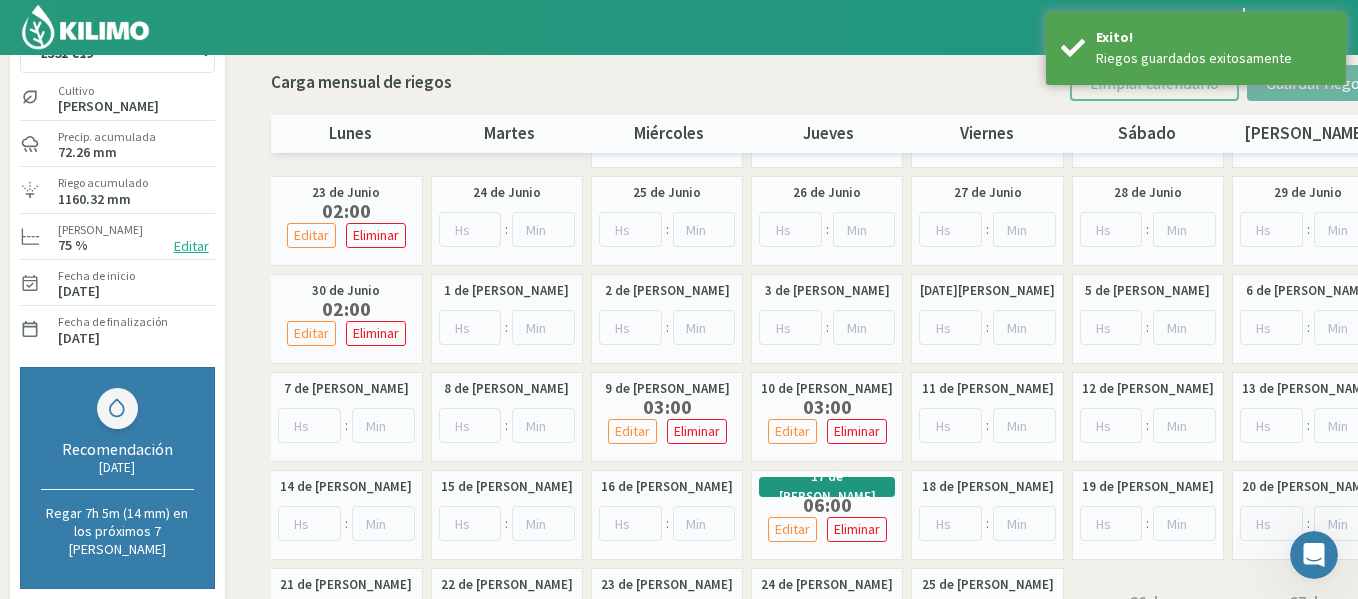 scroll, scrollTop: 0, scrollLeft: 0, axis: both 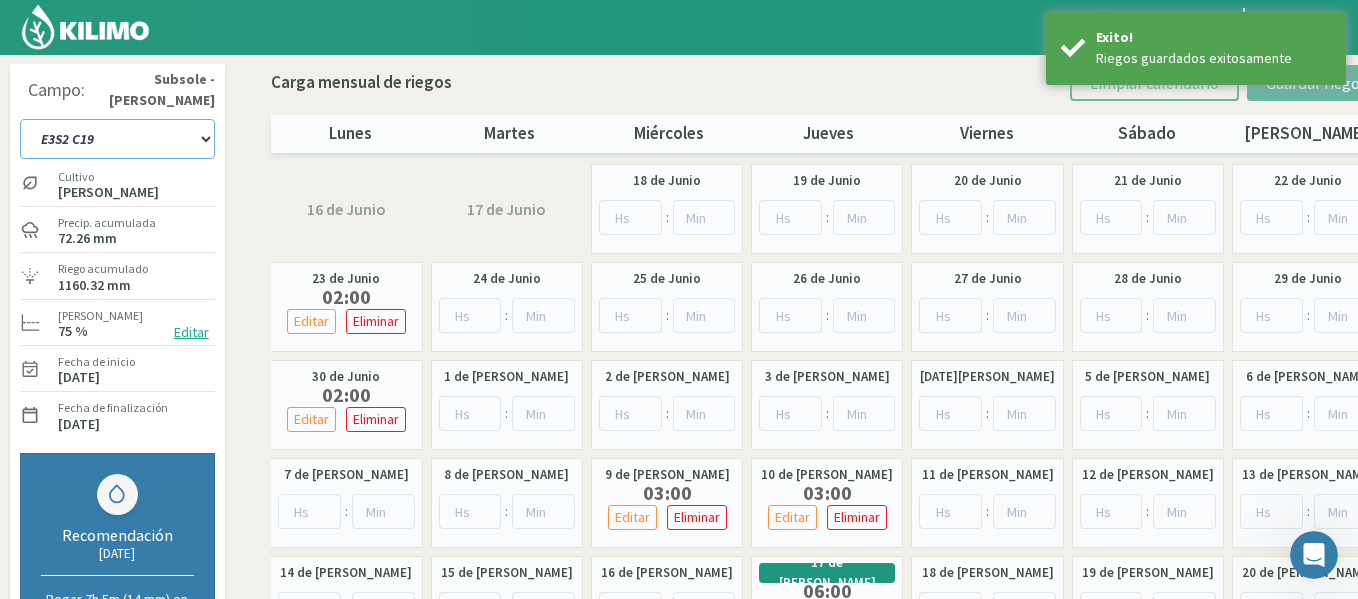 click on "1-1 C13   1-2 C14   1-3 C15   1-4 C16   2-1 C11   2-2 C7-8-9   2-3 C9-10-12   3-1 C1   3-2 C2-3   3-3 C3-4   3-4 C5-6   DH2 1-1 C20   DH2 1-2 C21   DH2 1-3 C22   DH2 1-4 C23   DH2 2-1 C24 - 25   DH2 [DATE] C26   DH2 [DATE] C27   DH2 2-3 C28 - 29   DH2 3-1 C30 - 31   DH2 [DATE] C32   DH2 [DATE] C36   DH2 3-3 C33   DH2 3-4 C34   E1S1 C17   E1S2 C17   E1S3 C17   E1S4 C17   E1S5 C17   E2S1 C18   E2S2 C18   E2S3 C18   E2S4 C18   E2S5 C18   E3S1 C19   E3S2 C19   E3S3 C19   E3S4 C19   E3S5 C19   E4S1 C353   E4S2 C353   E4S4 y E4S3   E4S5 C353   E4S6 C351   E5S1 C351-352   E5S2 C352   E5S3 C351   E5S4 C351   E5S5 C352" at bounding box center (117, 139) 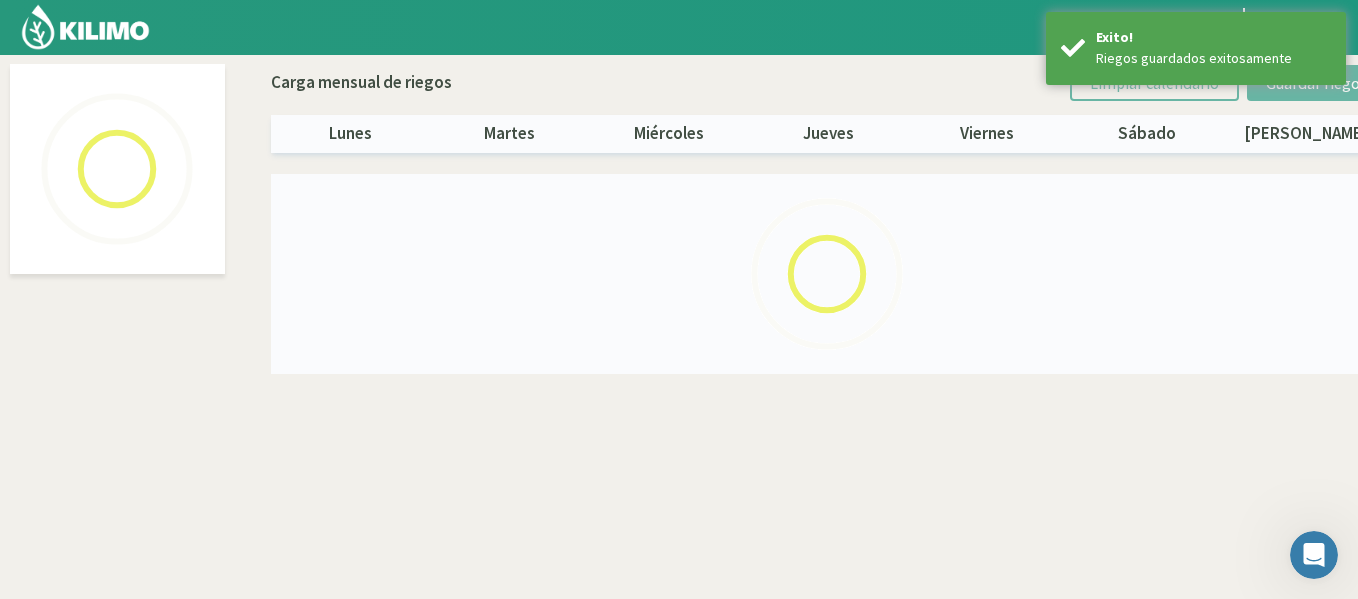 select on "36: Object" 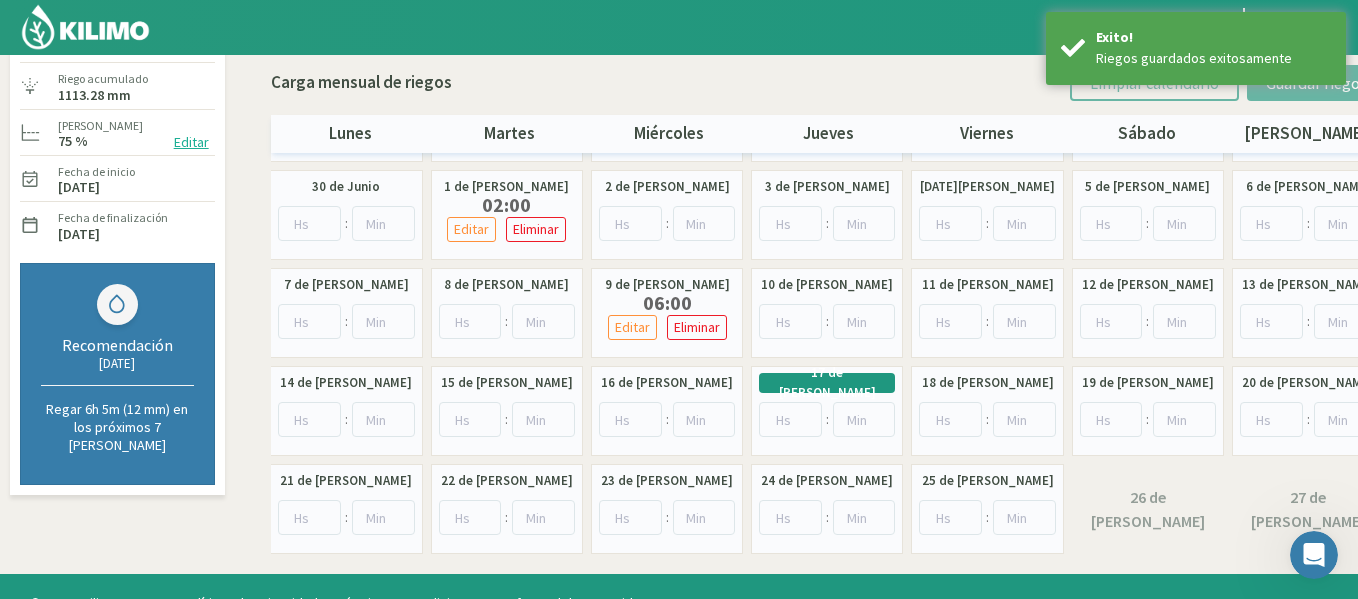 scroll, scrollTop: 200, scrollLeft: 0, axis: vertical 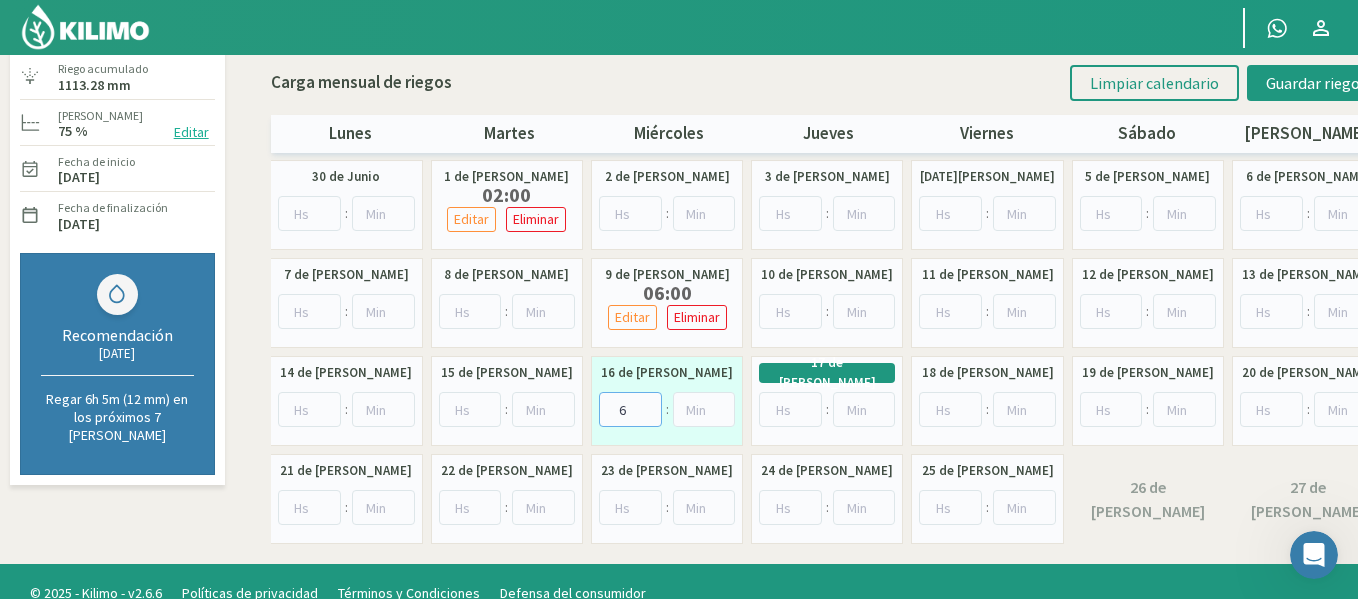 type on "6" 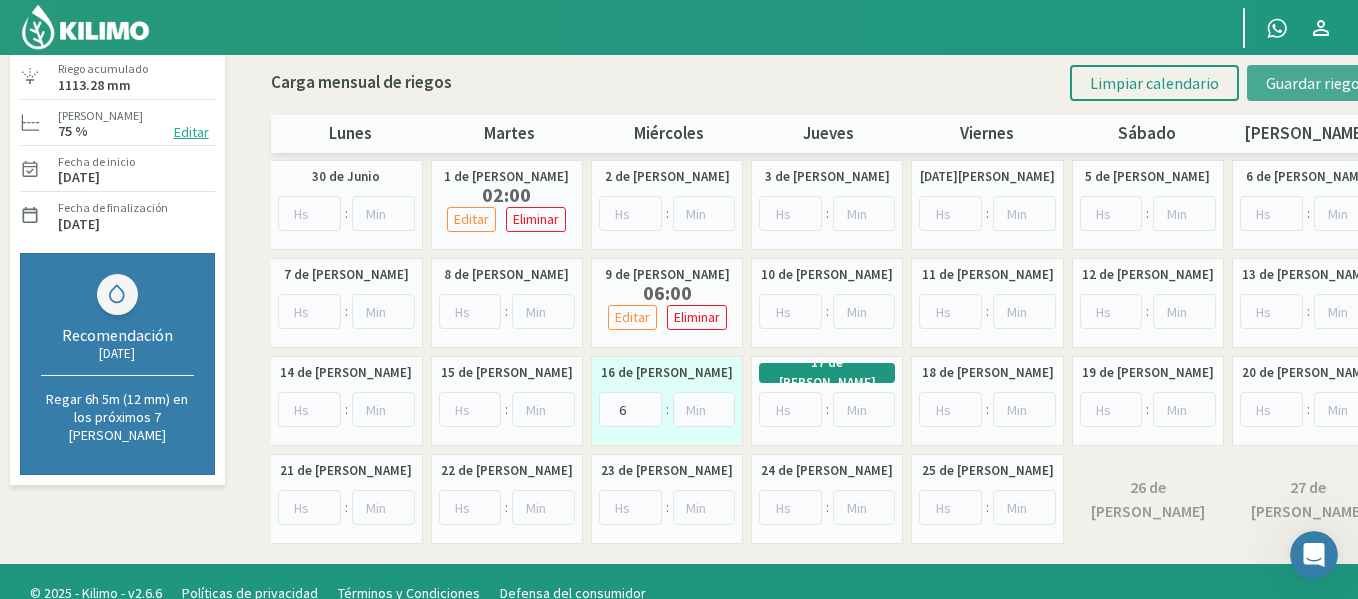 click on "Guardar riegos" at bounding box center [1316, 83] 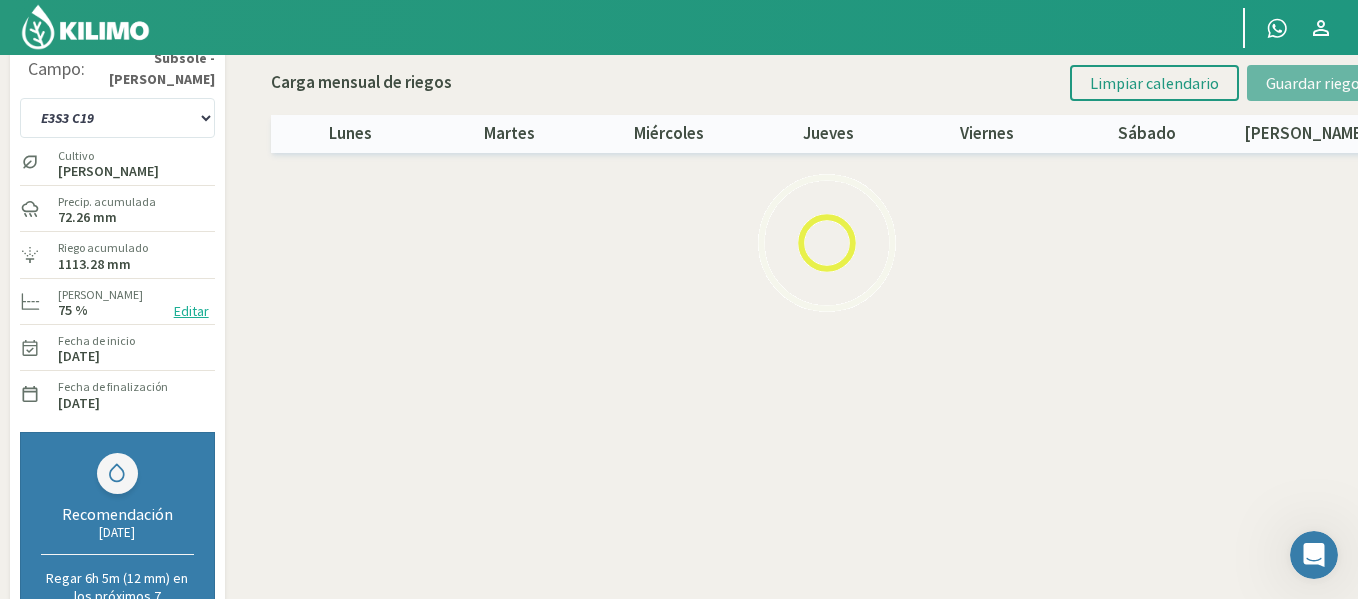 scroll, scrollTop: 0, scrollLeft: 0, axis: both 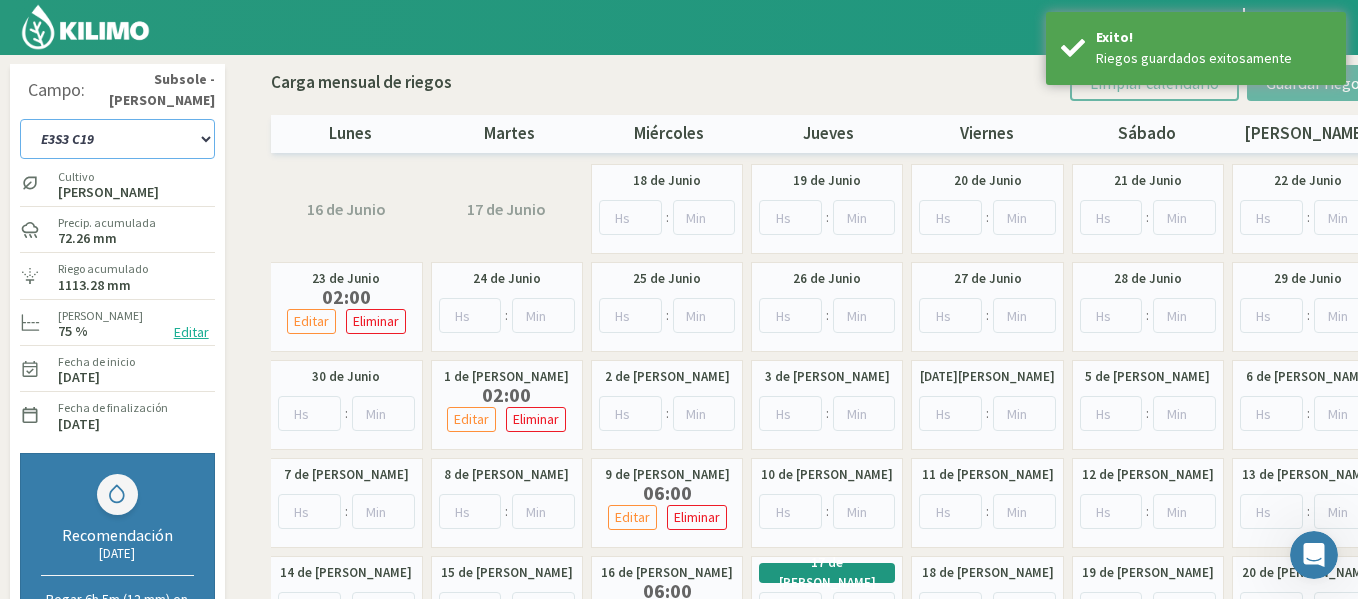 click on "1-1 C13   1-2 C14   1-3 C15   1-4 C16   2-1 C11   2-2 C7-8-9   2-3 C9-10-12   3-1 C1   3-2 C2-3   3-3 C3-4   3-4 C5-6   DH2 1-1 C20   DH2 1-2 C21   DH2 1-3 C22   DH2 1-4 C23   DH2 2-1 C24 - 25   DH2 [DATE] C26   DH2 [DATE] C27   DH2 2-3 C28 - 29   DH2 3-1 C30 - 31   DH2 [DATE] C32   DH2 [DATE] C36   DH2 3-3 C33   DH2 3-4 C34   E1S1 C17   E1S2 C17   E1S3 C17   E1S4 C17   E1S5 C17   E2S1 C18   E2S2 C18   E2S3 C18   E2S4 C18   E2S5 C18   E3S1 C19   E3S2 C19   E3S3 C19   E3S4 C19   E3S5 C19   E4S1 C353   E4S2 C353   E4S4 y E4S3   E4S5 C353   E4S6 C351   E5S1 C351-352   E5S2 C352   E5S3 C351   E5S4 C351   E5S5 C352" at bounding box center (117, 139) 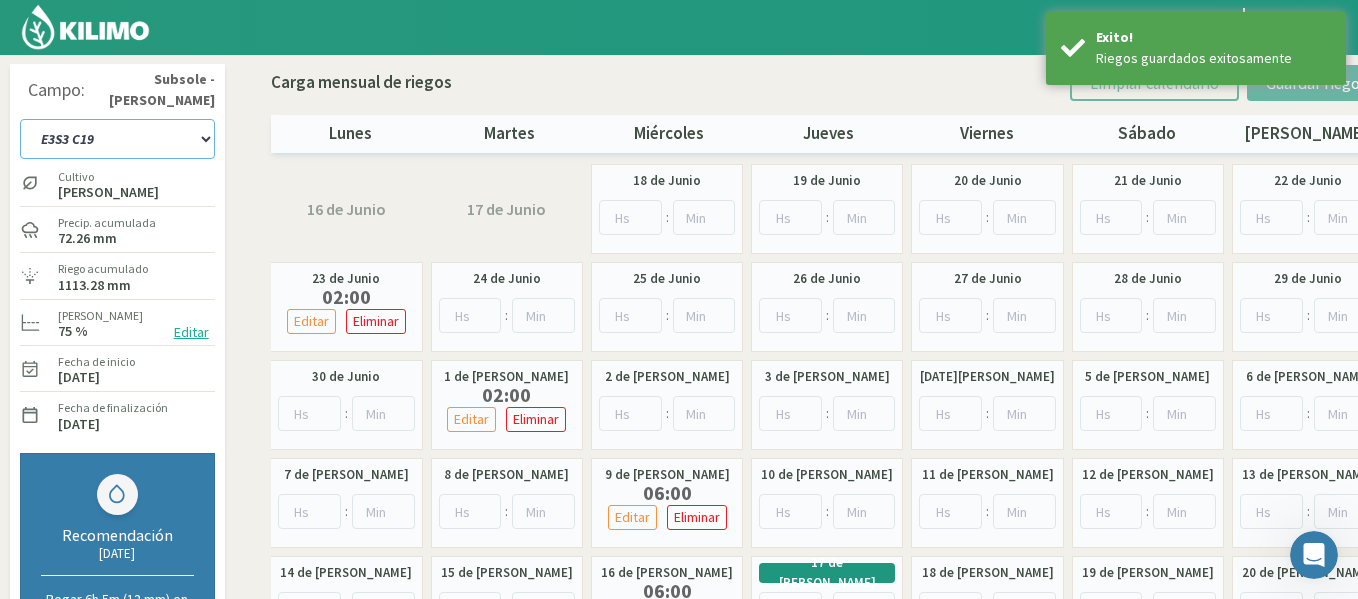 click on "1-1 C13   1-2 C14   1-3 C15   1-4 C16   2-1 C11   2-2 C7-8-9   2-3 C9-10-12   3-1 C1   3-2 C2-3   3-3 C3-4   3-4 C5-6   DH2 1-1 C20   DH2 1-2 C21   DH2 1-3 C22   DH2 1-4 C23   DH2 2-1 C24 - 25   DH2 [DATE] C26   DH2 [DATE] C27   DH2 2-3 C28 - 29   DH2 3-1 C30 - 31   DH2 [DATE] C32   DH2 [DATE] C36   DH2 3-3 C33   DH2 3-4 C34   E1S1 C17   E1S2 C17   E1S3 C17   E1S4 C17   E1S5 C17   E2S1 C18   E2S2 C18   E2S3 C18   E2S4 C18   E2S5 C18   E3S1 C19   E3S2 C19   E3S3 C19   E3S4 C19   E3S5 C19   E4S1 C353   E4S2 C353   E4S4 y E4S3   E4S5 C353   E4S6 C351   E5S1 C351-352   E5S2 C352   E5S3 C351   E5S4 C351   E5S5 C352" at bounding box center [117, 139] 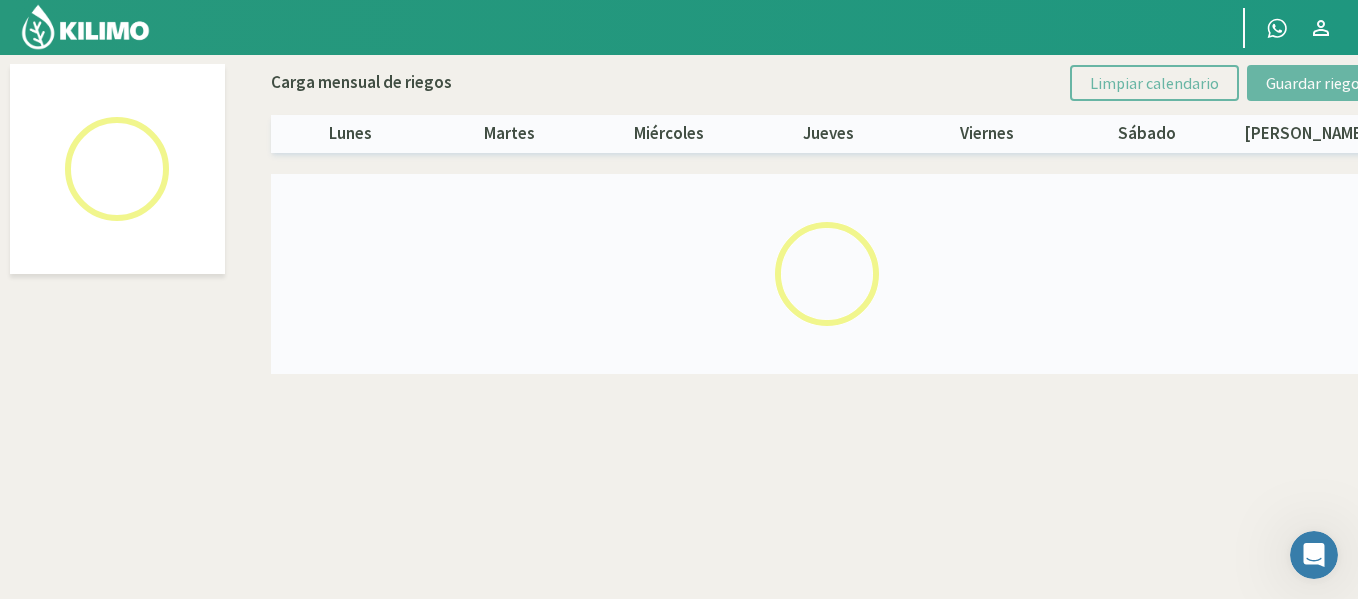 select on "41: Object" 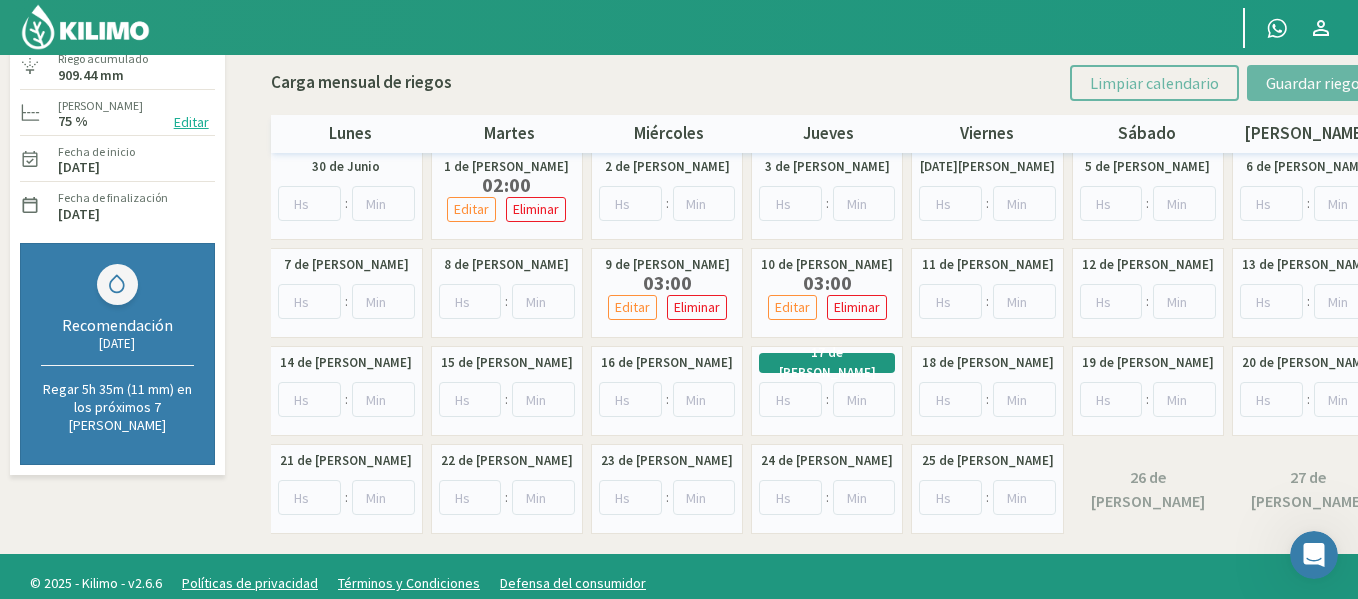 scroll, scrollTop: 225, scrollLeft: 0, axis: vertical 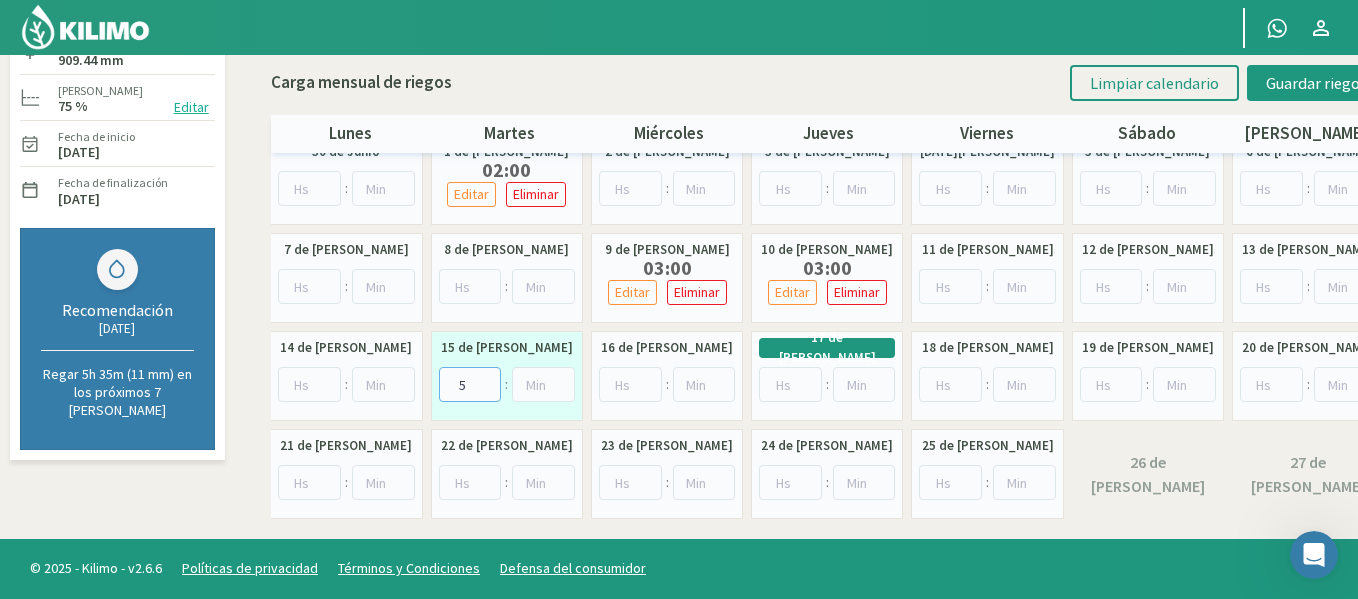 click on "5" at bounding box center (470, 384) 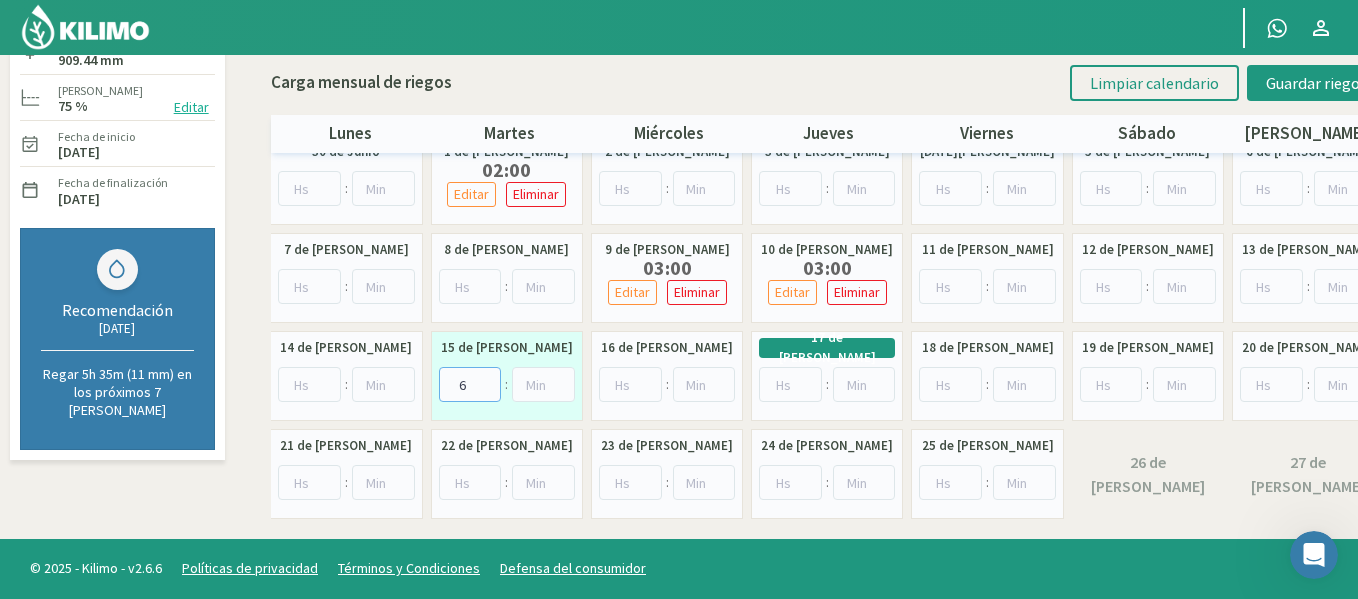 type on "6" 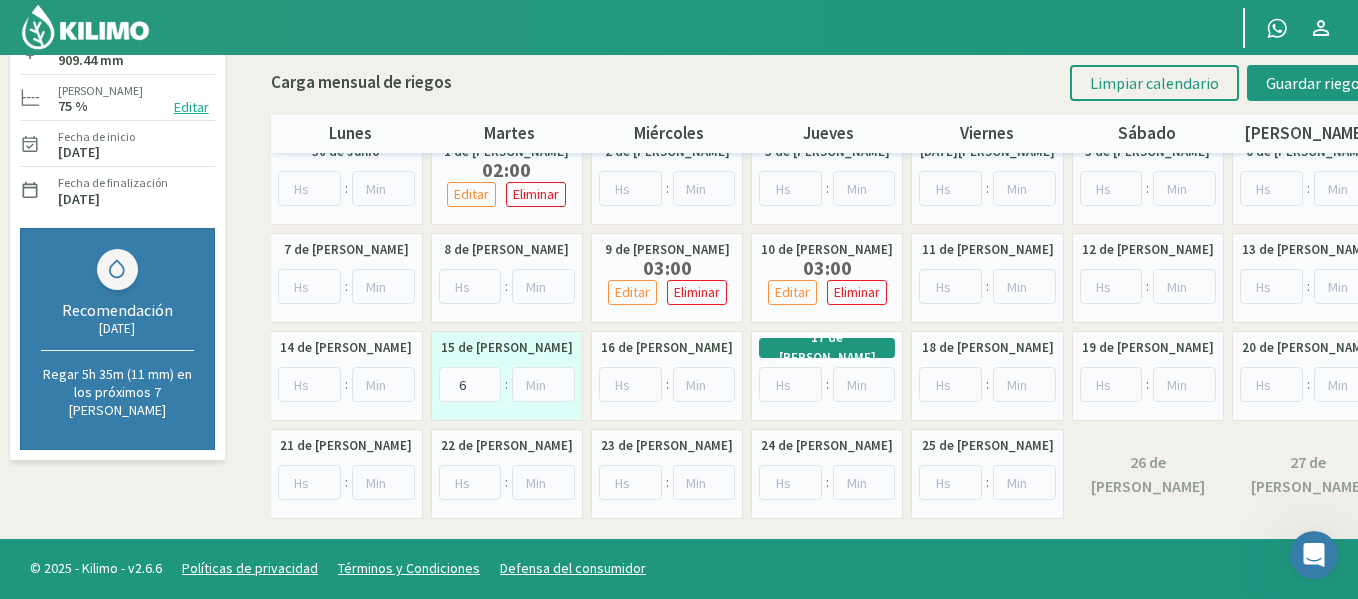 click on "Carga mensual de riegos Limpiar calendario Guardar riegos lunes martes miércoles jueves viernes [PERSON_NAME]" 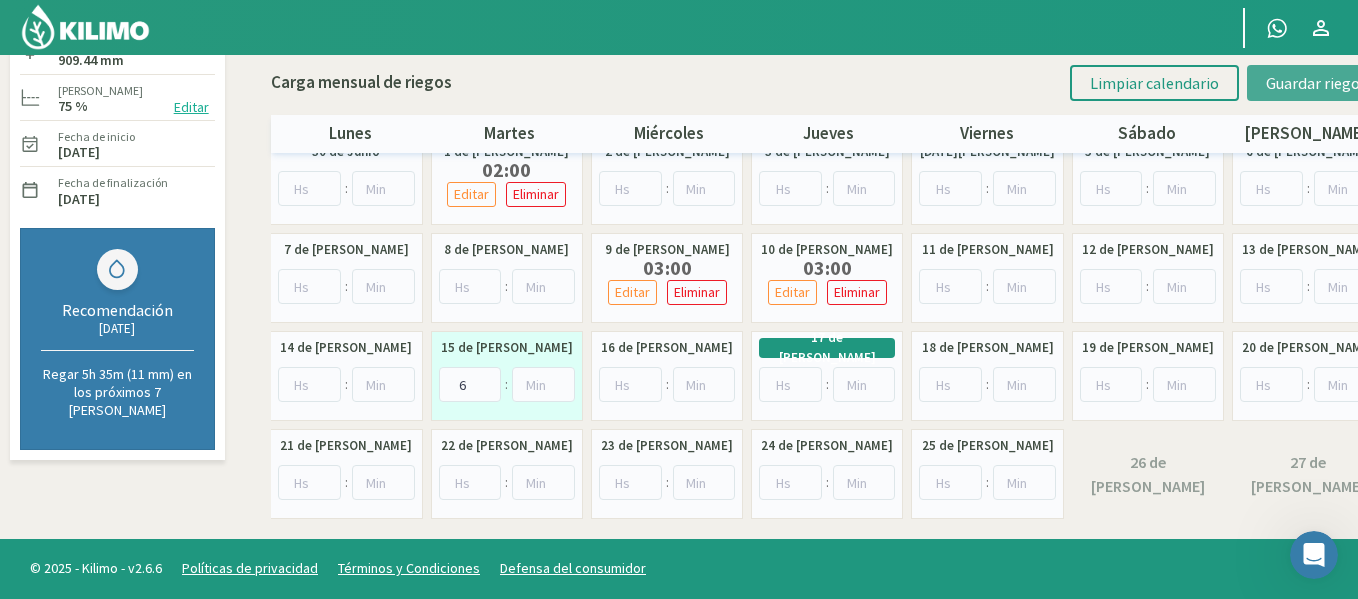 click on "Guardar riegos" at bounding box center (1316, 83) 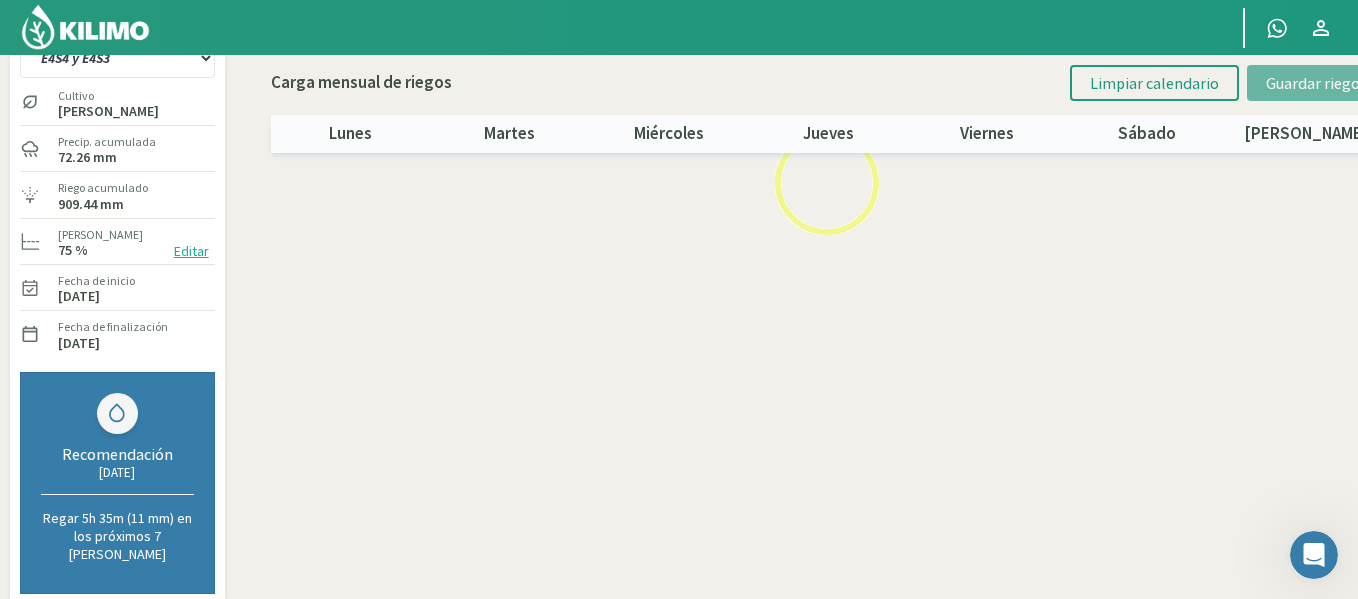 scroll, scrollTop: 0, scrollLeft: 0, axis: both 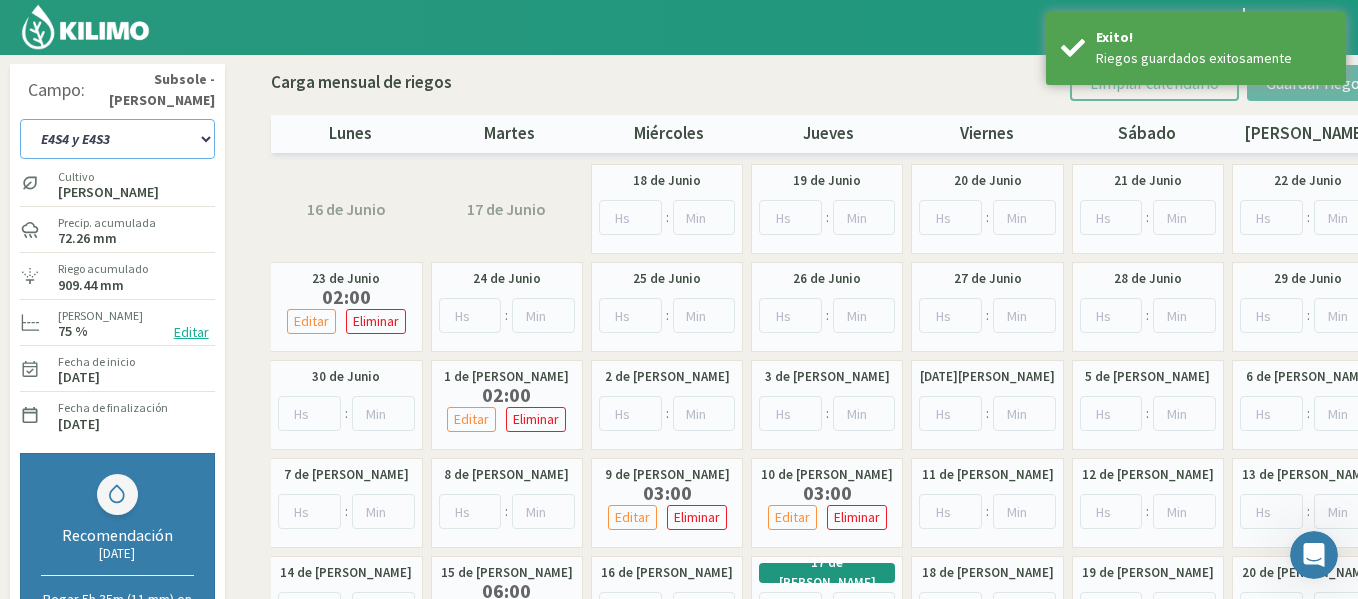 click on "1-1 C13   1-2 C14   1-3 C15   1-4 C16   2-1 C11   2-2 C7-8-9   2-3 C9-10-12   3-1 C1   3-2 C2-3   3-3 C3-4   3-4 C5-6   DH2 1-1 C20   DH2 1-2 C21   DH2 1-3 C22   DH2 1-4 C23   DH2 2-1 C24 - 25   DH2 [DATE] C26   DH2 [DATE] C27   DH2 2-3 C28 - 29   DH2 3-1 C30 - 31   DH2 [DATE] C32   DH2 [DATE] C36   DH2 3-3 C33   DH2 3-4 C34   E1S1 C17   E1S2 C17   E1S3 C17   E1S4 C17   E1S5 C17   E2S1 C18   E2S2 C18   E2S3 C18   E2S4 C18   E2S5 C18   E3S1 C19   E3S2 C19   E3S3 C19   E3S4 C19   E3S5 C19   E4S1 C353   E4S2 C353   E4S4 y E4S3   E4S5 C353   E4S6 C351   E5S1 C351-352   E5S2 C352   E5S3 C351   E5S4 C351   E5S5 C352" at bounding box center [117, 139] 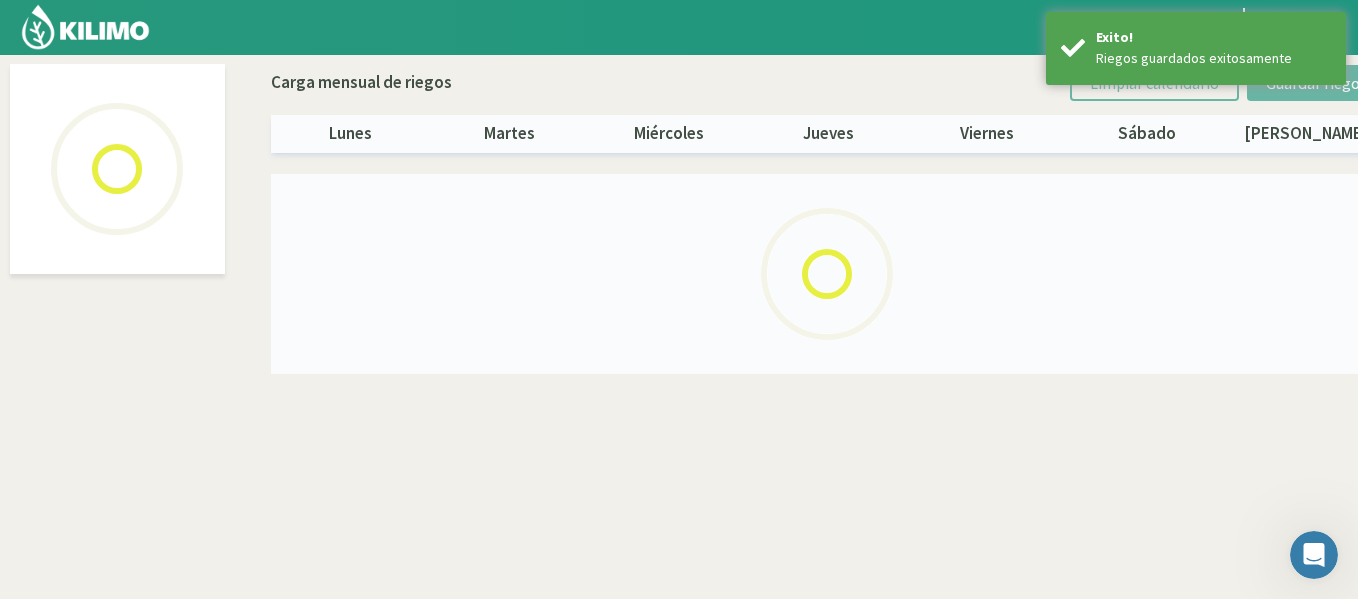 select on "42: Object" 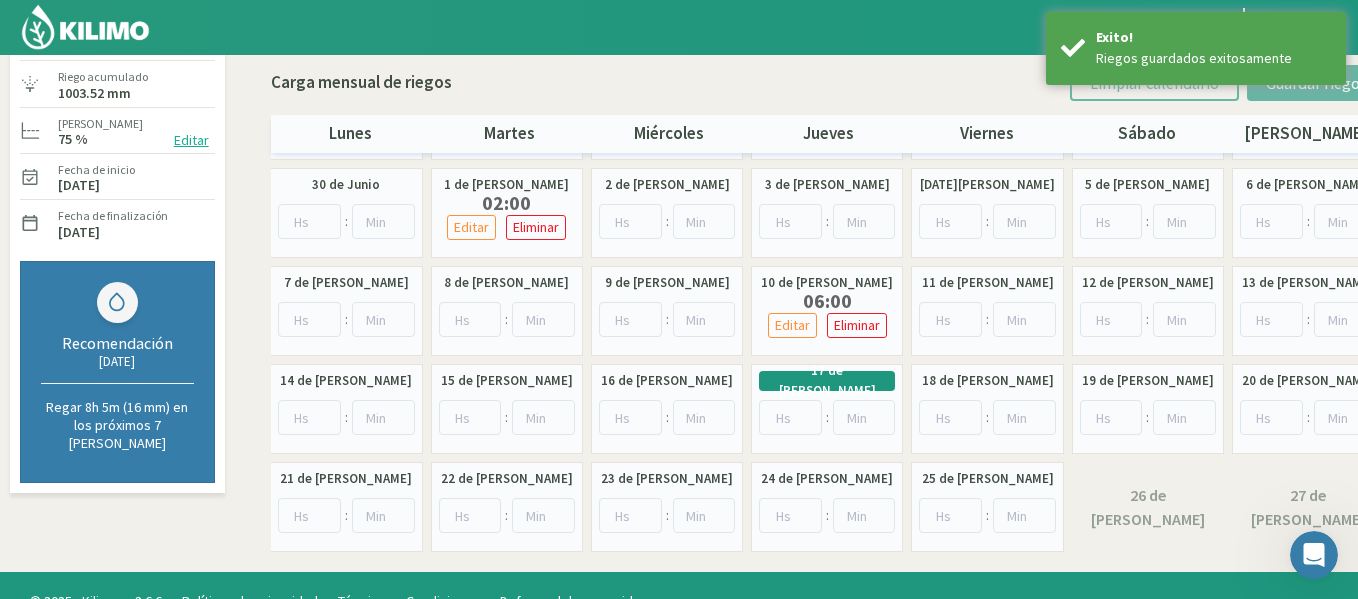 scroll, scrollTop: 200, scrollLeft: 0, axis: vertical 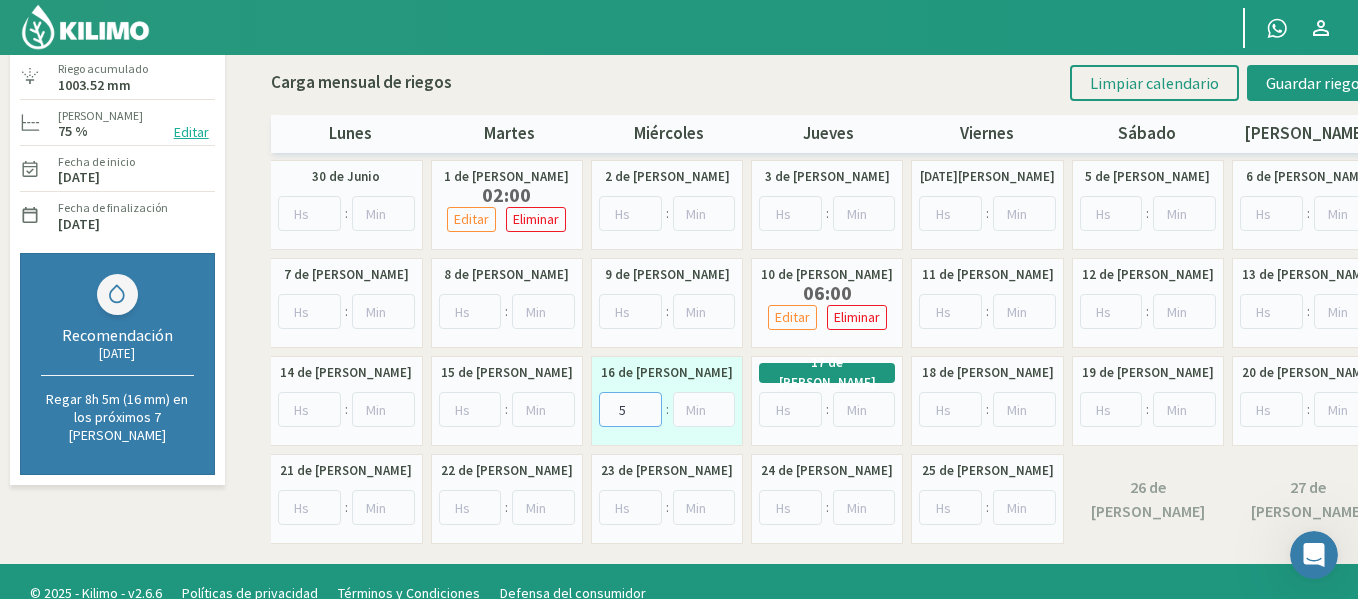 click on "5" at bounding box center [630, 409] 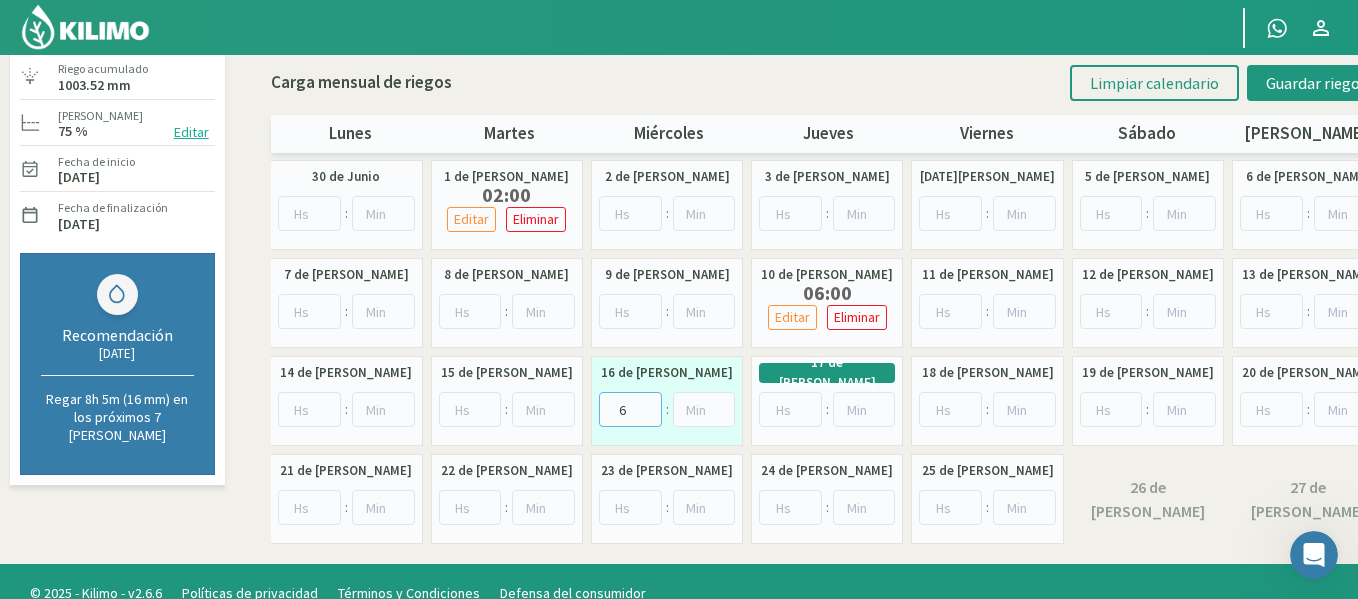 type on "6" 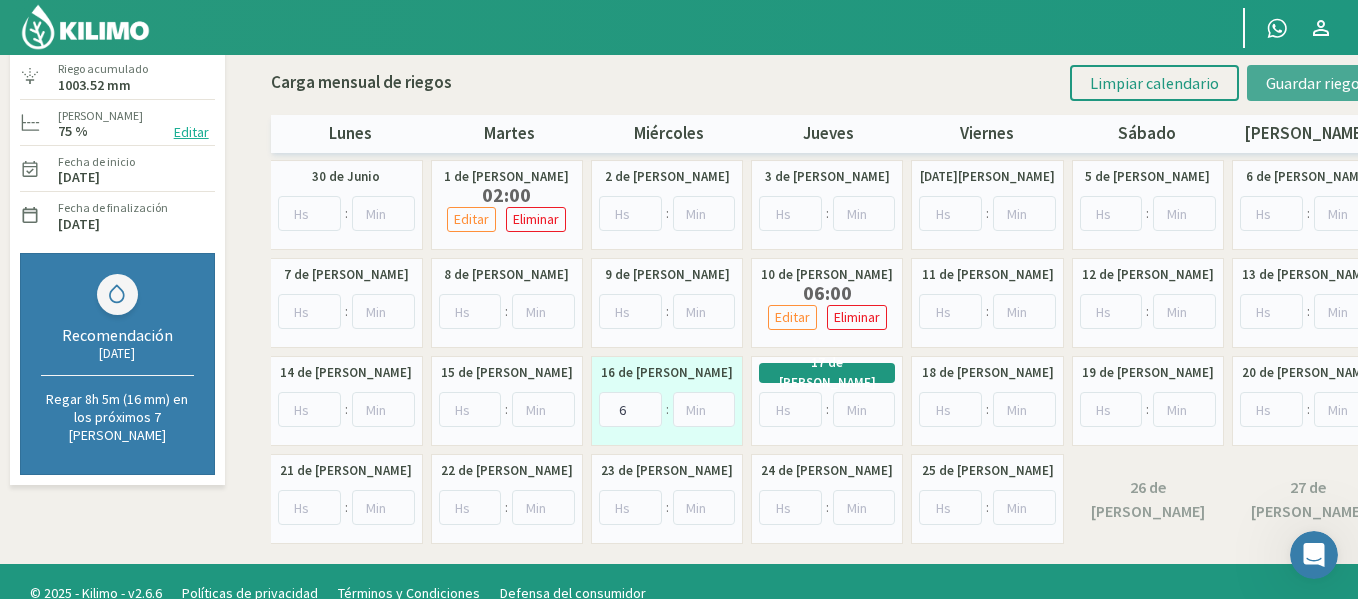 click on "Guardar riegos" at bounding box center (1316, 83) 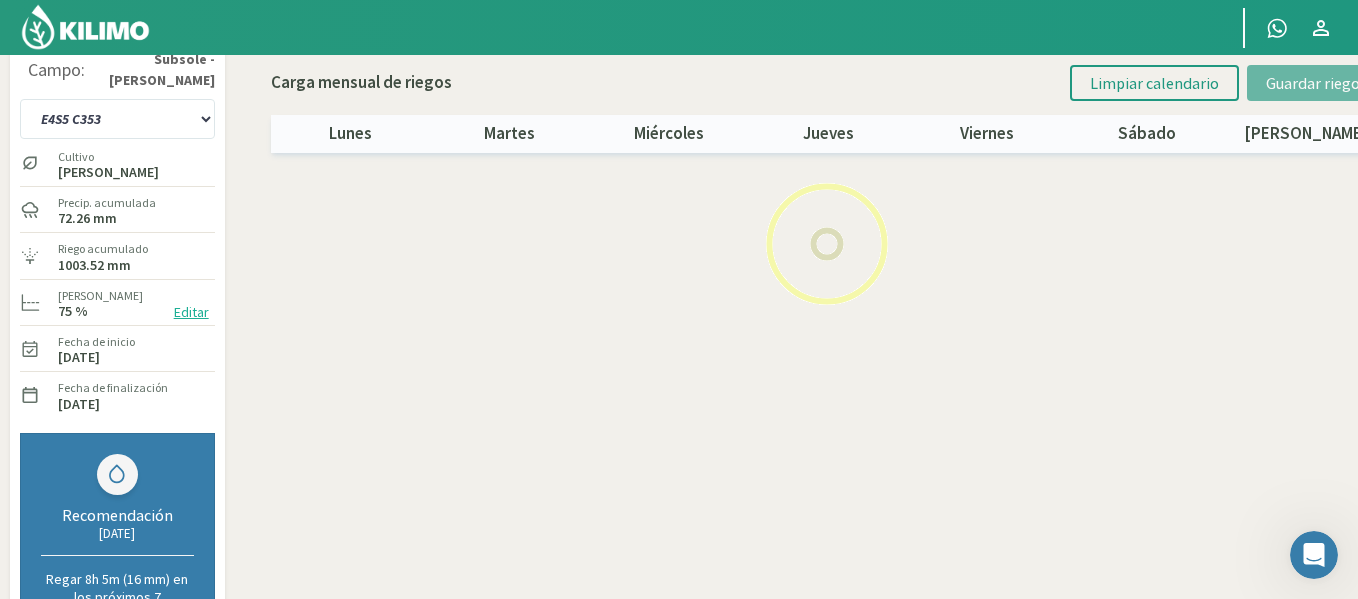 scroll, scrollTop: 0, scrollLeft: 0, axis: both 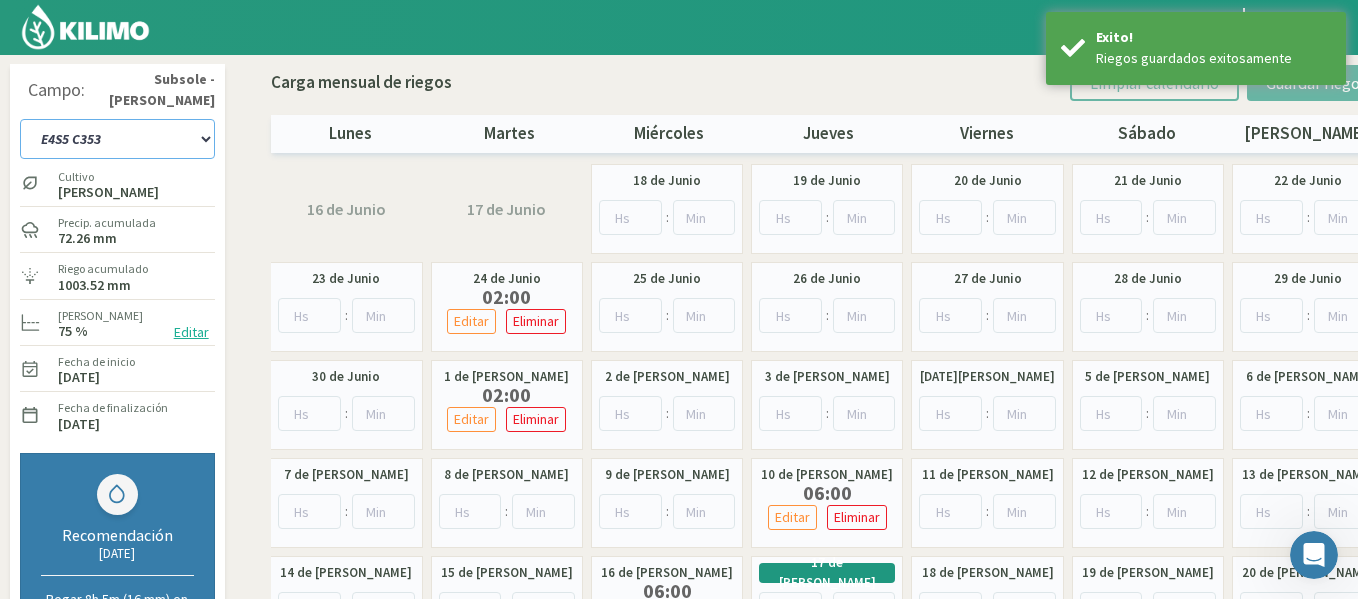 click on "1-1 C13   1-2 C14   1-3 C15   1-4 C16   2-1 C11   2-2 C7-8-9   2-3 C9-10-12   3-1 C1   3-2 C2-3   3-3 C3-4   3-4 C5-6   DH2 1-1 C20   DH2 1-2 C21   DH2 1-3 C22   DH2 1-4 C23   DH2 2-1 C24 - 25   DH2 [DATE] C26   DH2 [DATE] C27   DH2 2-3 C28 - 29   DH2 3-1 C30 - 31   DH2 [DATE] C32   DH2 [DATE] C36   DH2 3-3 C33   DH2 3-4 C34   E1S1 C17   E1S2 C17   E1S3 C17   E1S4 C17   E1S5 C17   E2S1 C18   E2S2 C18   E2S3 C18   E2S4 C18   E2S5 C18   E3S1 C19   E3S2 C19   E3S3 C19   E3S4 C19   E3S5 C19   E4S1 C353   E4S2 C353   E4S4 y E4S3   E4S5 C353   E4S6 C351   E5S1 C351-352   E5S2 C352   E5S3 C351   E5S4 C351   E5S5 C352" at bounding box center (117, 139) 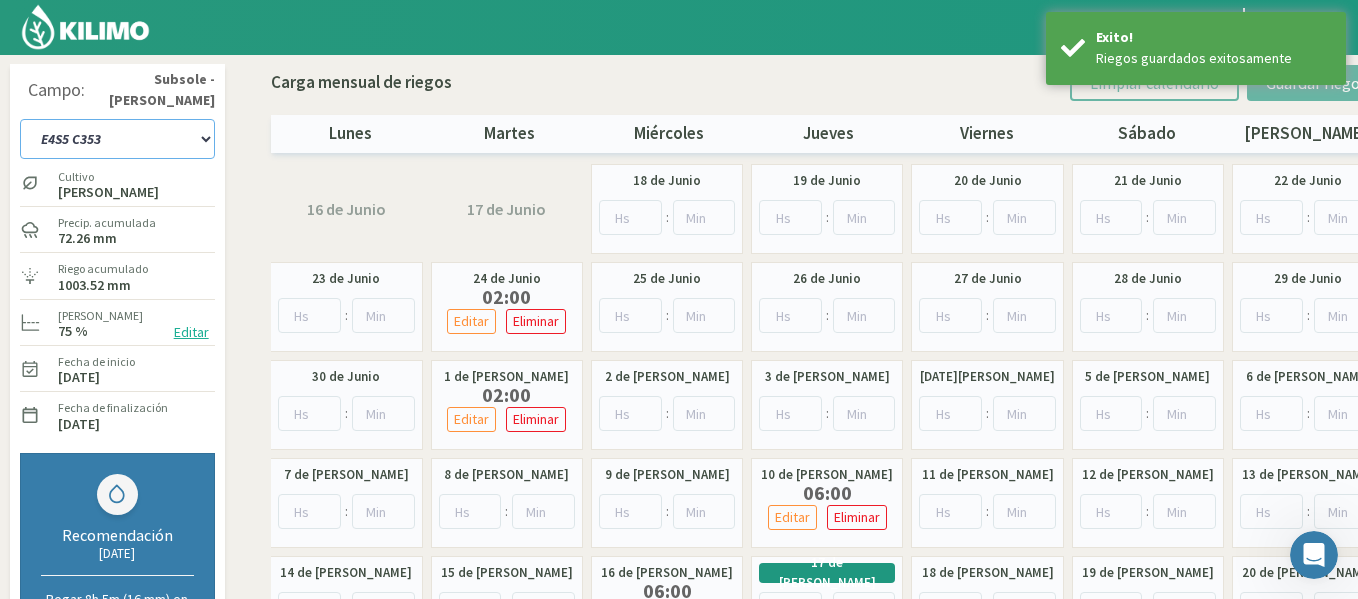 click on "1-1 C13   1-2 C14   1-3 C15   1-4 C16   2-1 C11   2-2 C7-8-9   2-3 C9-10-12   3-1 C1   3-2 C2-3   3-3 C3-4   3-4 C5-6   DH2 1-1 C20   DH2 1-2 C21   DH2 1-3 C22   DH2 1-4 C23   DH2 2-1 C24 - 25   DH2 [DATE] C26   DH2 [DATE] C27   DH2 2-3 C28 - 29   DH2 3-1 C30 - 31   DH2 [DATE] C32   DH2 [DATE] C36   DH2 3-3 C33   DH2 3-4 C34   E1S1 C17   E1S2 C17   E1S3 C17   E1S4 C17   E1S5 C17   E2S1 C18   E2S2 C18   E2S3 C18   E2S4 C18   E2S5 C18   E3S1 C19   E3S2 C19   E3S3 C19   E3S4 C19   E3S5 C19   E4S1 C353   E4S2 C353   E4S4 y E4S3   E4S5 C353   E4S6 C351   E5S1 C351-352   E5S2 C352   E5S3 C351   E5S4 C351   E5S5 C352" at bounding box center (117, 139) 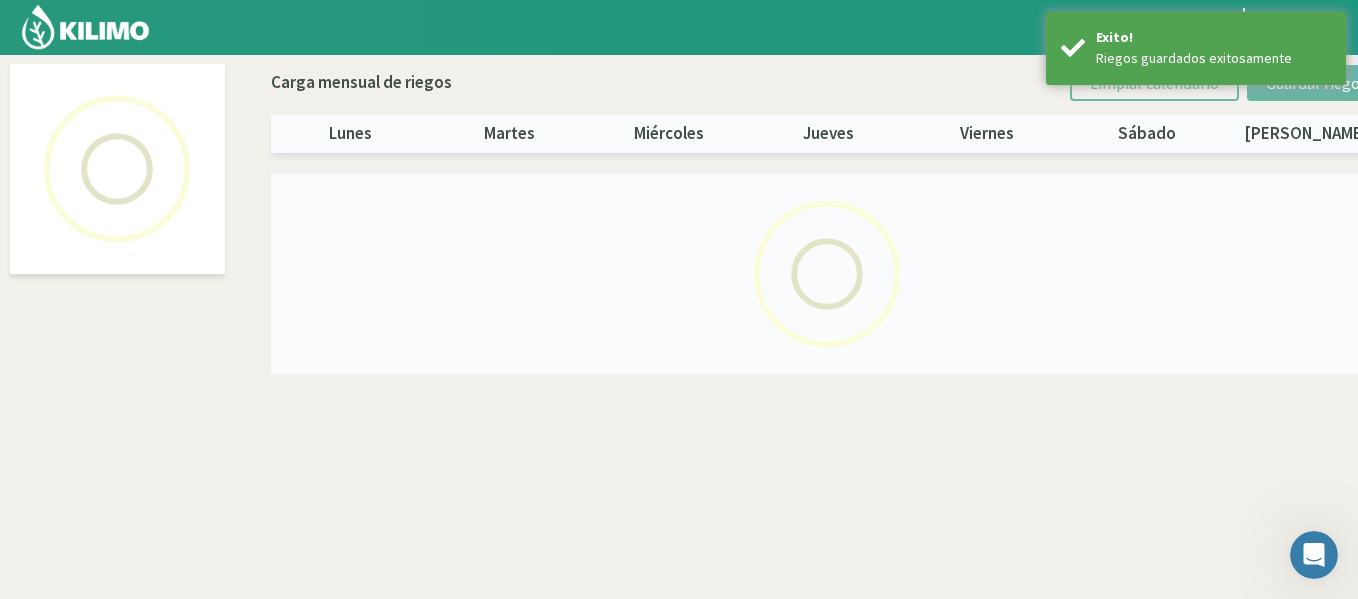 select on "43: Object" 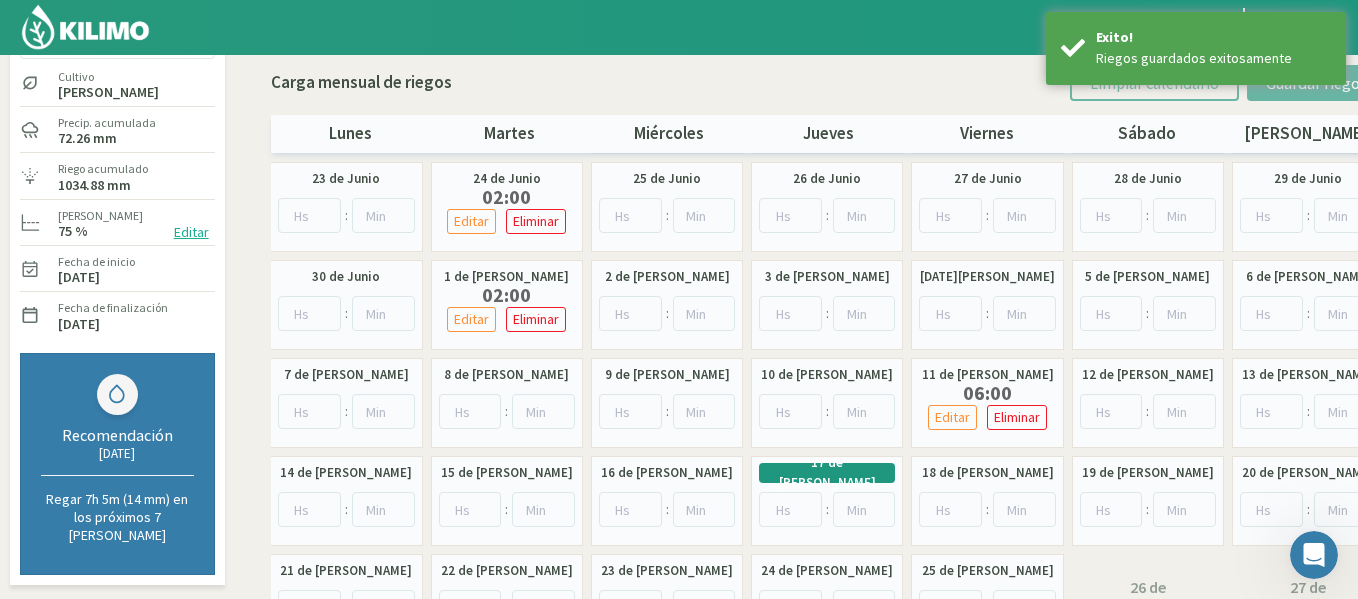 scroll, scrollTop: 200, scrollLeft: 0, axis: vertical 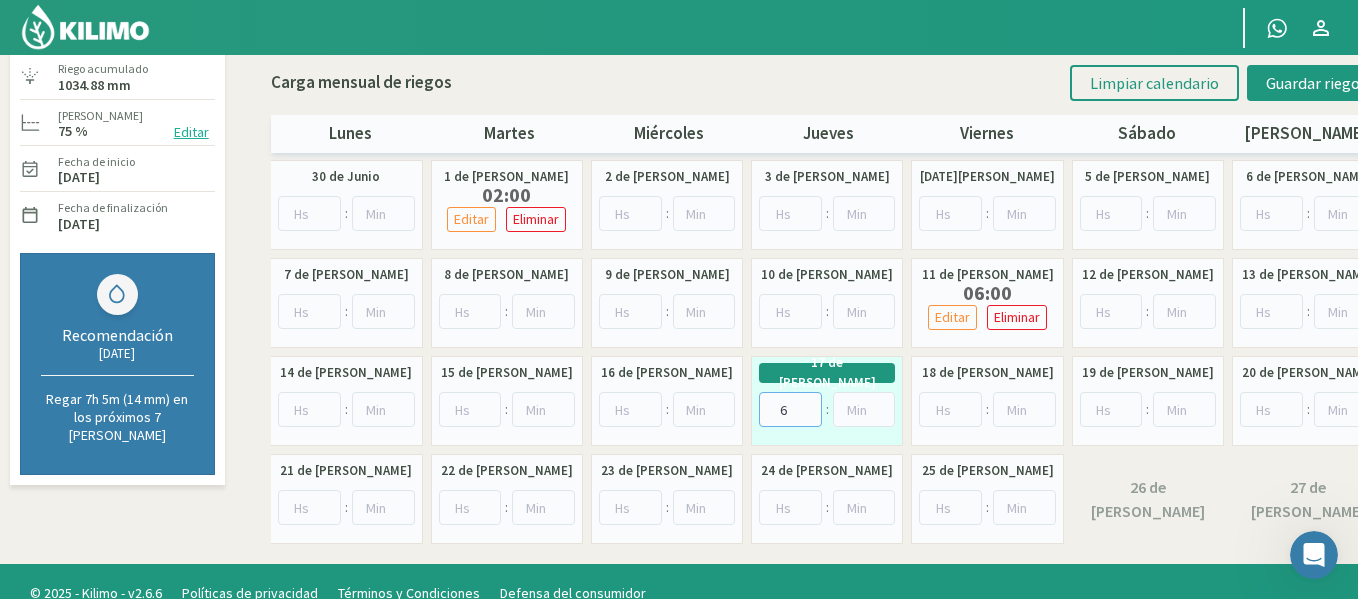 click on "6" at bounding box center (790, 409) 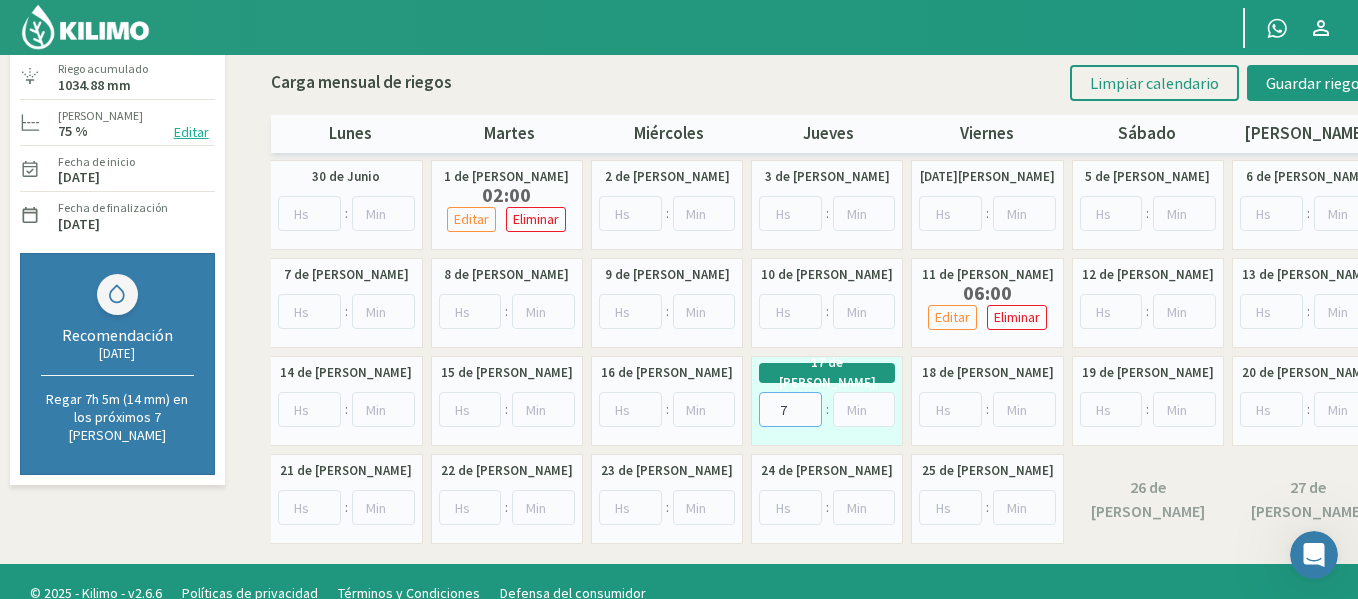 click on "7" at bounding box center [790, 409] 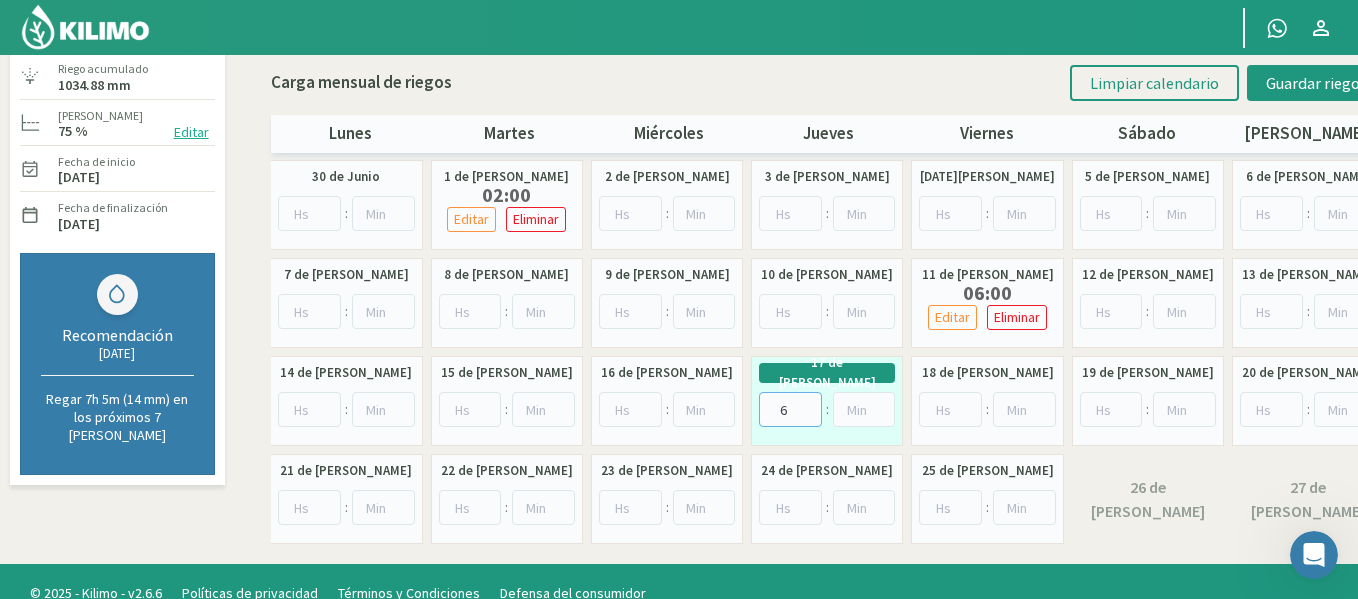 type on "6" 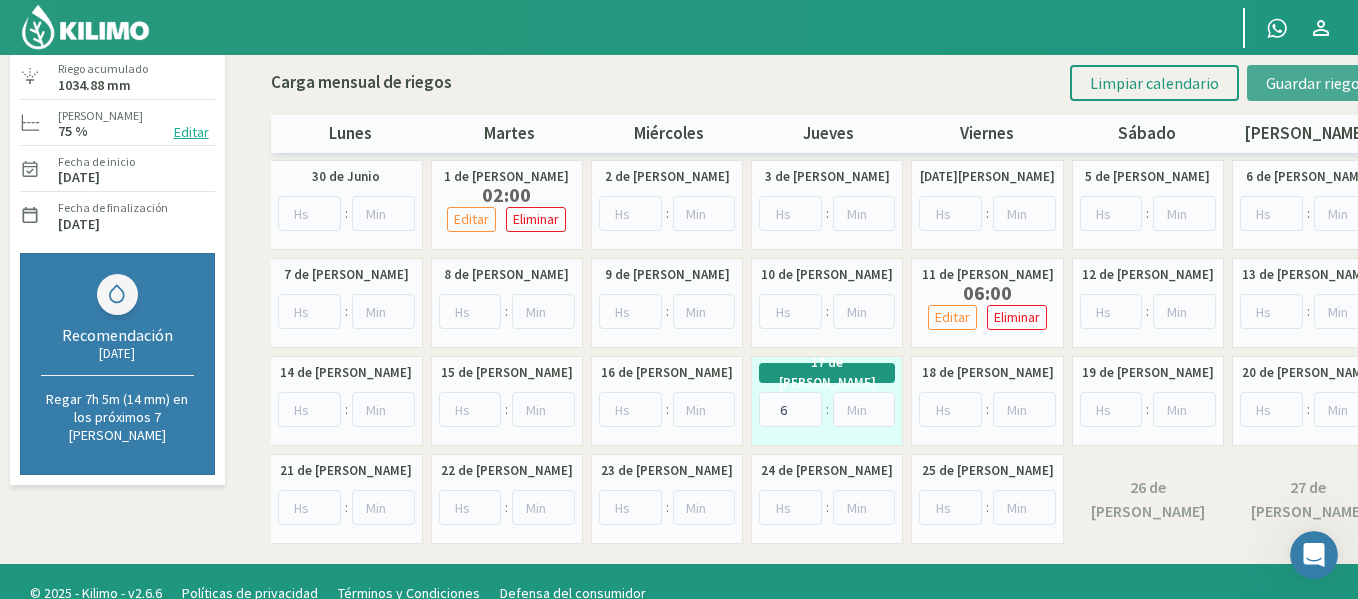 click on "Guardar riegos" at bounding box center (1316, 83) 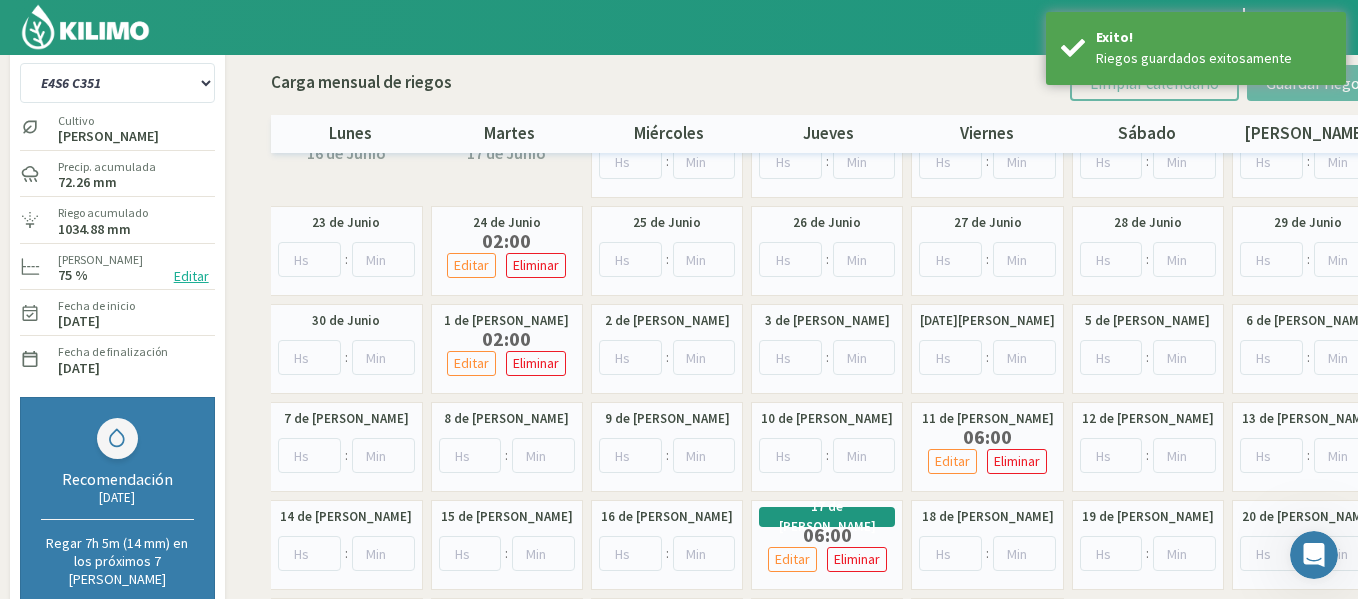 scroll, scrollTop: 47, scrollLeft: 0, axis: vertical 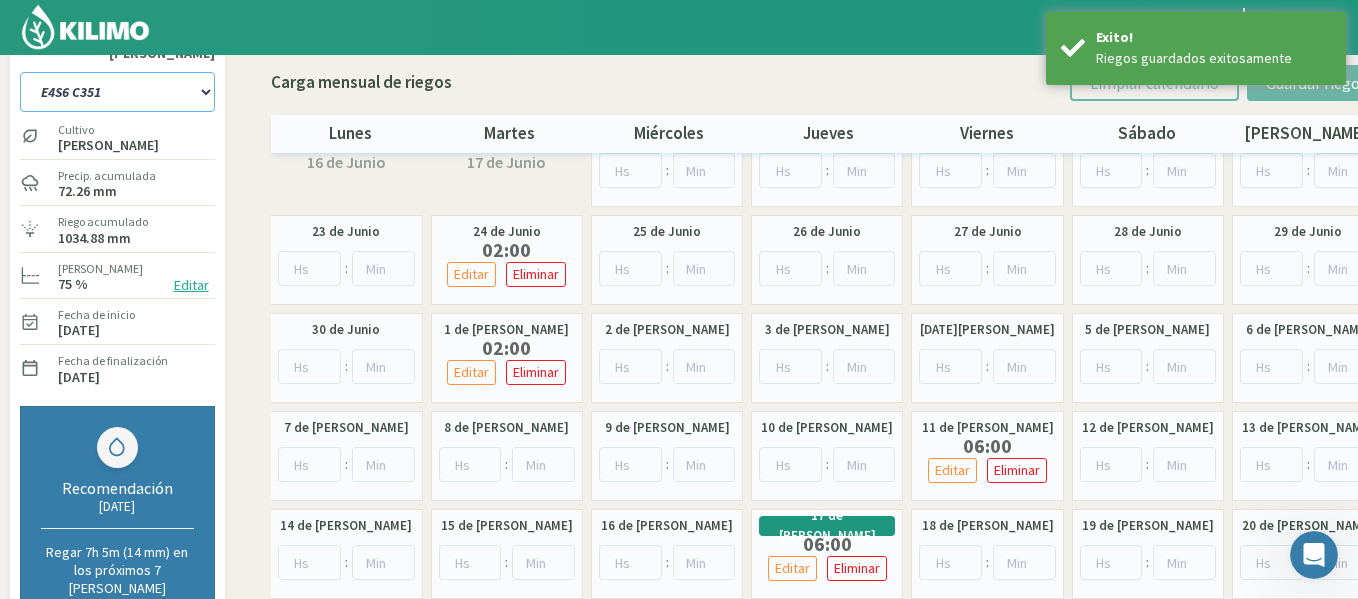 click on "1-1 C13   1-2 C14   1-3 C15   1-4 C16   2-1 C11   2-2 C7-8-9   2-3 C9-10-12   3-1 C1   3-2 C2-3   3-3 C3-4   3-4 C5-6   DH2 1-1 C20   DH2 1-2 C21   DH2 1-3 C22   DH2 1-4 C23   DH2 2-1 C24 - 25   DH2 [DATE] C26   DH2 [DATE] C27   DH2 2-3 C28 - 29   DH2 3-1 C30 - 31   DH2 [DATE] C32   DH2 [DATE] C36   DH2 3-3 C33   DH2 3-4 C34   E1S1 C17   E1S2 C17   E1S3 C17   E1S4 C17   E1S5 C17   E2S1 C18   E2S2 C18   E2S3 C18   E2S4 C18   E2S5 C18   E3S1 C19   E3S2 C19   E3S3 C19   E3S4 C19   E3S5 C19   E4S1 C353   E4S2 C353   E4S4 y E4S3   E4S5 C353   E4S6 C351   E5S1 C351-352   E5S2 C352   E5S3 C351   E5S4 C351   E5S5 C352" at bounding box center (117, 92) 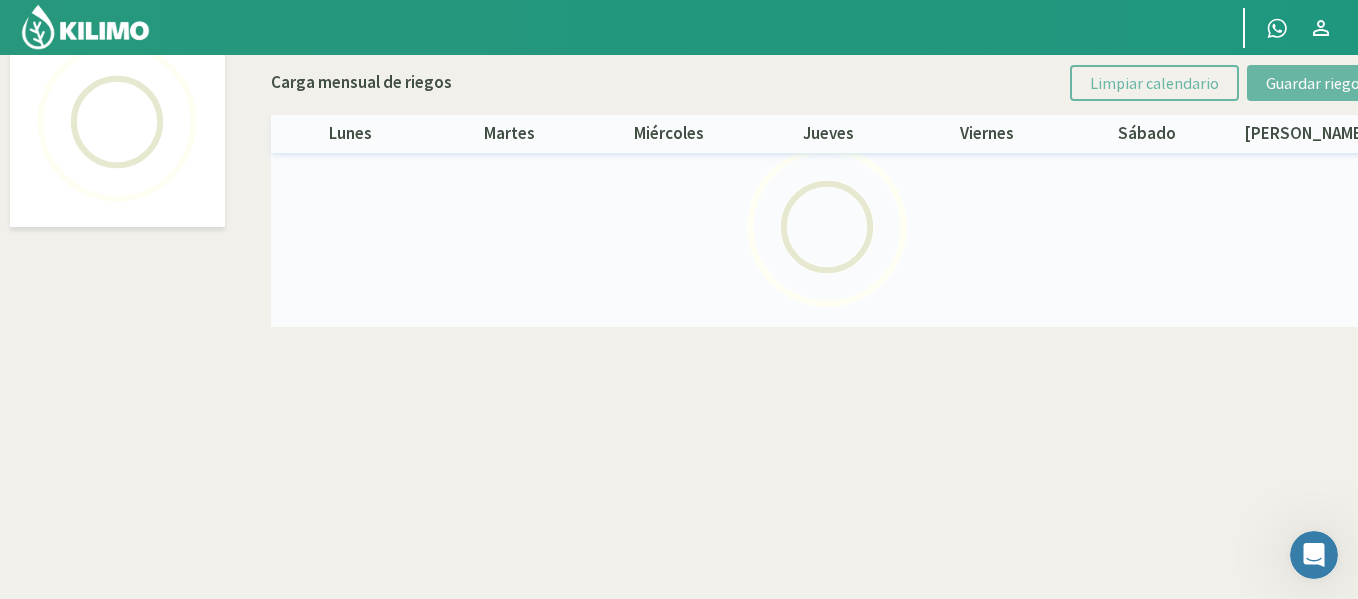 scroll, scrollTop: 115, scrollLeft: 0, axis: vertical 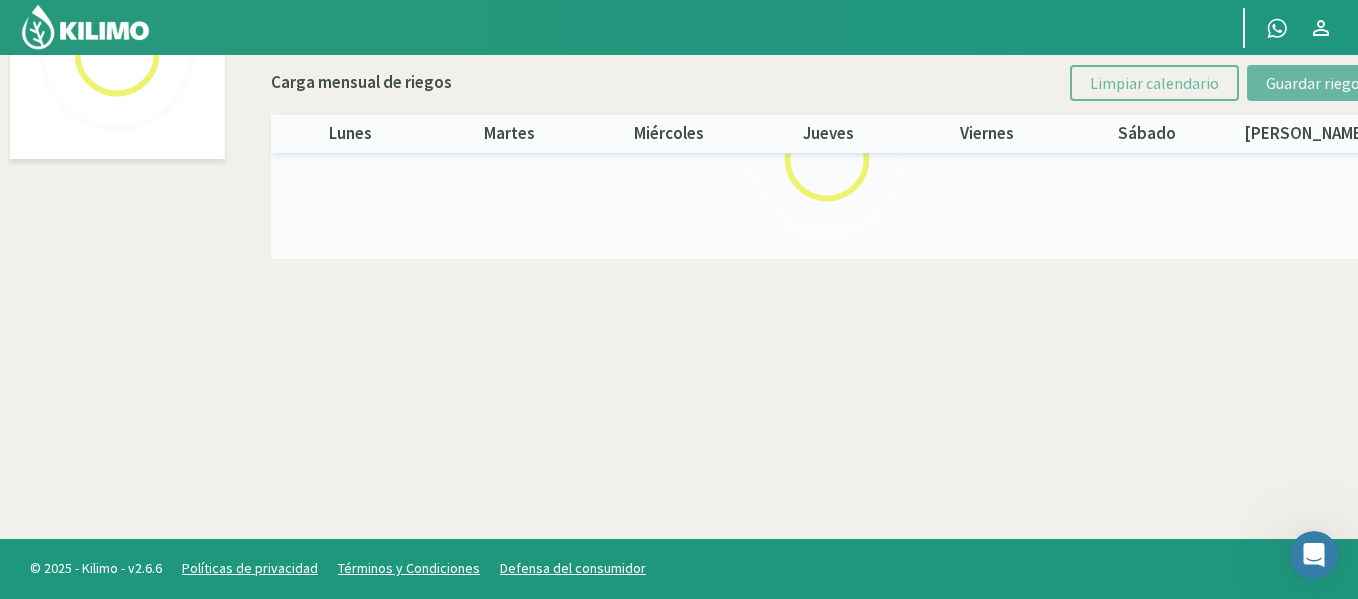 select on "44: Object" 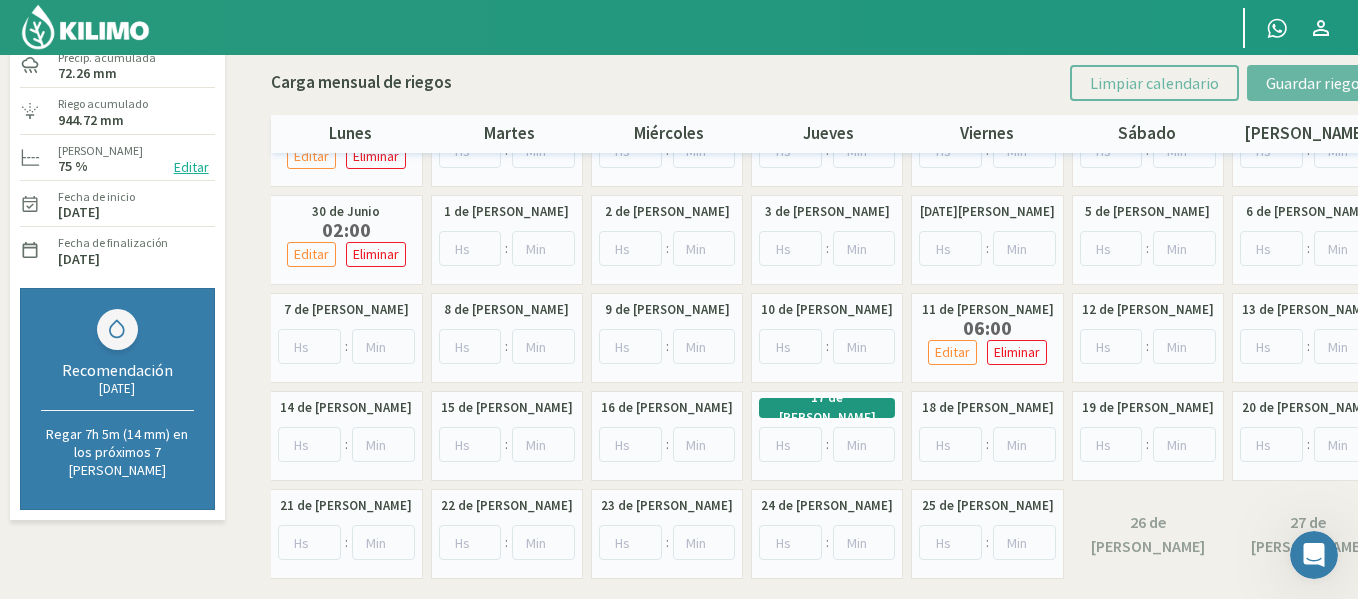 scroll, scrollTop: 215, scrollLeft: 0, axis: vertical 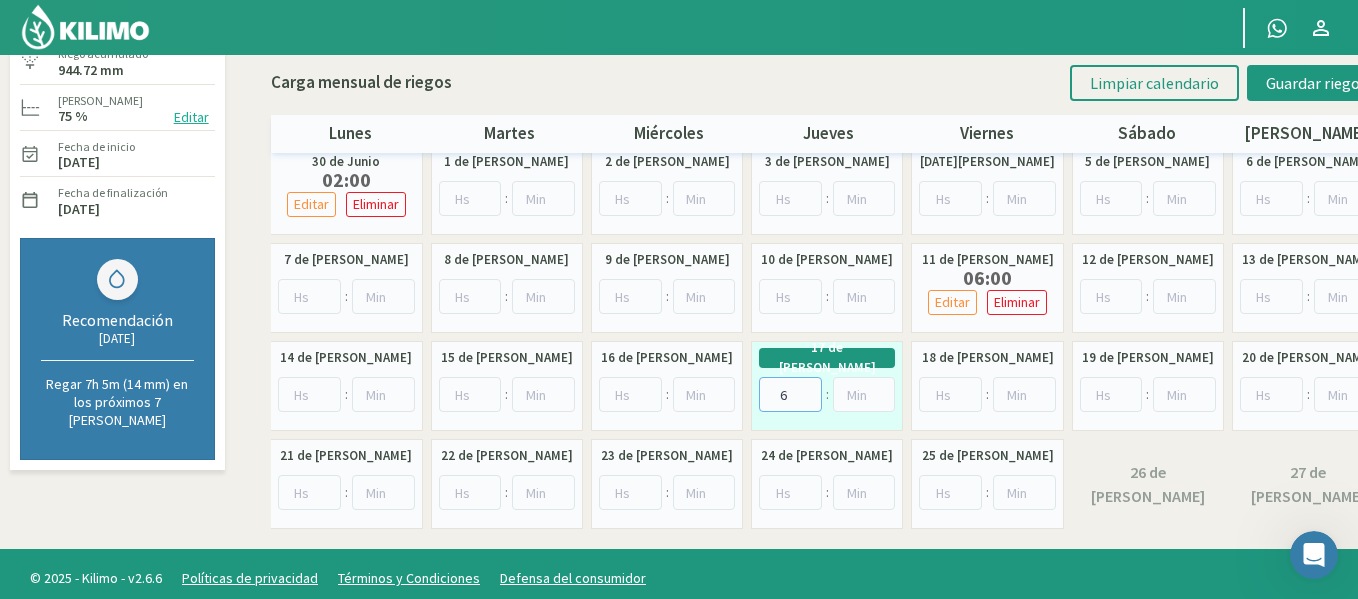 click on "6" at bounding box center (790, 394) 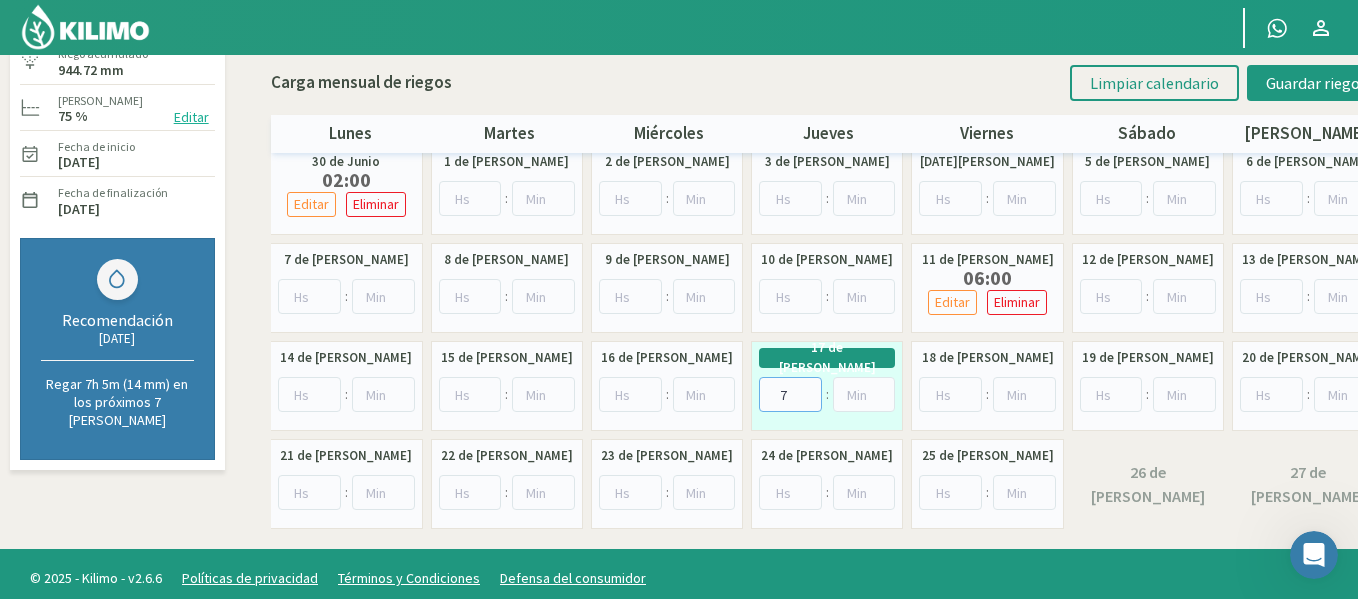 click on "7" at bounding box center (790, 394) 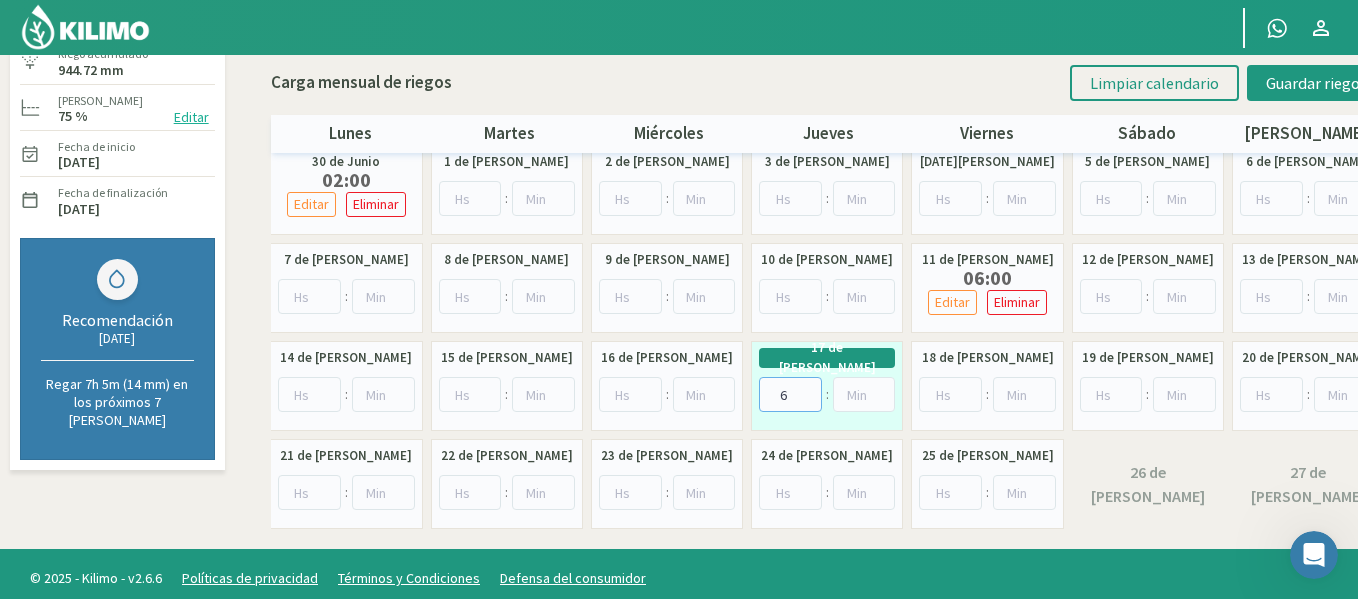 type on "6" 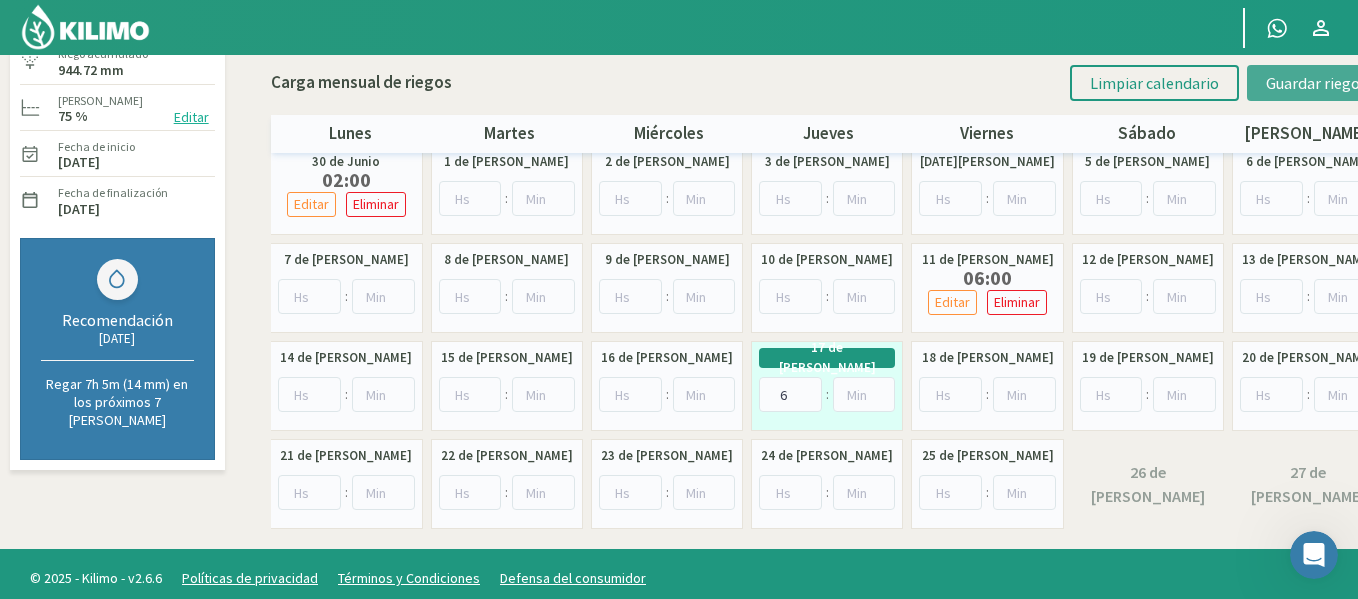 click on "Guardar riegos" at bounding box center [1316, 83] 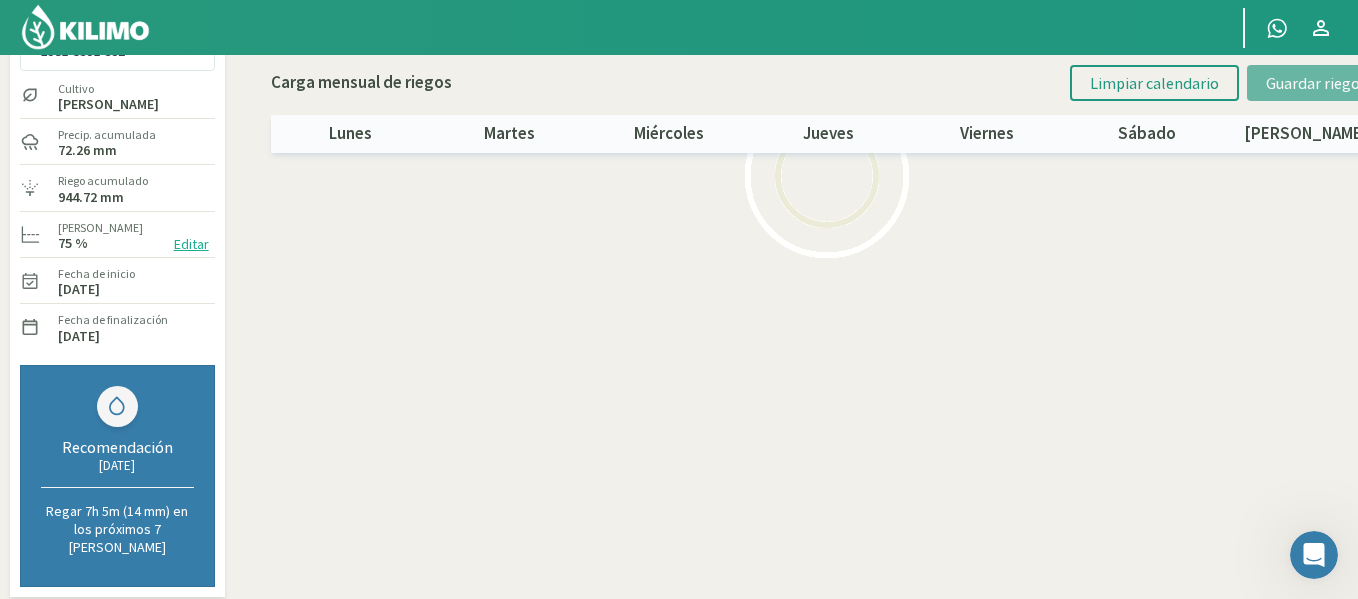 scroll, scrollTop: 0, scrollLeft: 0, axis: both 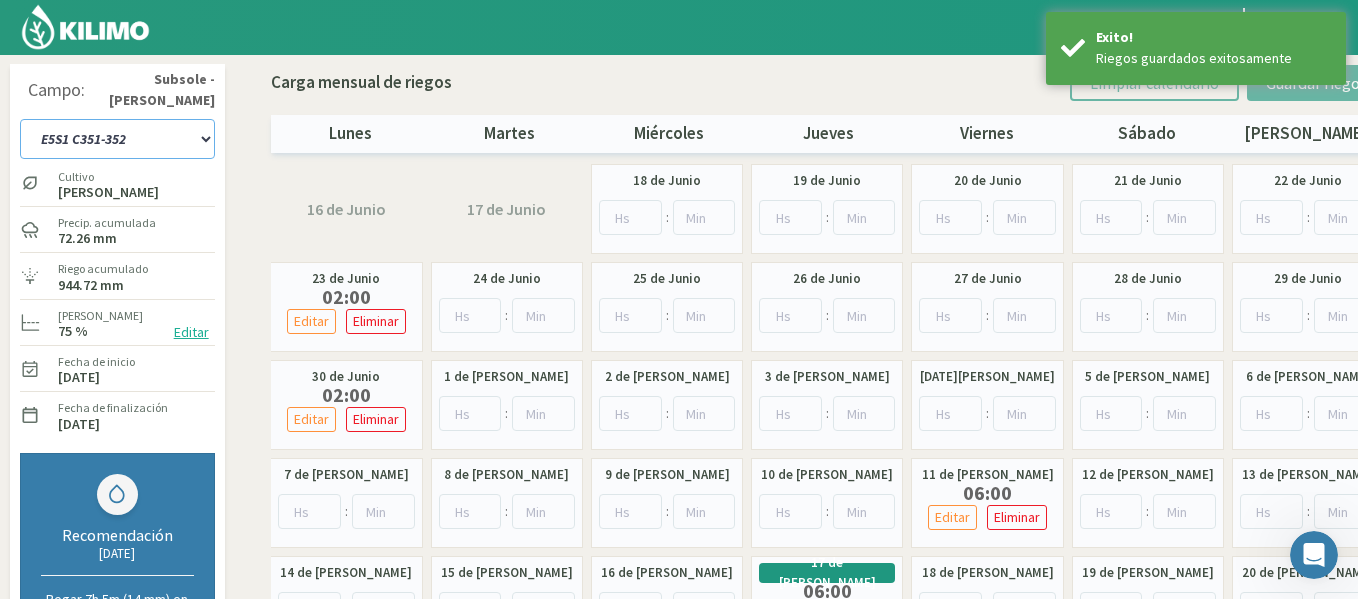 click on "1-1 C13   1-2 C14   1-3 C15   1-4 C16   2-1 C11   2-2 C7-8-9   2-3 C9-10-12   3-1 C1   3-2 C2-3   3-3 C3-4   3-4 C5-6   DH2 1-1 C20   DH2 1-2 C21   DH2 1-3 C22   DH2 1-4 C23   DH2 2-1 C24 - 25   DH2 [DATE] C26   DH2 [DATE] C27   DH2 2-3 C28 - 29   DH2 3-1 C30 - 31   DH2 [DATE] C32   DH2 [DATE] C36   DH2 3-3 C33   DH2 3-4 C34   E1S1 C17   E1S2 C17   E1S3 C17   E1S4 C17   E1S5 C17   E2S1 C18   E2S2 C18   E2S3 C18   E2S4 C18   E2S5 C18   E3S1 C19   E3S2 C19   E3S3 C19   E3S4 C19   E3S5 C19   E4S1 C353   E4S2 C353   E4S4 y E4S3   E4S5 C353   E4S6 C351   E5S1 C351-352   E5S2 C352   E5S3 C351   E5S4 C351   E5S5 C352" at bounding box center [117, 139] 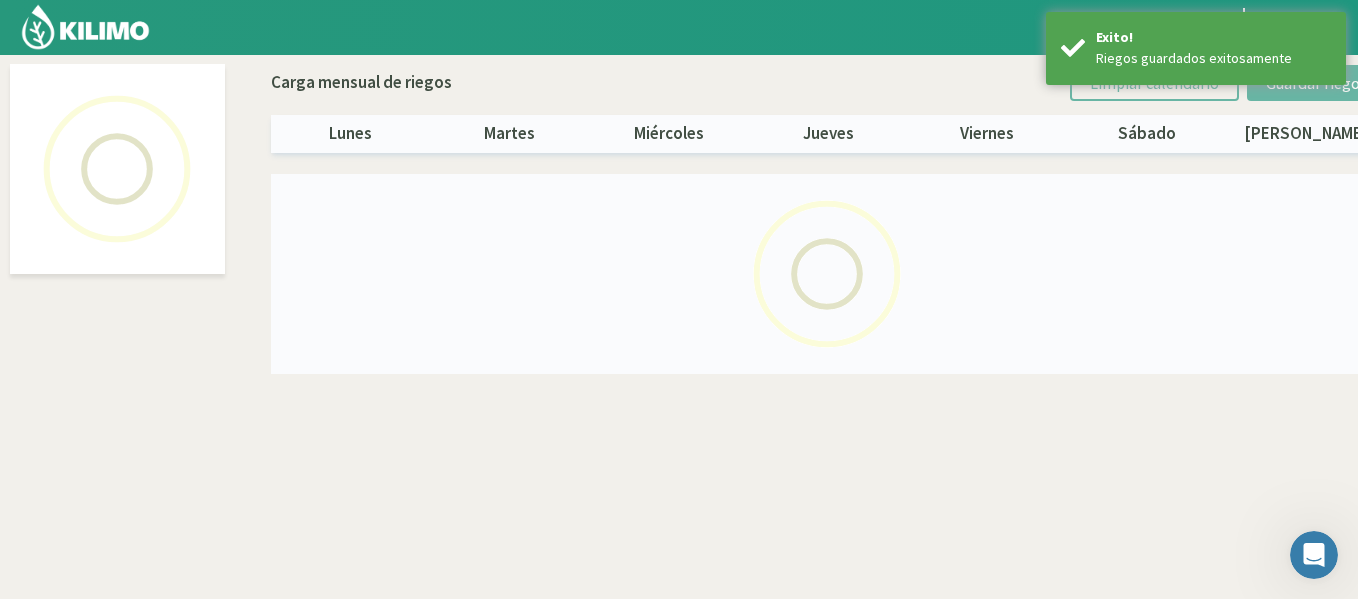 select on "45: Object" 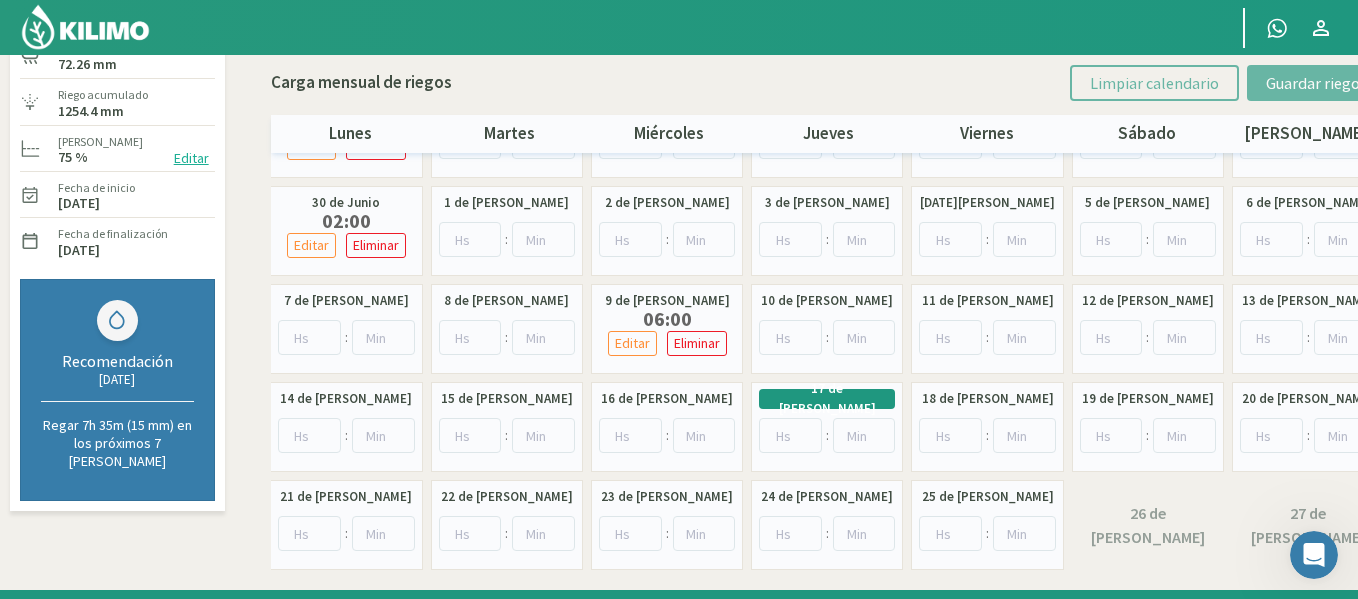 scroll, scrollTop: 200, scrollLeft: 0, axis: vertical 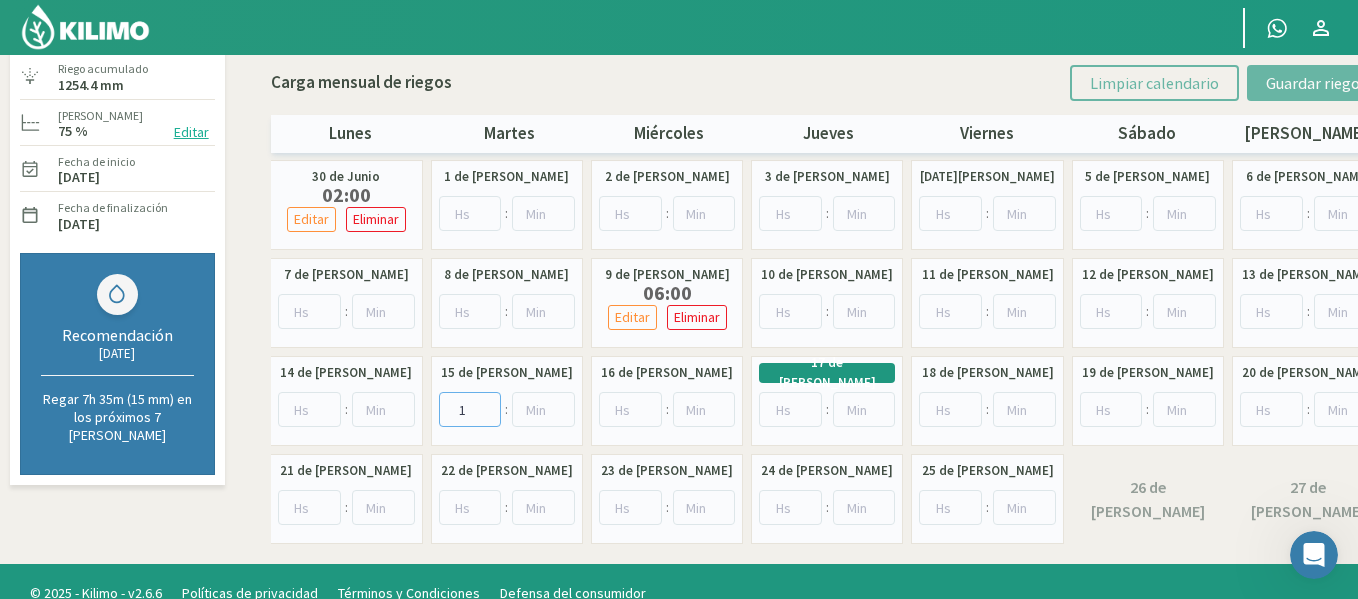 click on "1" at bounding box center [470, 409] 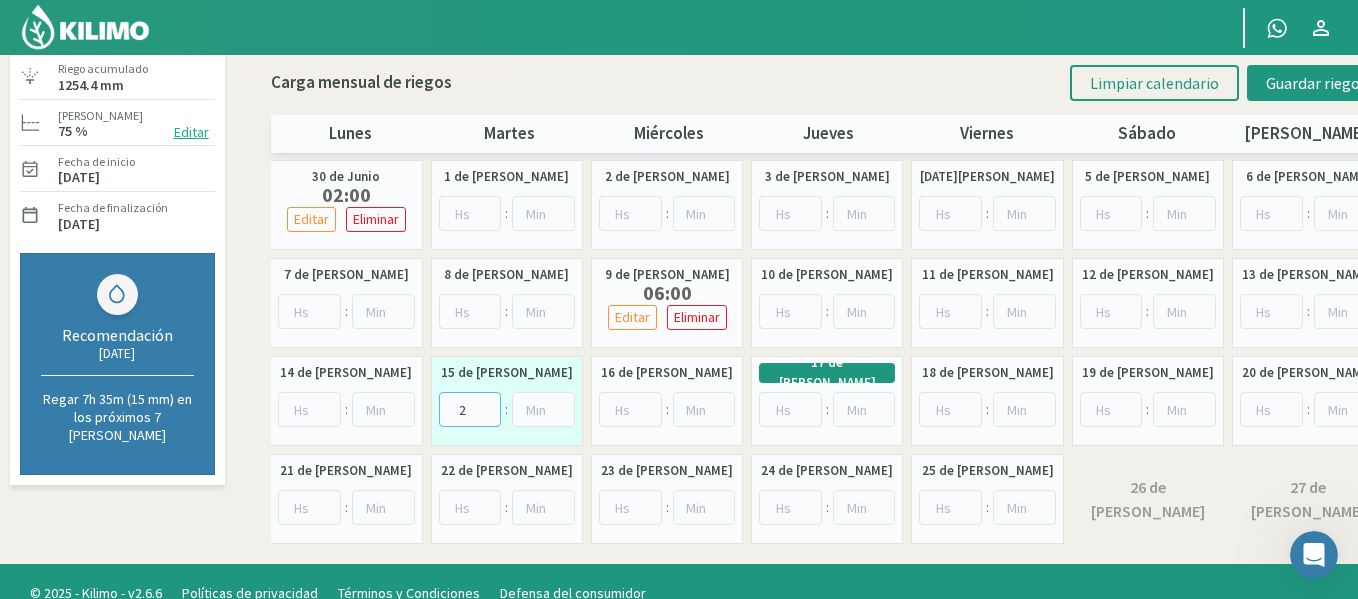click on "2" at bounding box center (470, 409) 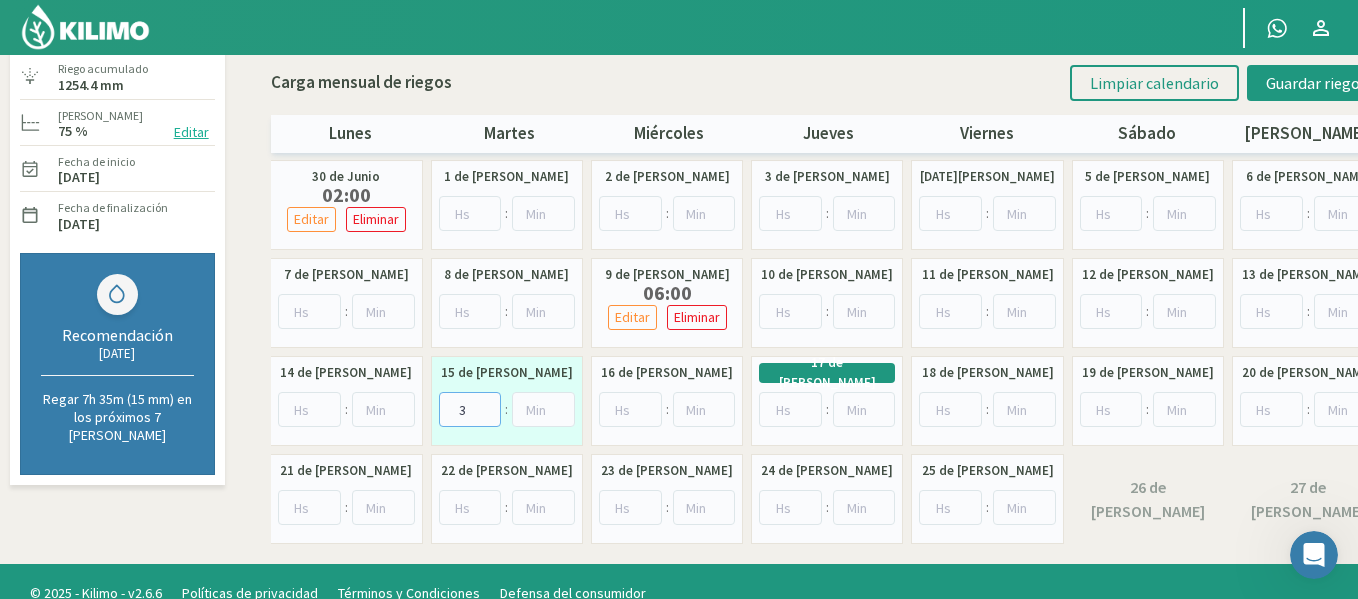 click on "3" at bounding box center (470, 409) 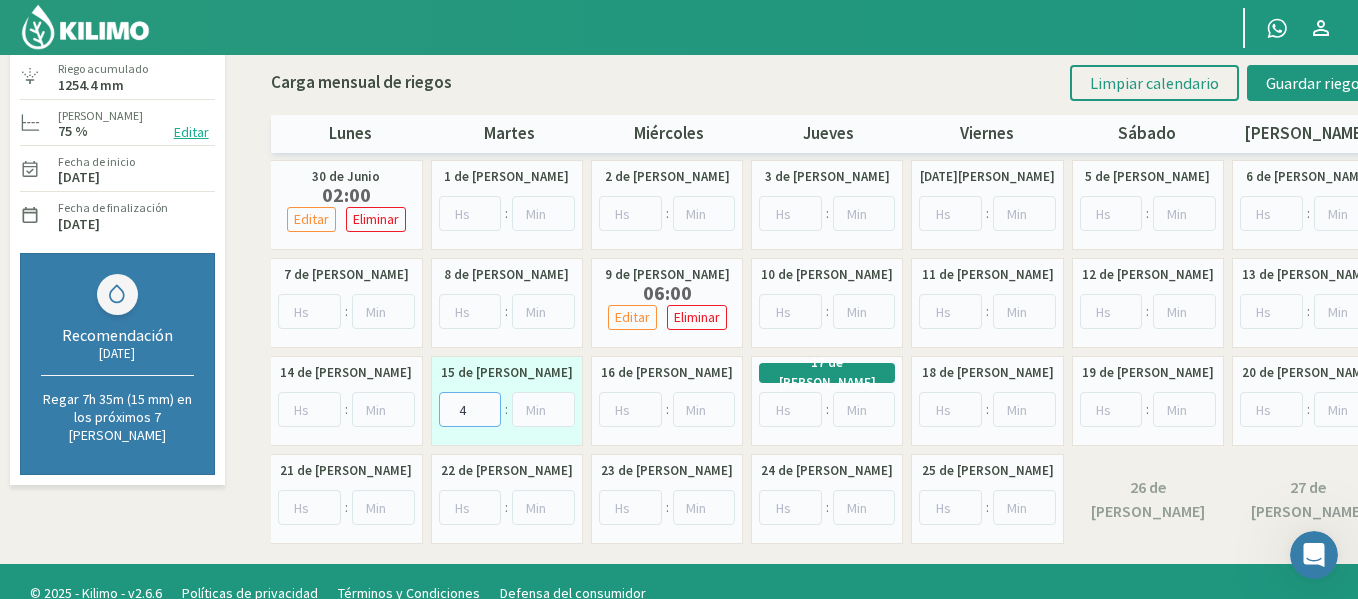 click on "4" at bounding box center (470, 409) 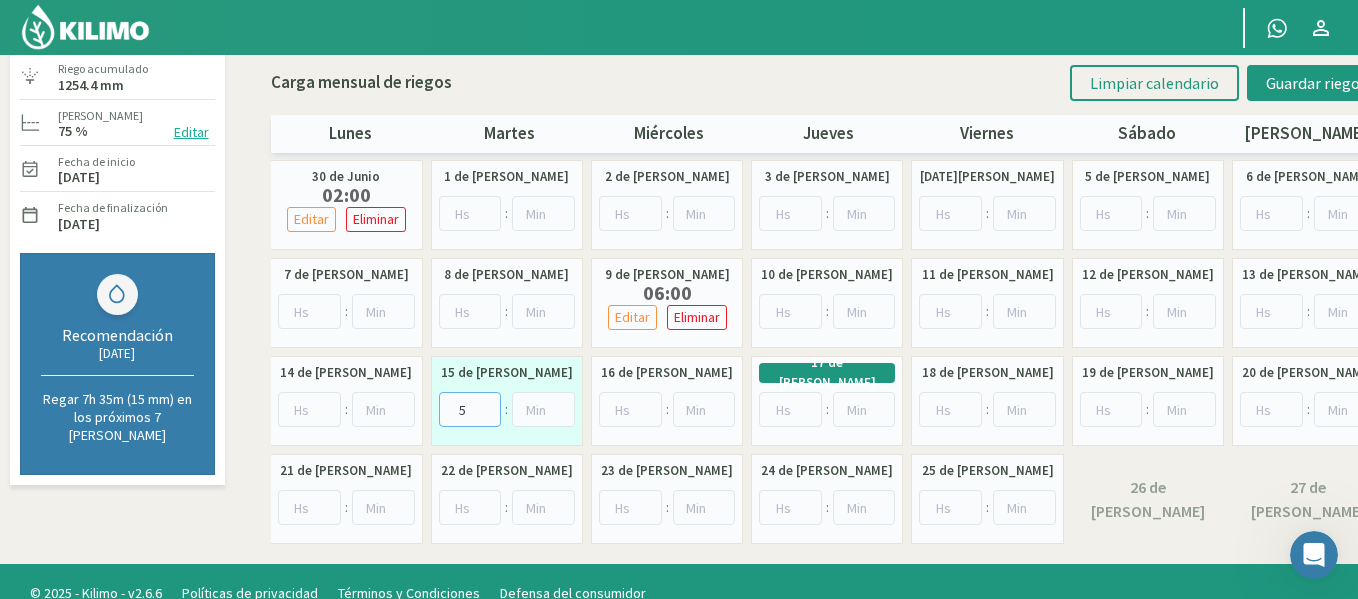 click on "5" at bounding box center (470, 409) 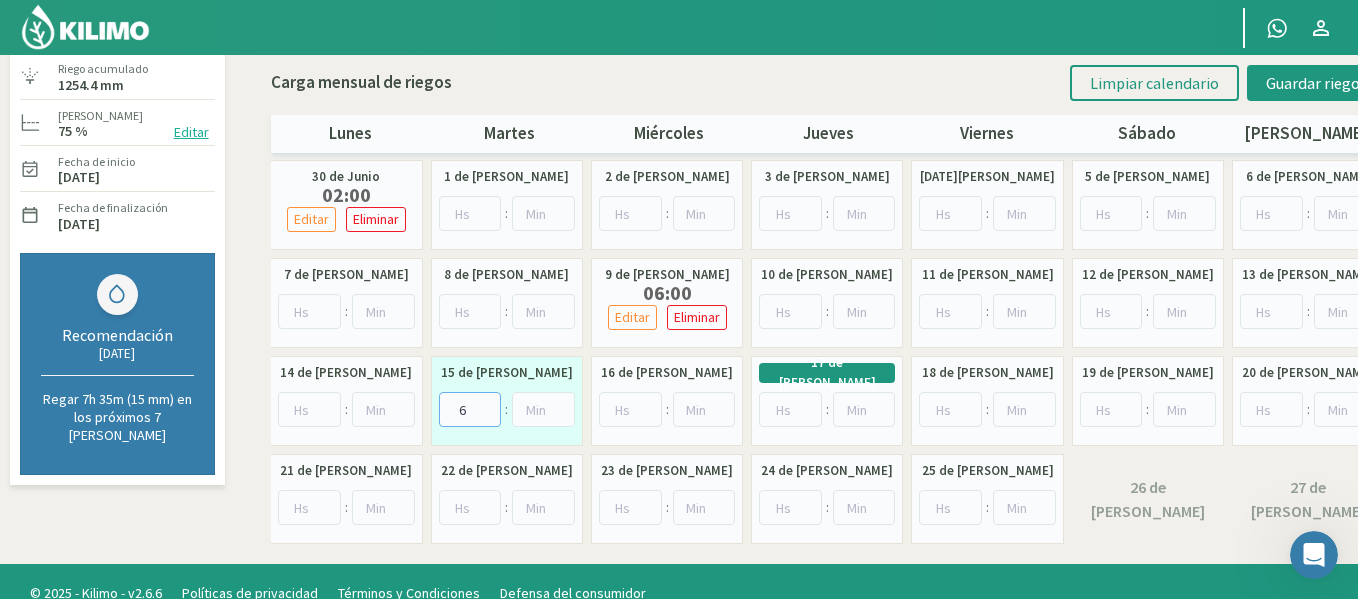 type on "6" 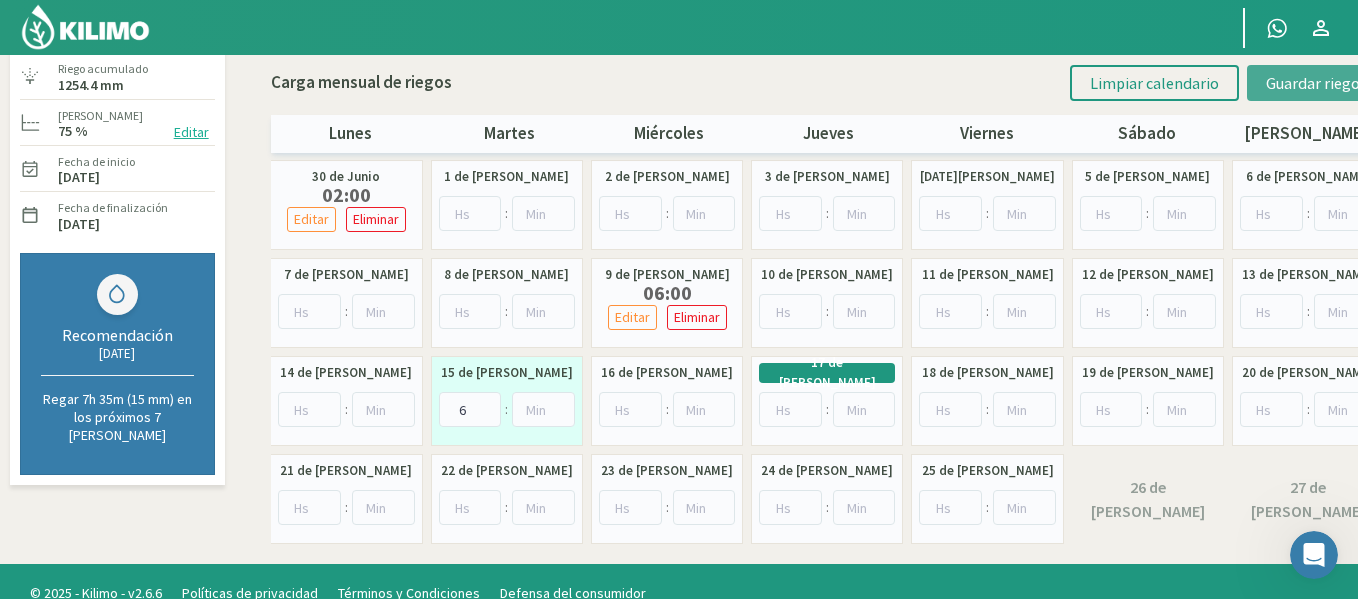 click on "Guardar riegos" at bounding box center (1316, 83) 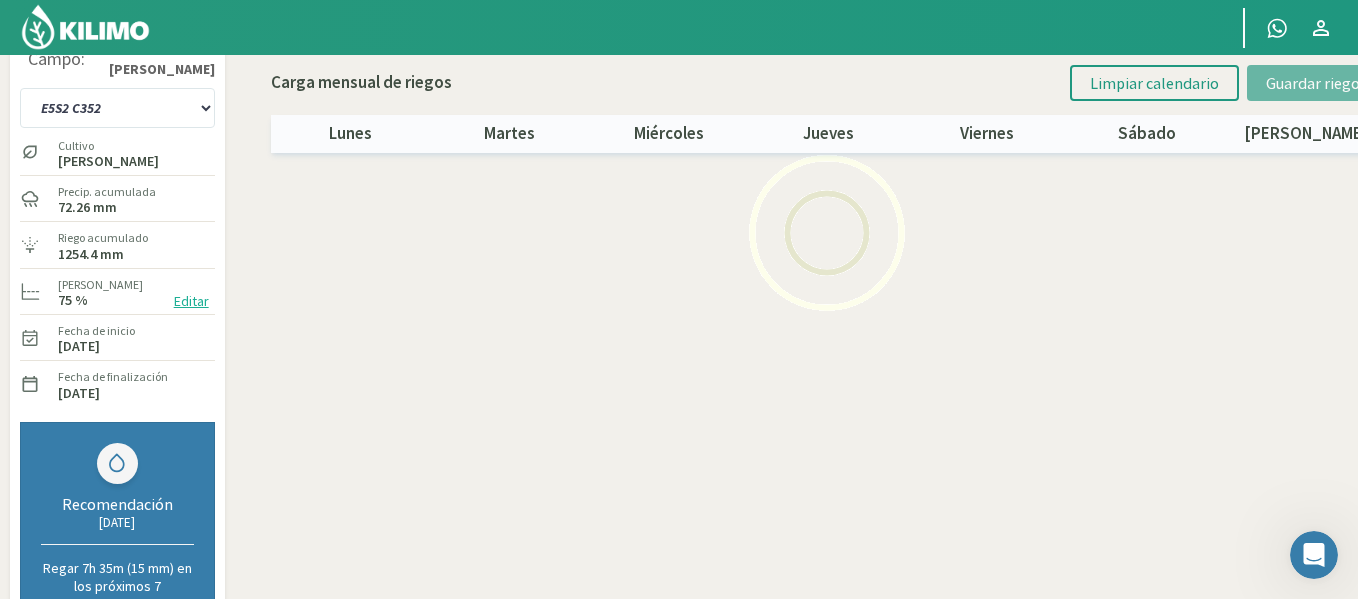 scroll, scrollTop: 0, scrollLeft: 0, axis: both 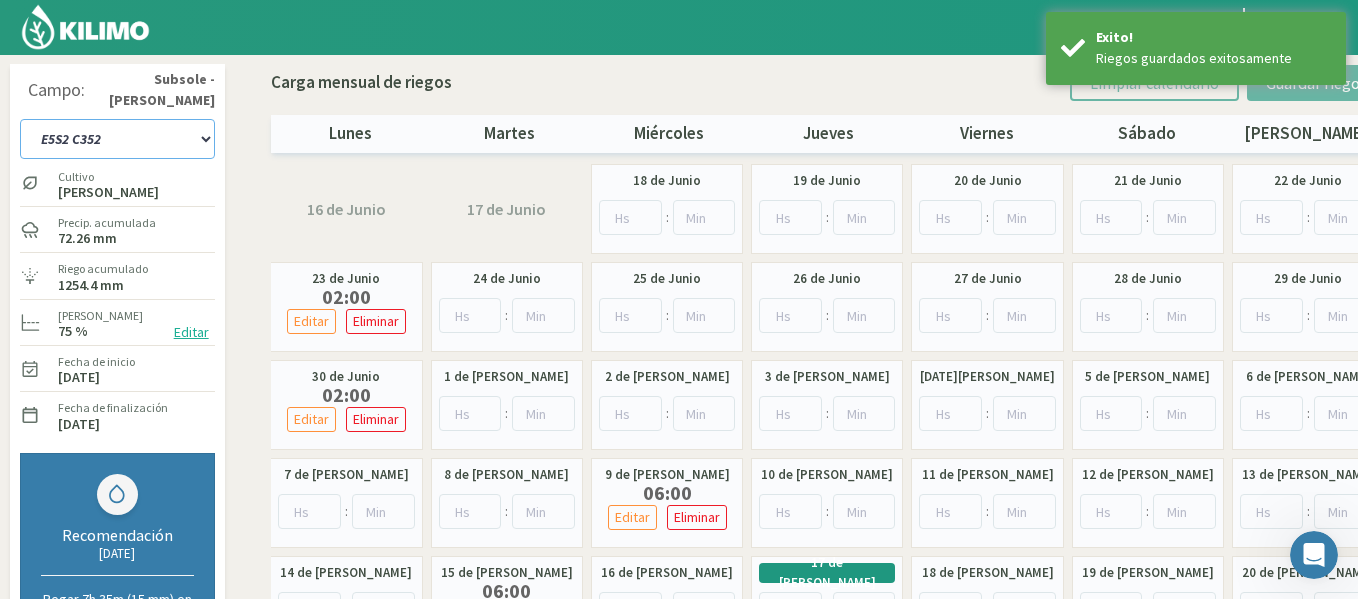 click on "1-1 C13   1-2 C14   1-3 C15   1-4 C16   2-1 C11   2-2 C7-8-9   2-3 C9-10-12   3-1 C1   3-2 C2-3   3-3 C3-4   3-4 C5-6   DH2 1-1 C20   DH2 1-2 C21   DH2 1-3 C22   DH2 1-4 C23   DH2 2-1 C24 - 25   DH2 [DATE] C26   DH2 [DATE] C27   DH2 2-3 C28 - 29   DH2 3-1 C30 - 31   DH2 [DATE] C32   DH2 [DATE] C36   DH2 3-3 C33   DH2 3-4 C34   E1S1 C17   E1S2 C17   E1S3 C17   E1S4 C17   E1S5 C17   E2S1 C18   E2S2 C18   E2S3 C18   E2S4 C18   E2S5 C18   E3S1 C19   E3S2 C19   E3S3 C19   E3S4 C19   E3S5 C19   E4S1 C353   E4S2 C353   E4S4 y E4S3   E4S5 C353   E4S6 C351   E5S1 C351-352   E5S2 C352   E5S3 C351   E5S4 C351   E5S5 C352" at bounding box center [117, 139] 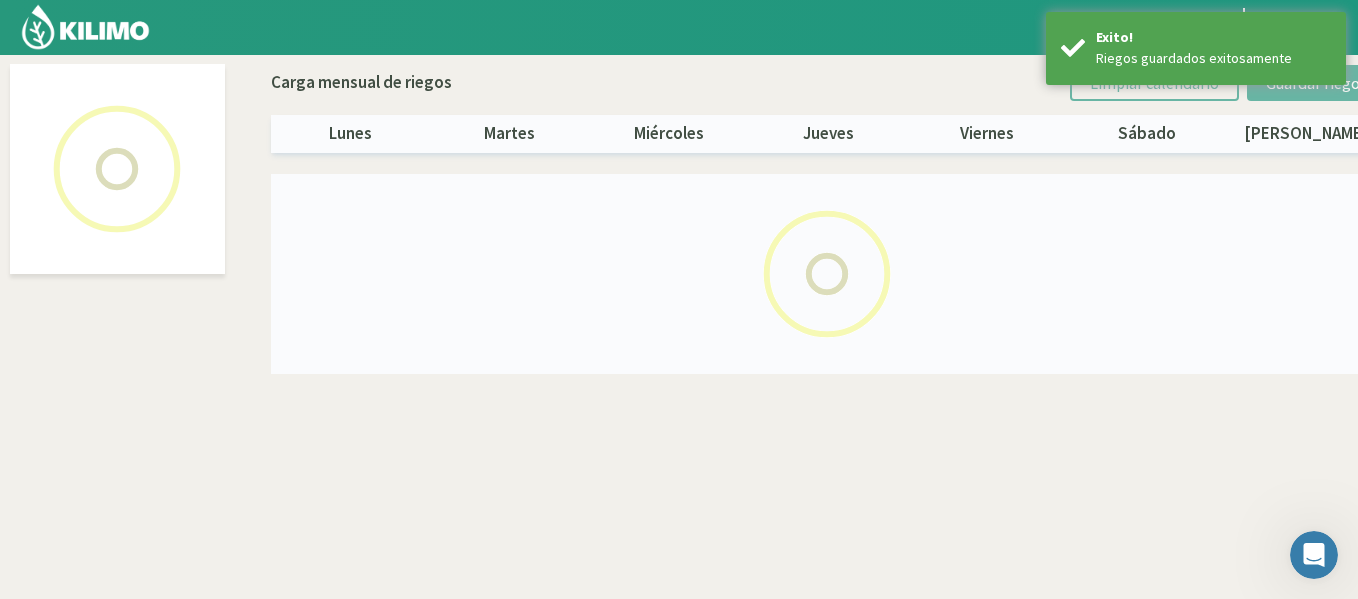 select on "46: Object" 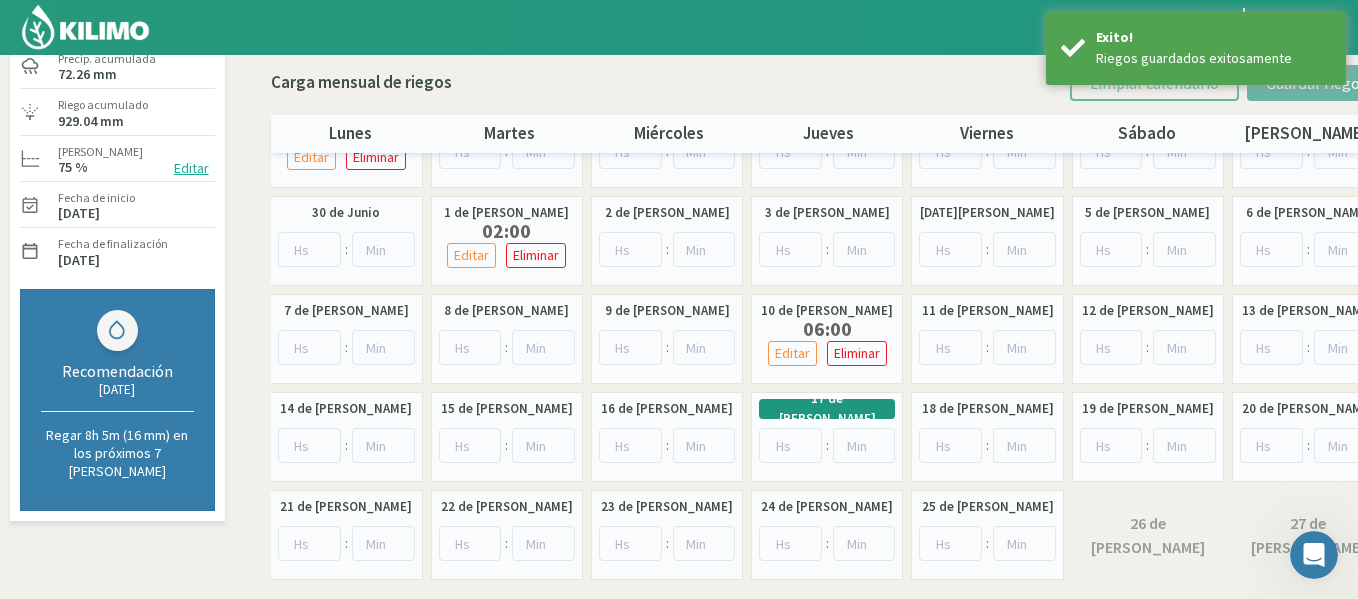 scroll, scrollTop: 200, scrollLeft: 0, axis: vertical 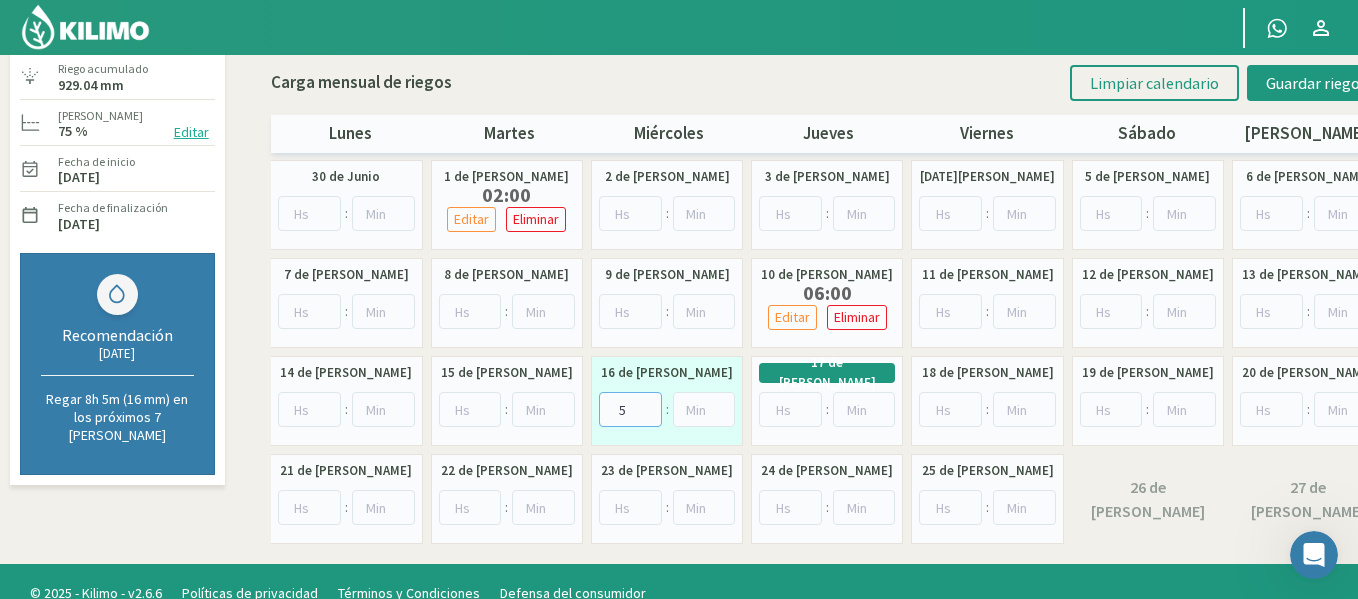 click on "5" at bounding box center [630, 409] 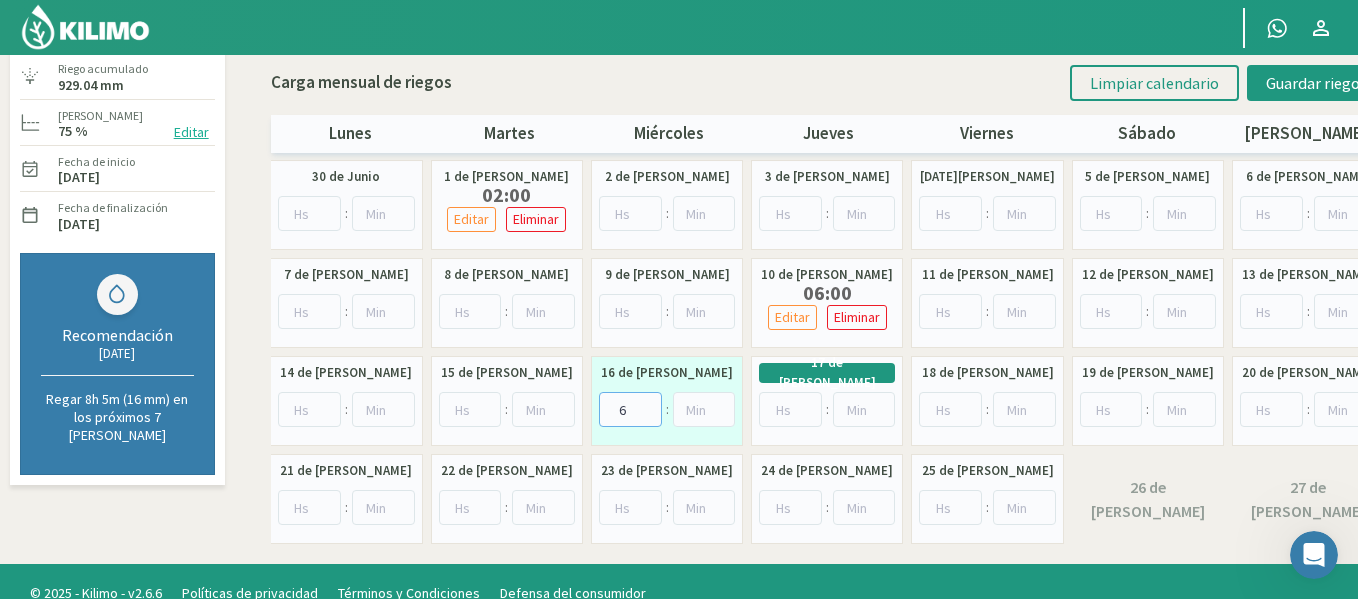 type on "6" 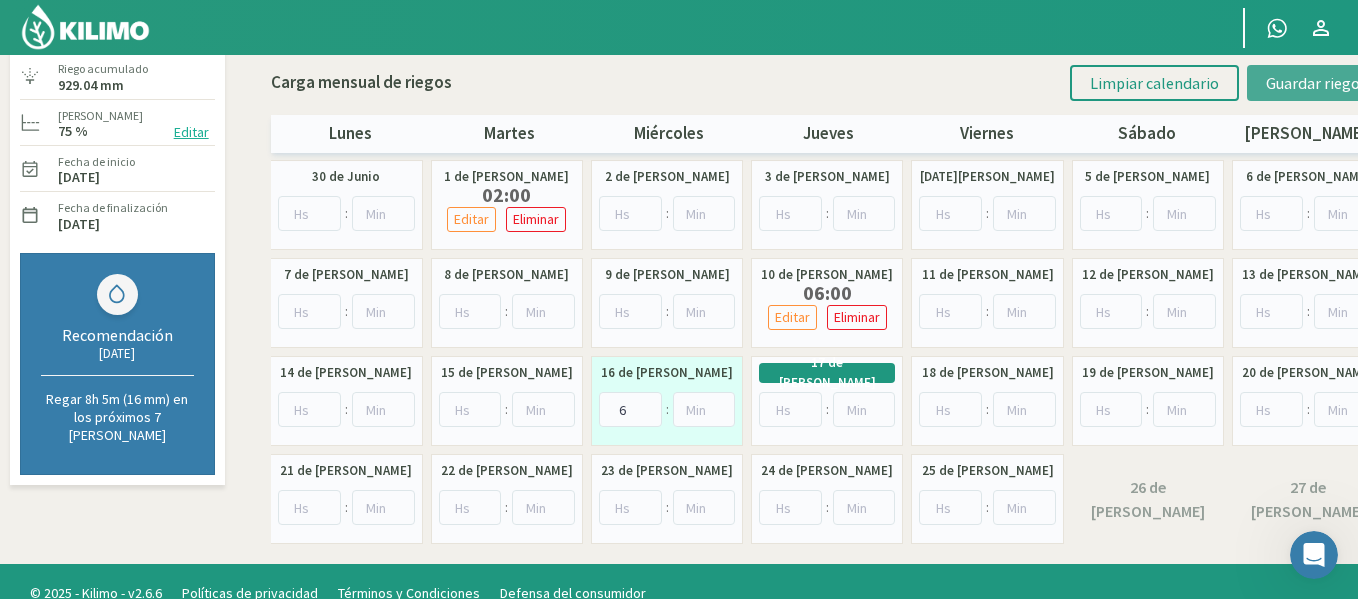 click on "Guardar riegos" at bounding box center [1316, 83] 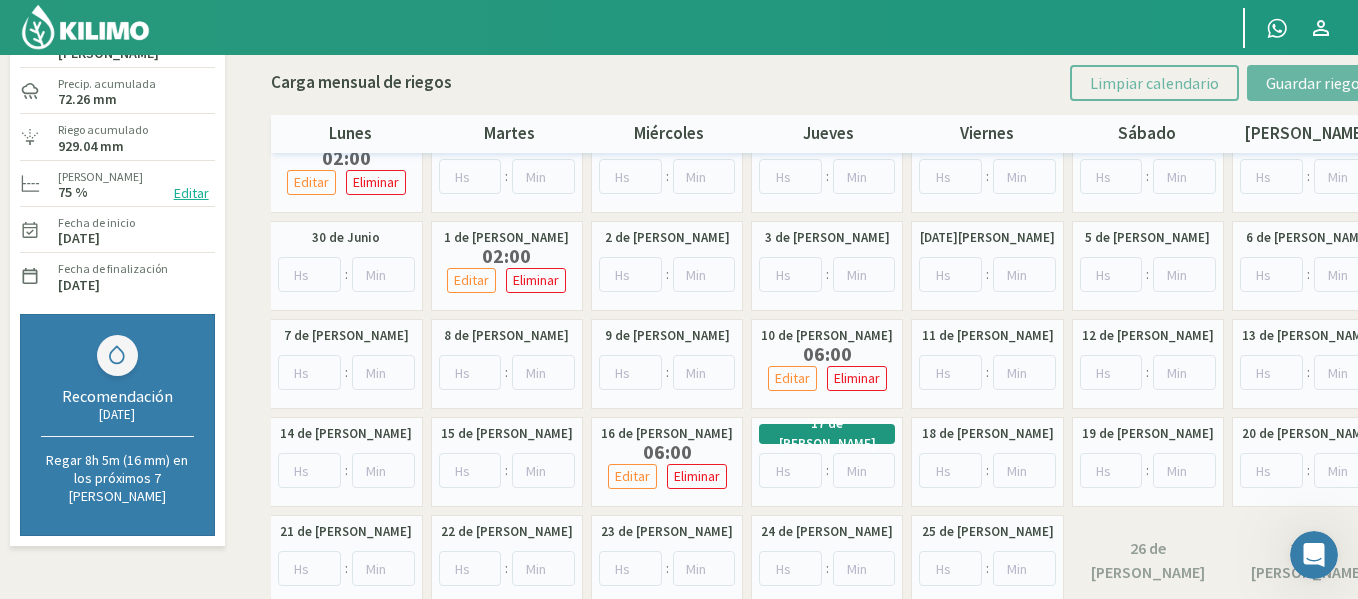 scroll, scrollTop: 0, scrollLeft: 0, axis: both 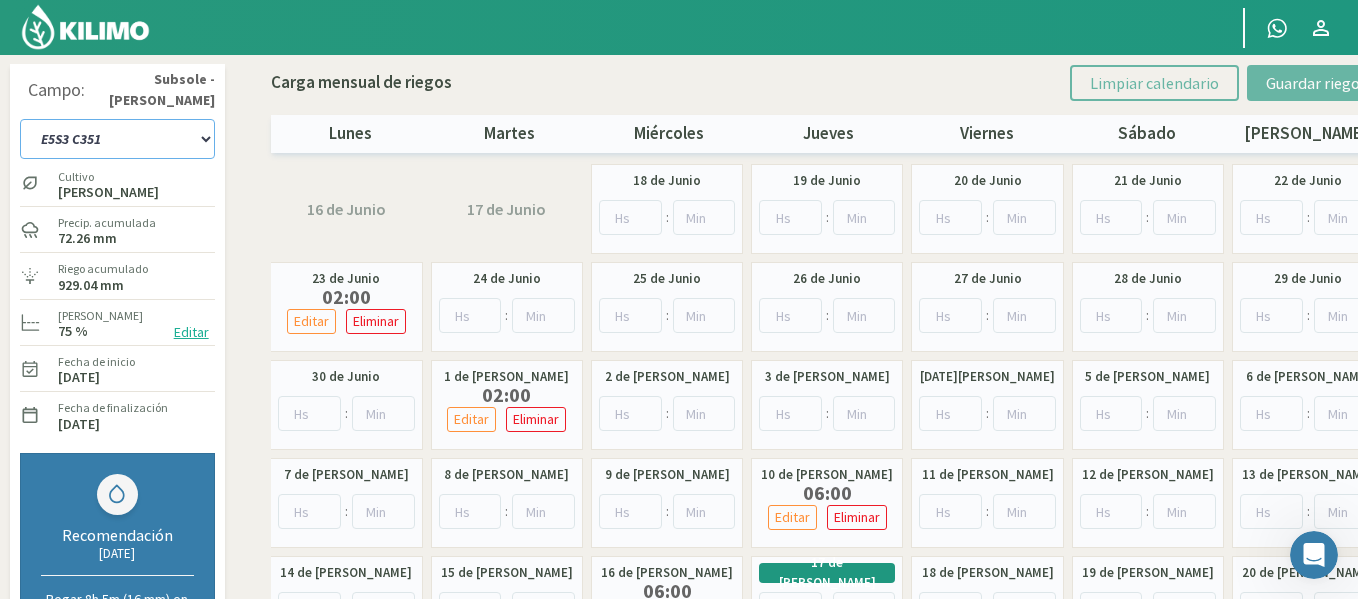 click on "1-1 C13   1-2 C14   1-3 C15   1-4 C16   2-1 C11   2-2 C7-8-9   2-3 C9-10-12   3-1 C1   3-2 C2-3   3-3 C3-4   3-4 C5-6   DH2 1-1 C20   DH2 1-2 C21   DH2 1-3 C22   DH2 1-4 C23   DH2 2-1 C24 - 25   DH2 [DATE] C26   DH2 [DATE] C27   DH2 2-3 C28 - 29   DH2 3-1 C30 - 31   DH2 [DATE] C32   DH2 [DATE] C36   DH2 3-3 C33   DH2 3-4 C34   E1S1 C17   E1S2 C17   E1S3 C17   E1S4 C17   E1S5 C17   E2S1 C18   E2S2 C18   E2S3 C18   E2S4 C18   E2S5 C18   E3S1 C19   E3S2 C19   E3S3 C19   E3S4 C19   E3S5 C19   E4S1 C353   E4S2 C353   E4S4 y E4S3   E4S5 C353   E4S6 C351   E5S1 C351-352   E5S2 C352   E5S3 C351   E5S4 C351   E5S5 C352" at bounding box center (117, 139) 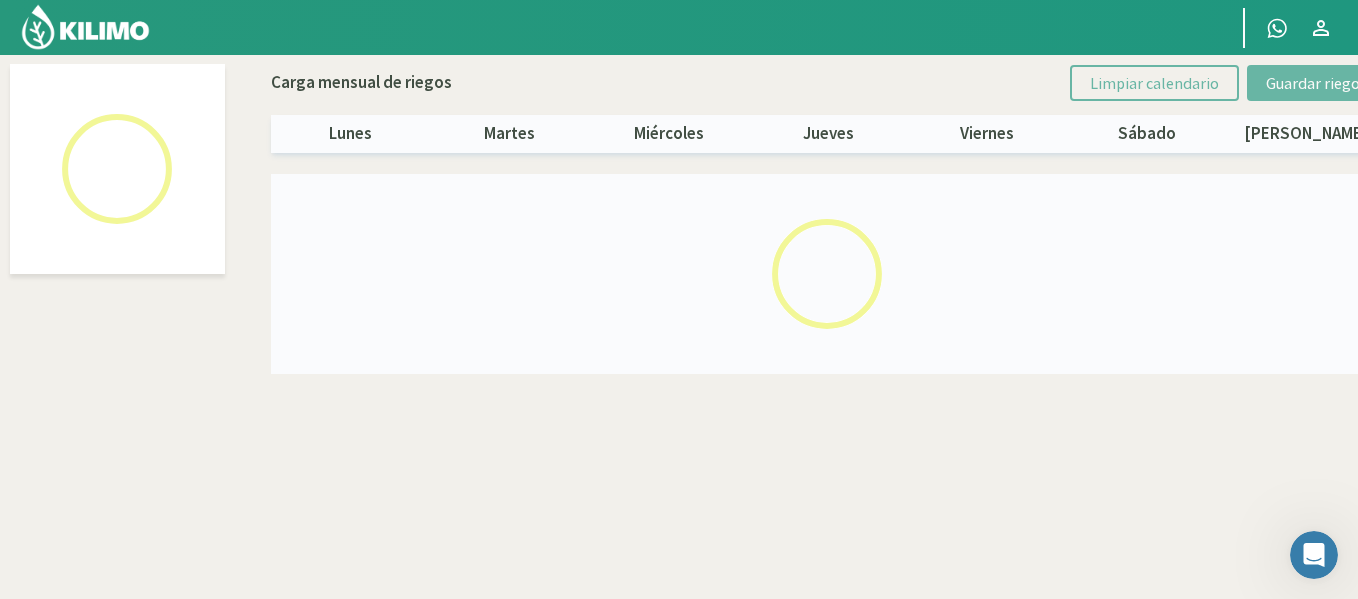 select on "30: Object" 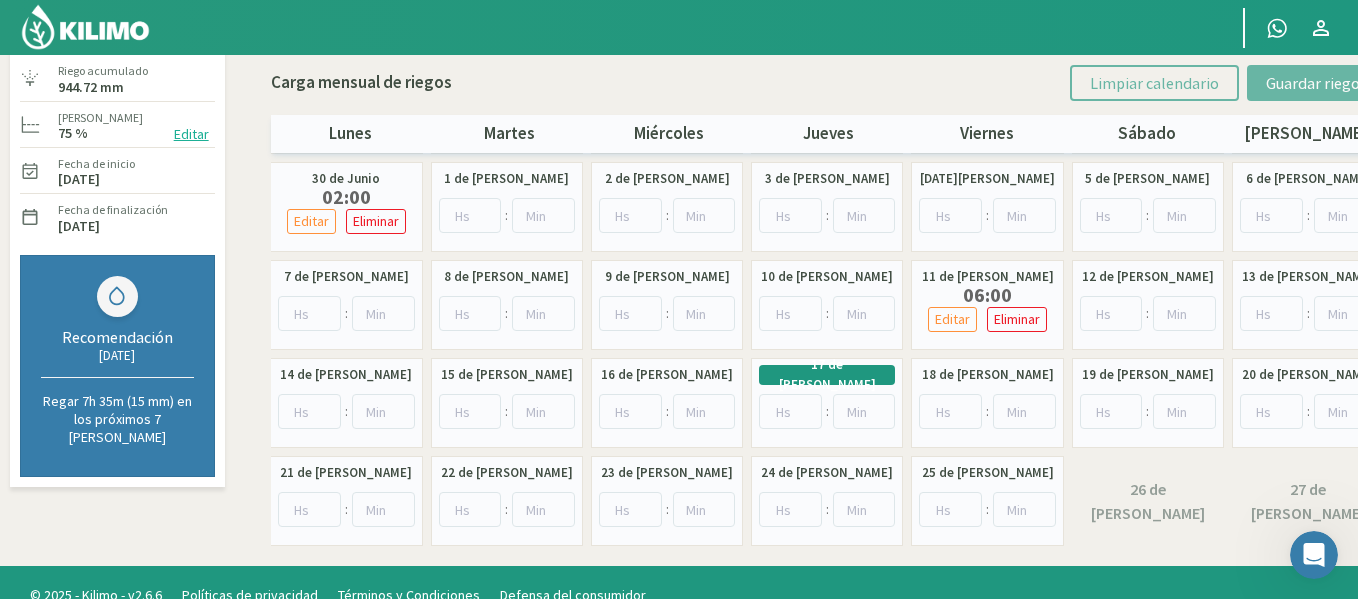 scroll, scrollTop: 200, scrollLeft: 0, axis: vertical 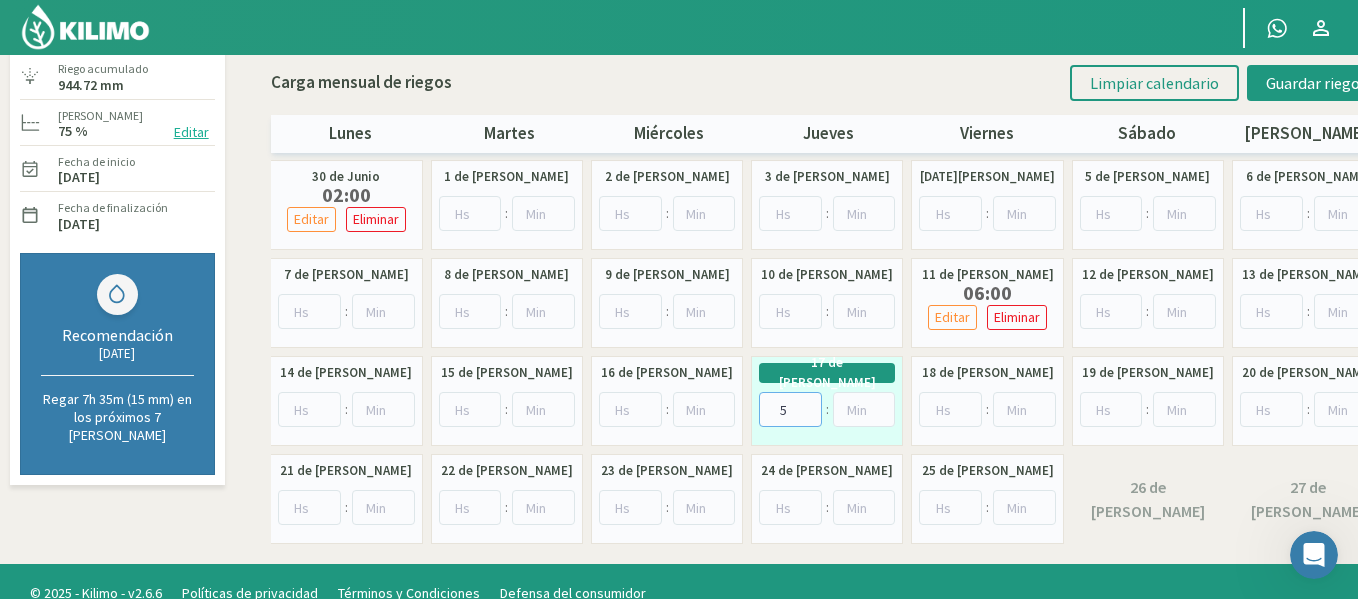 click on "5" at bounding box center [790, 409] 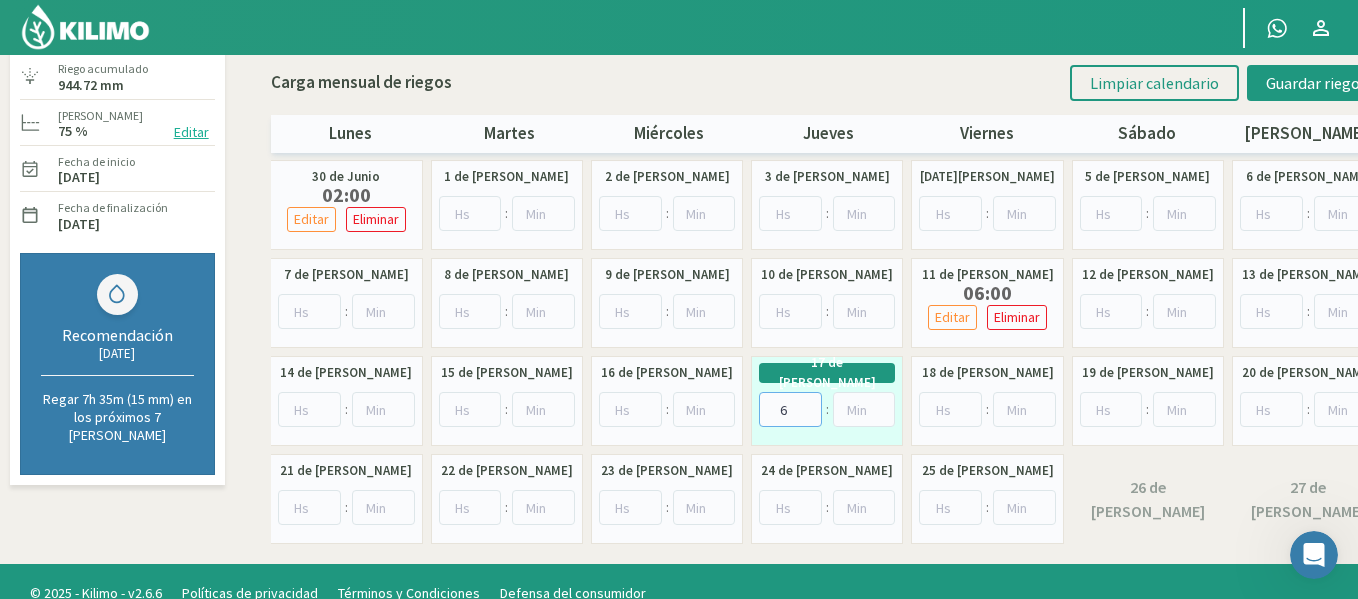 type on "6" 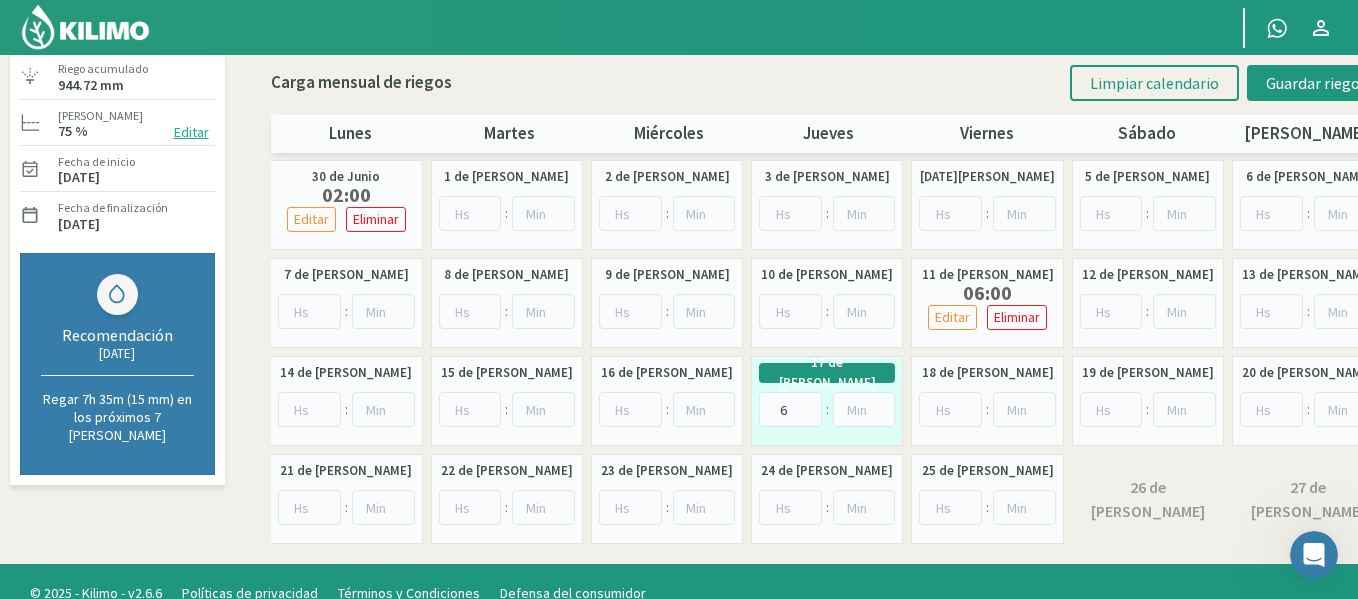 click on "Carga mensual de riegos Limpiar calendario Guardar riegos lunes martes miércoles jueves viernes [PERSON_NAME]" 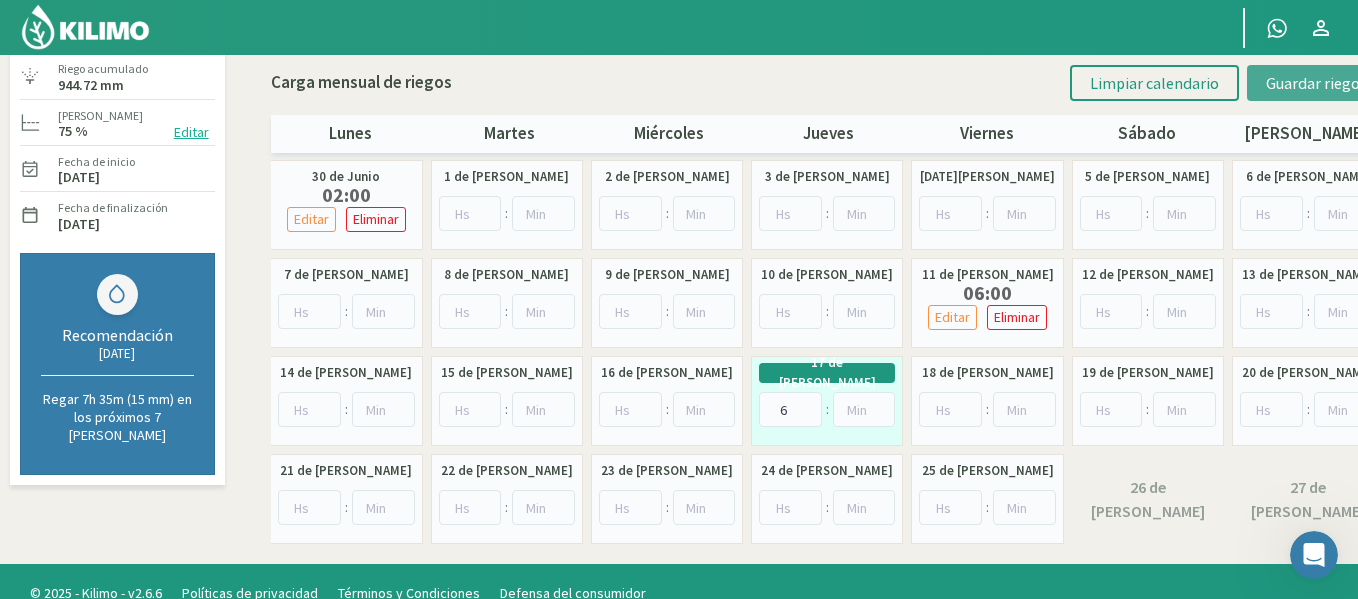 click on "Guardar riegos" at bounding box center [1316, 83] 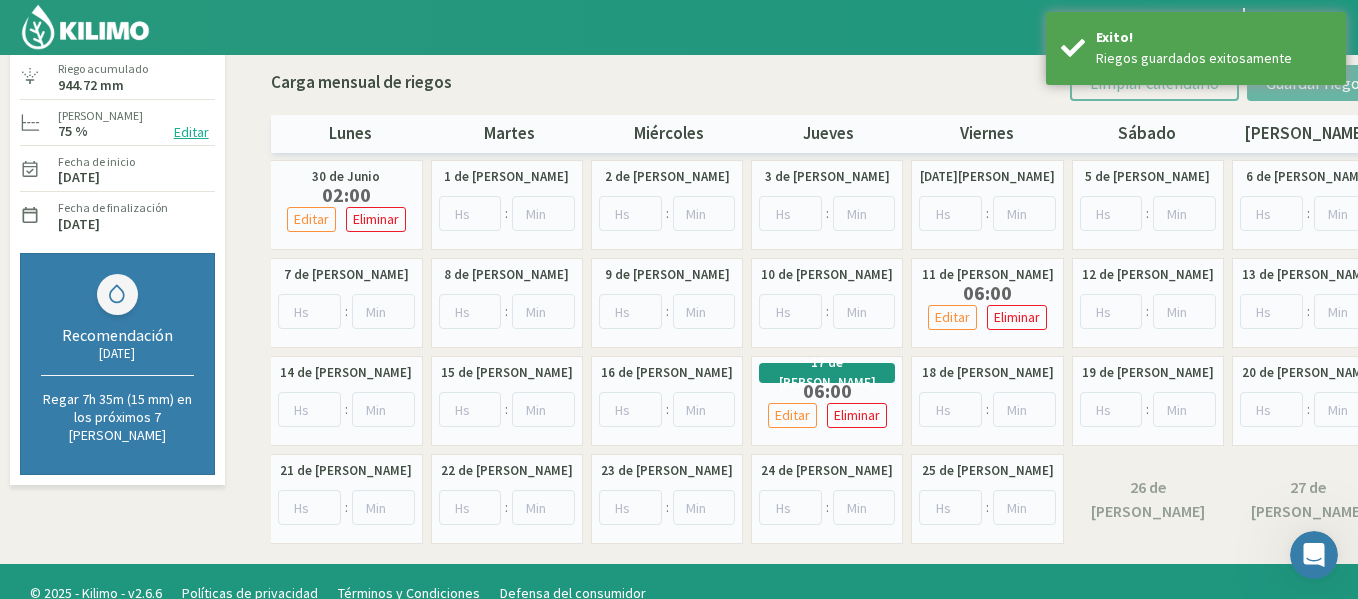 click 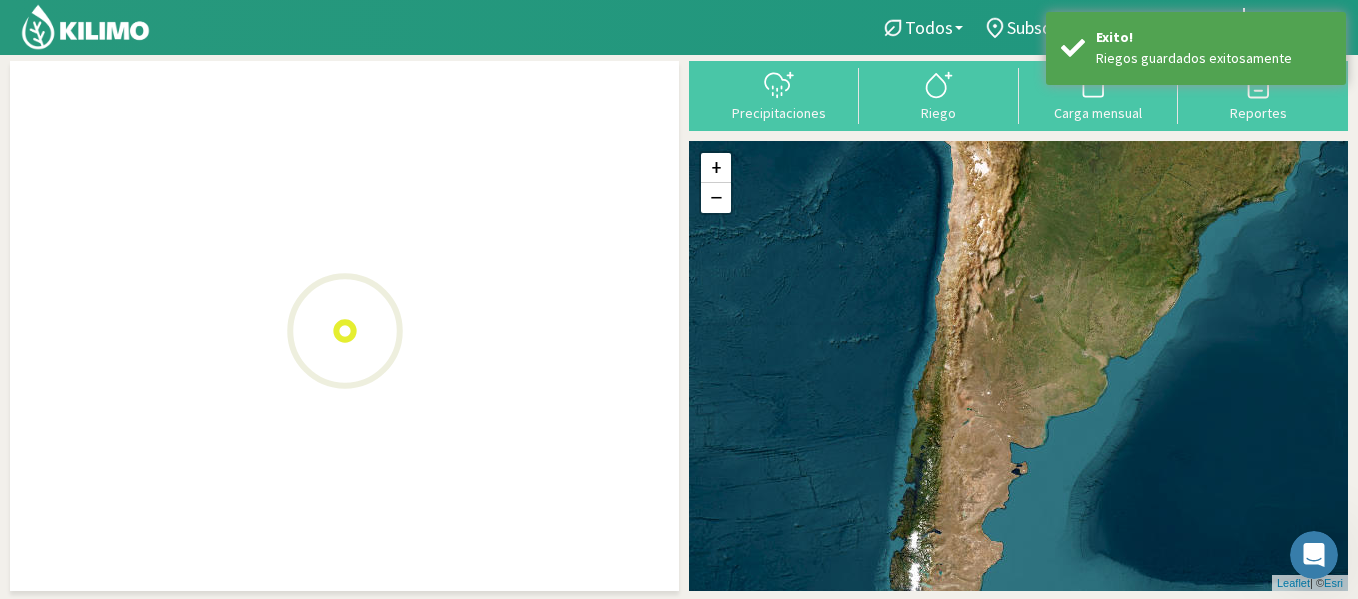 scroll, scrollTop: 45, scrollLeft: 0, axis: vertical 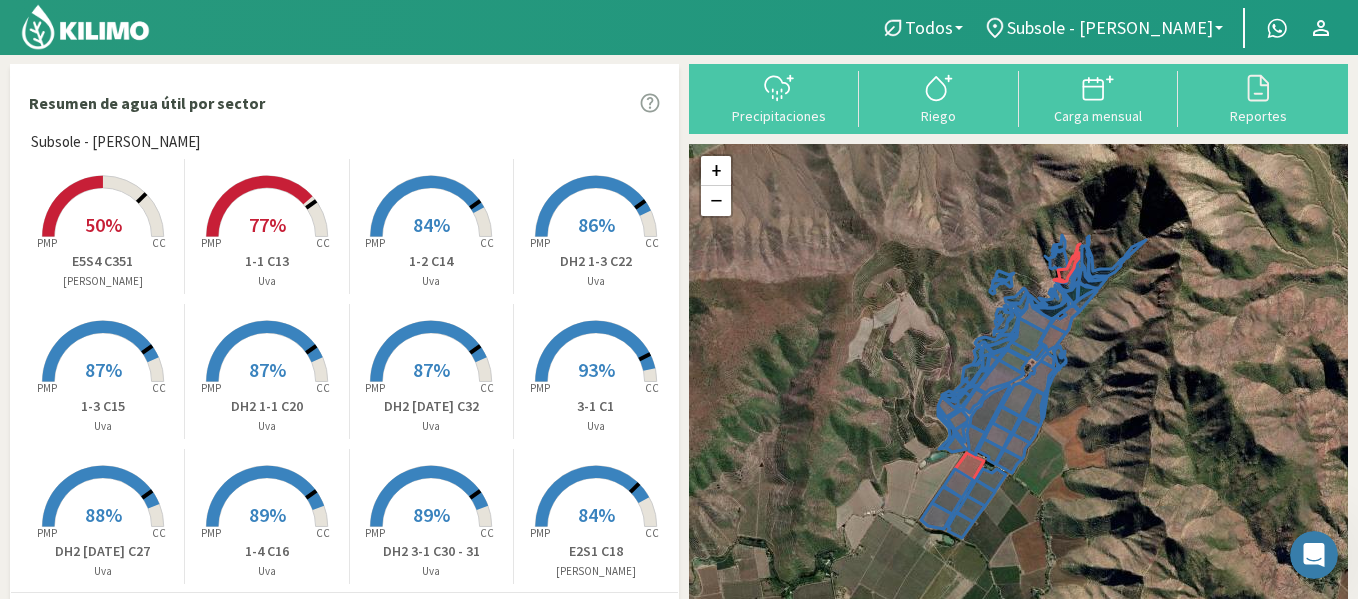 click 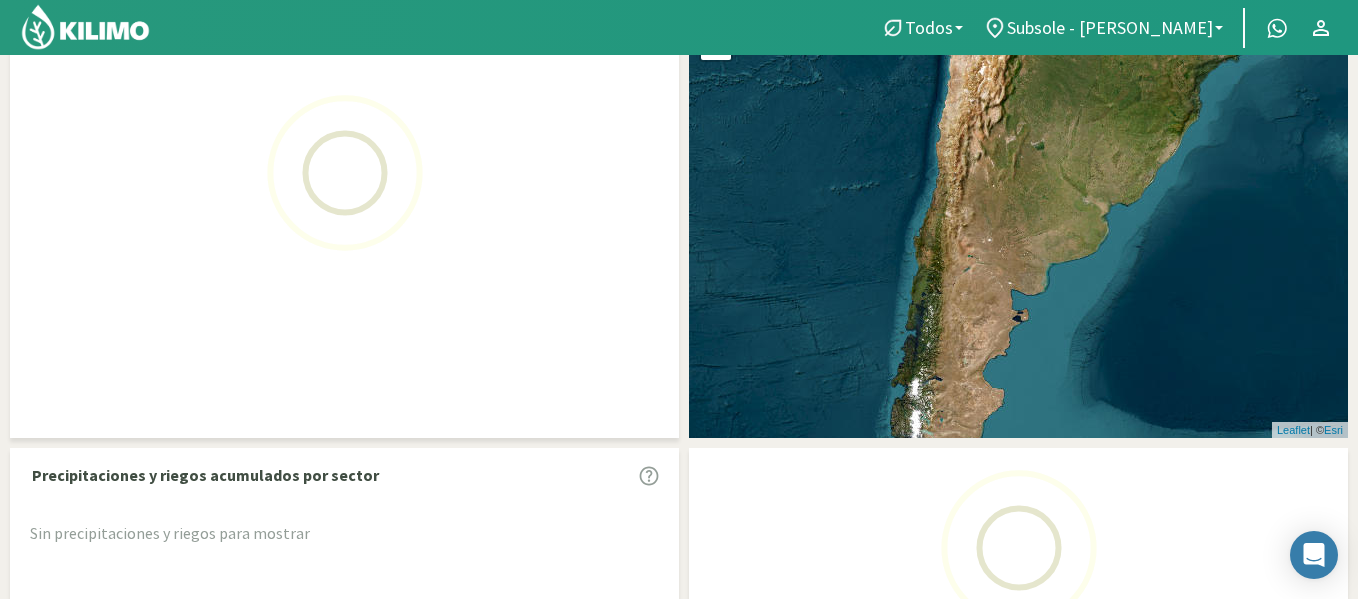 scroll, scrollTop: 200, scrollLeft: 0, axis: vertical 